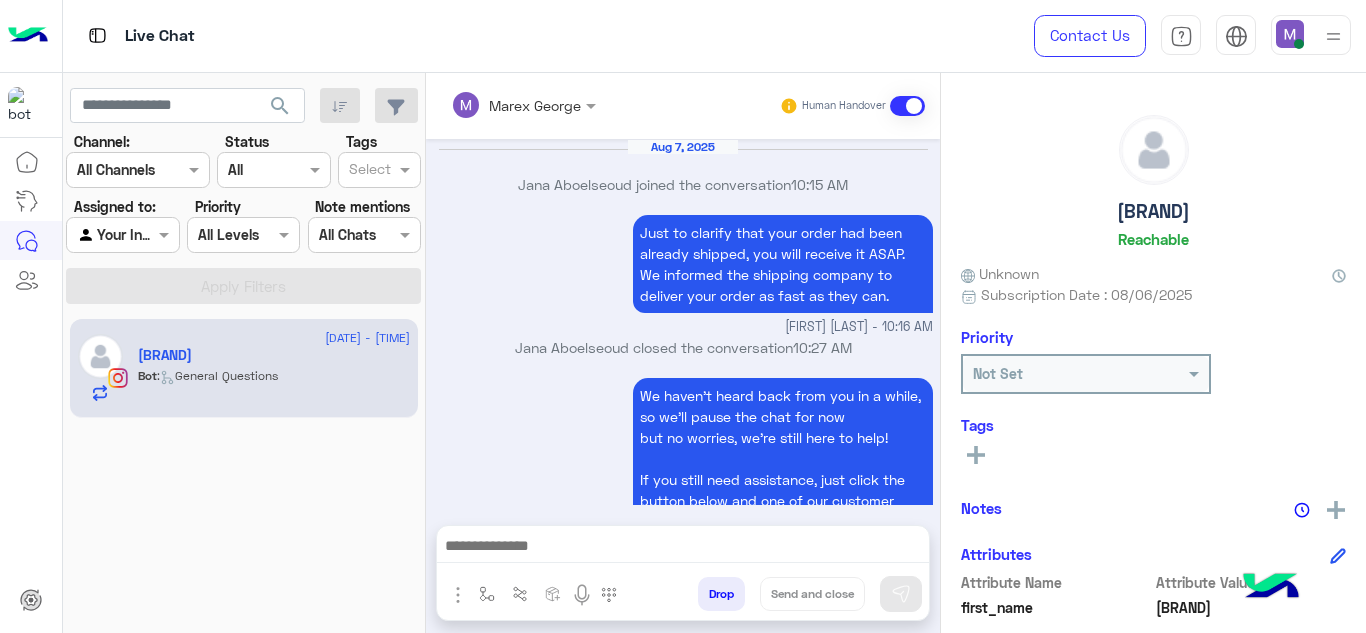 scroll, scrollTop: 0, scrollLeft: 0, axis: both 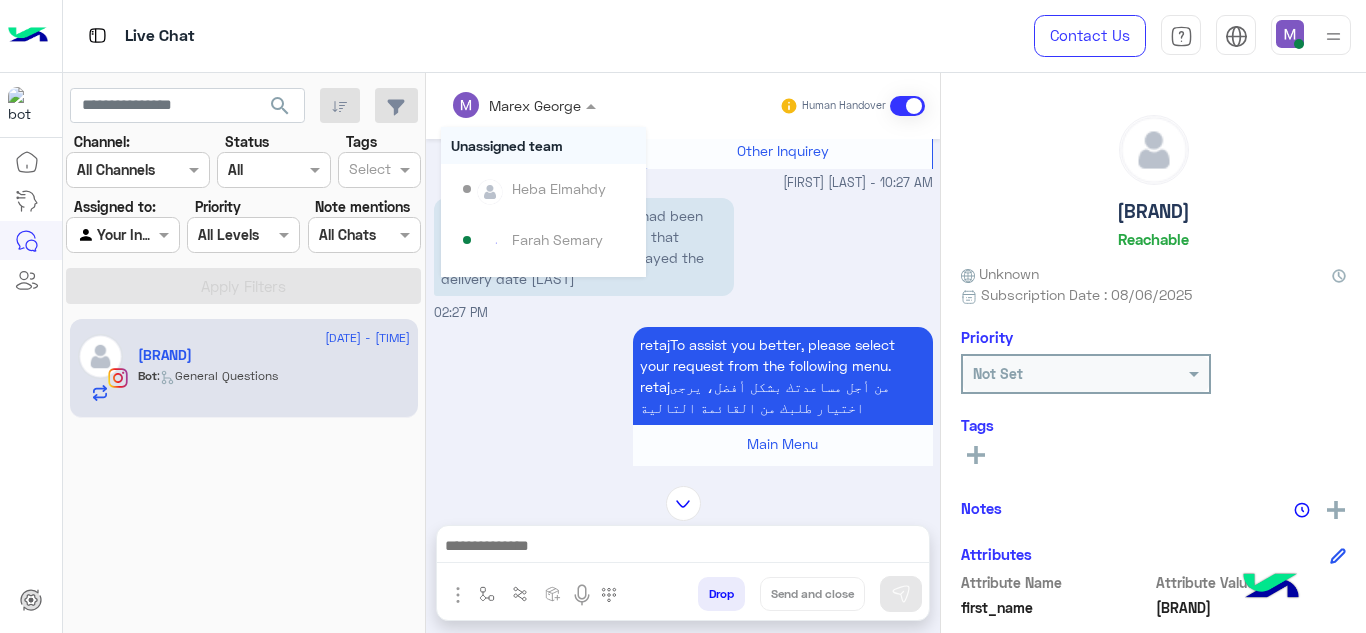 click at bounding box center [593, 105] 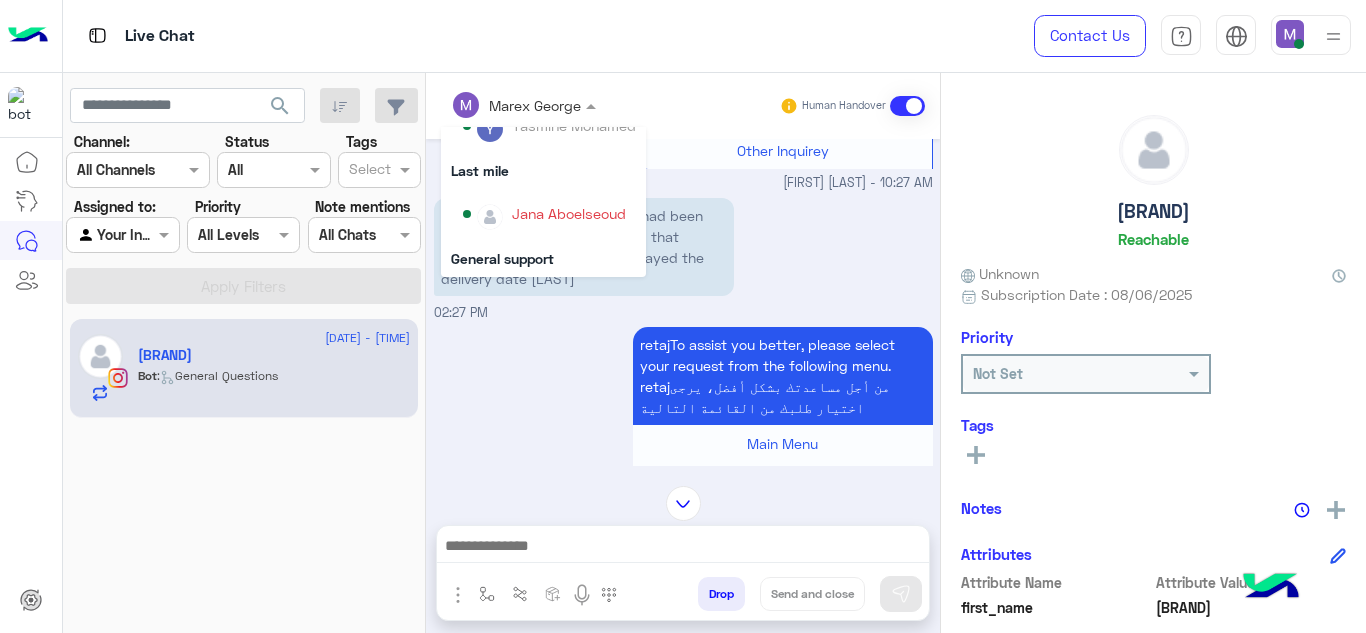 scroll, scrollTop: 265, scrollLeft: 0, axis: vertical 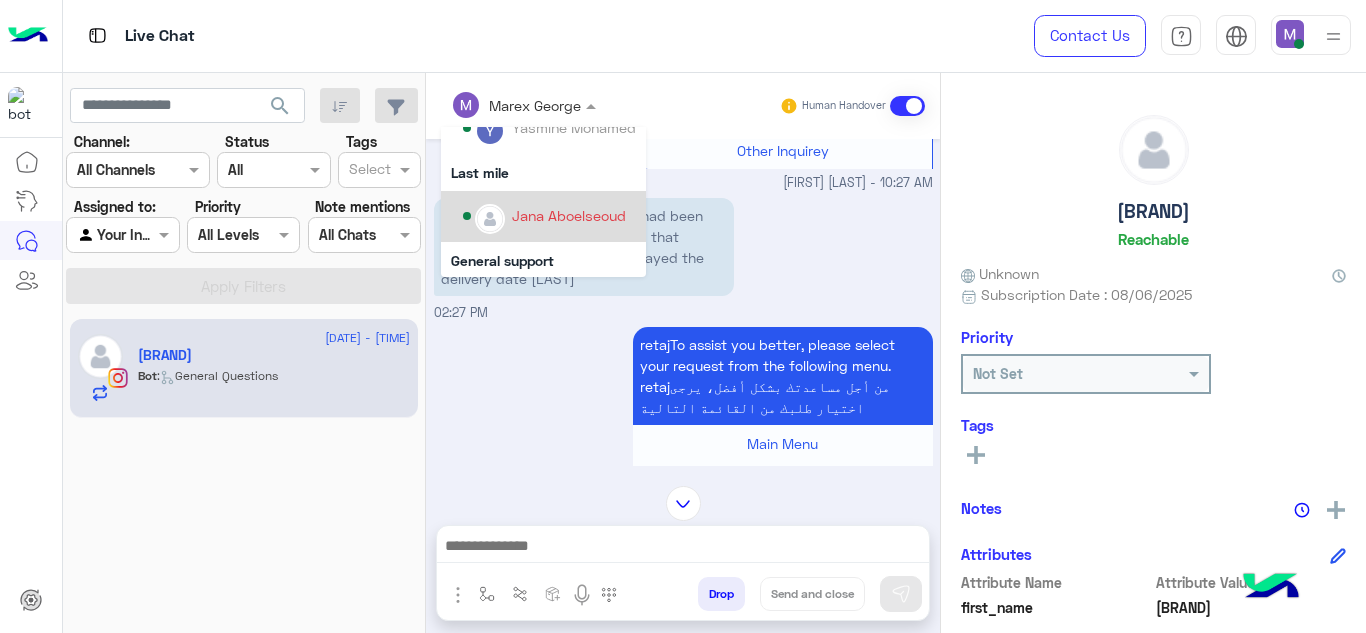 click on "Jana Aboelseoud" at bounding box center (569, 215) 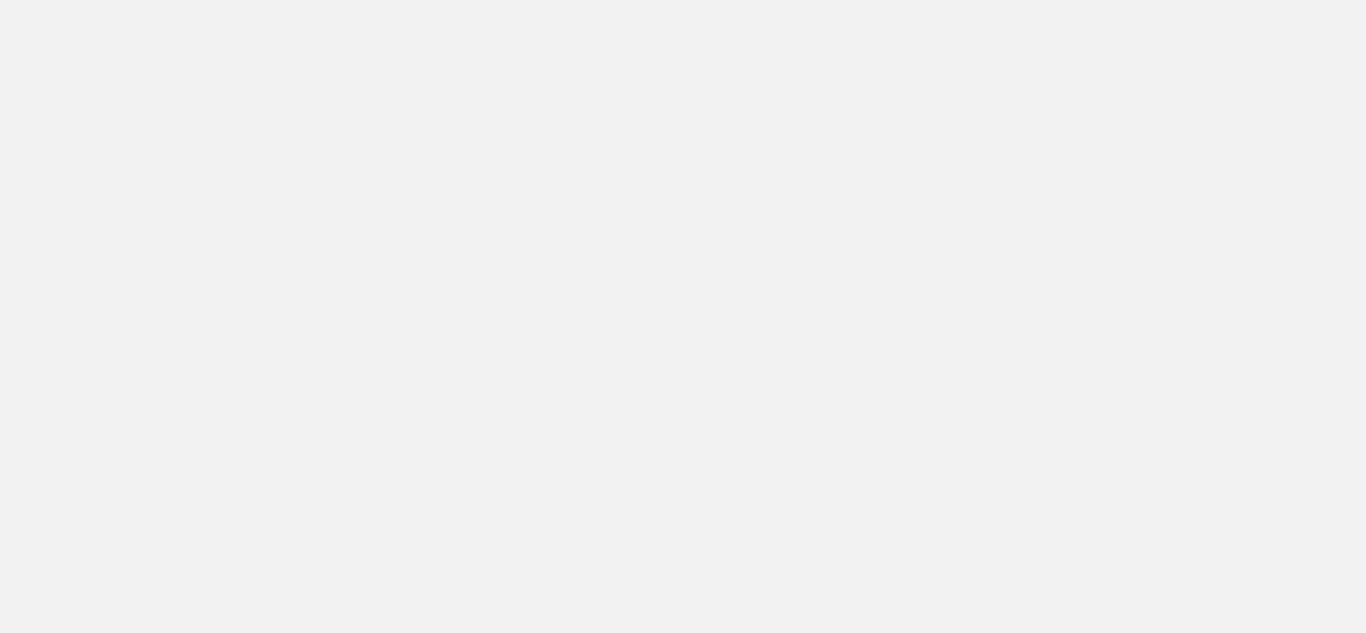 scroll, scrollTop: 0, scrollLeft: 0, axis: both 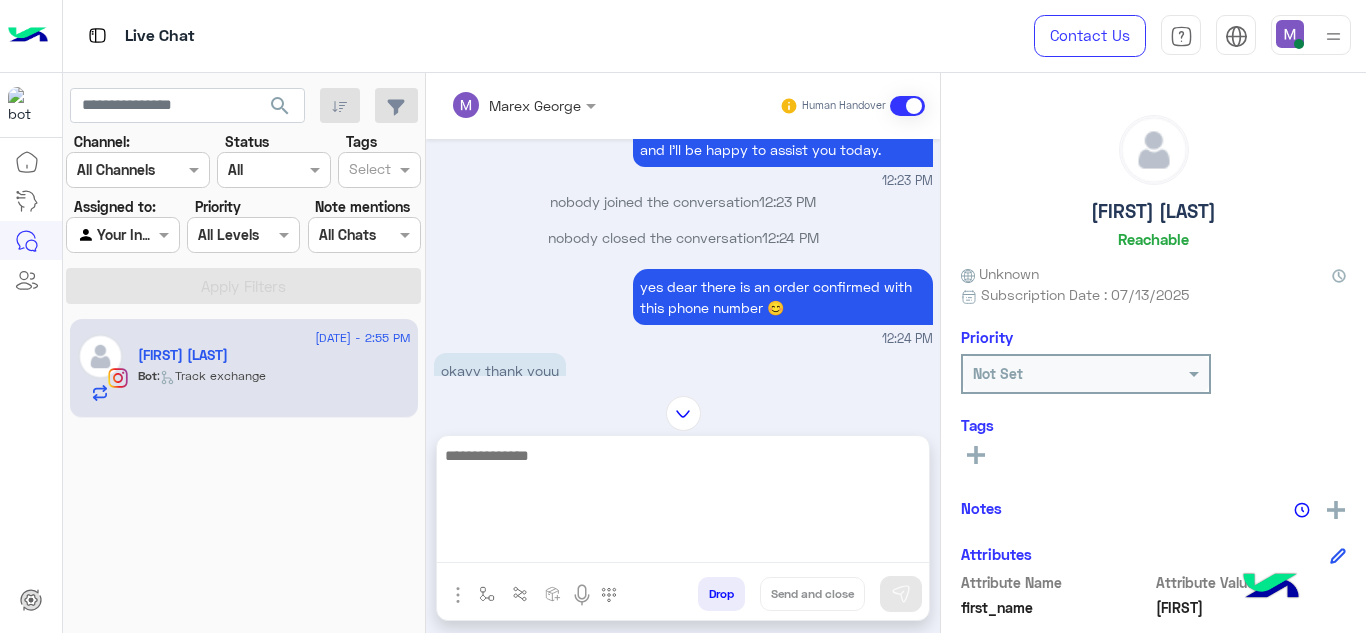 click at bounding box center (683, 503) 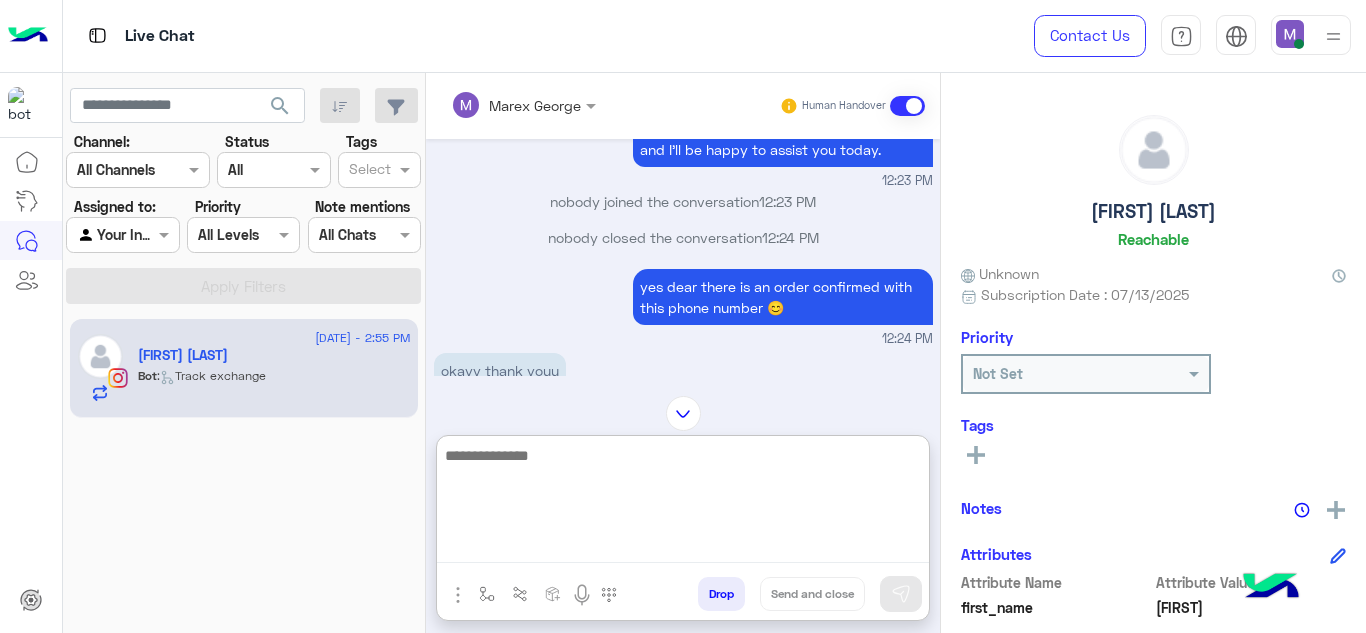 paste on "**********" 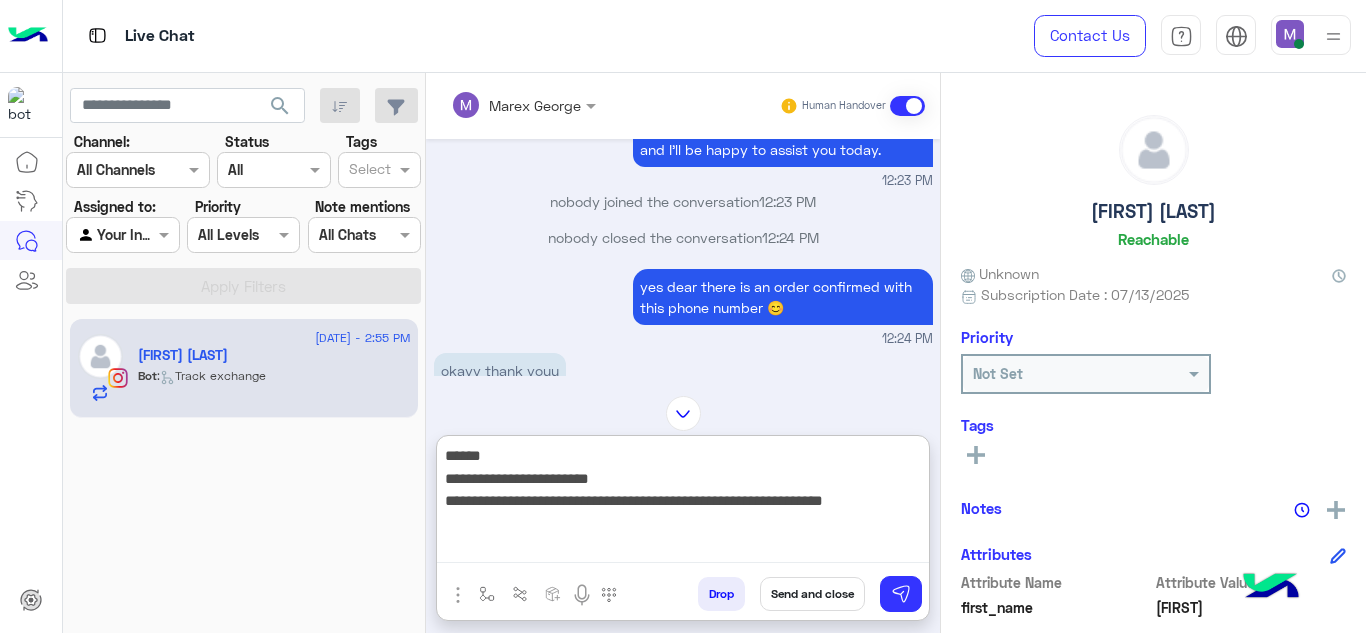type 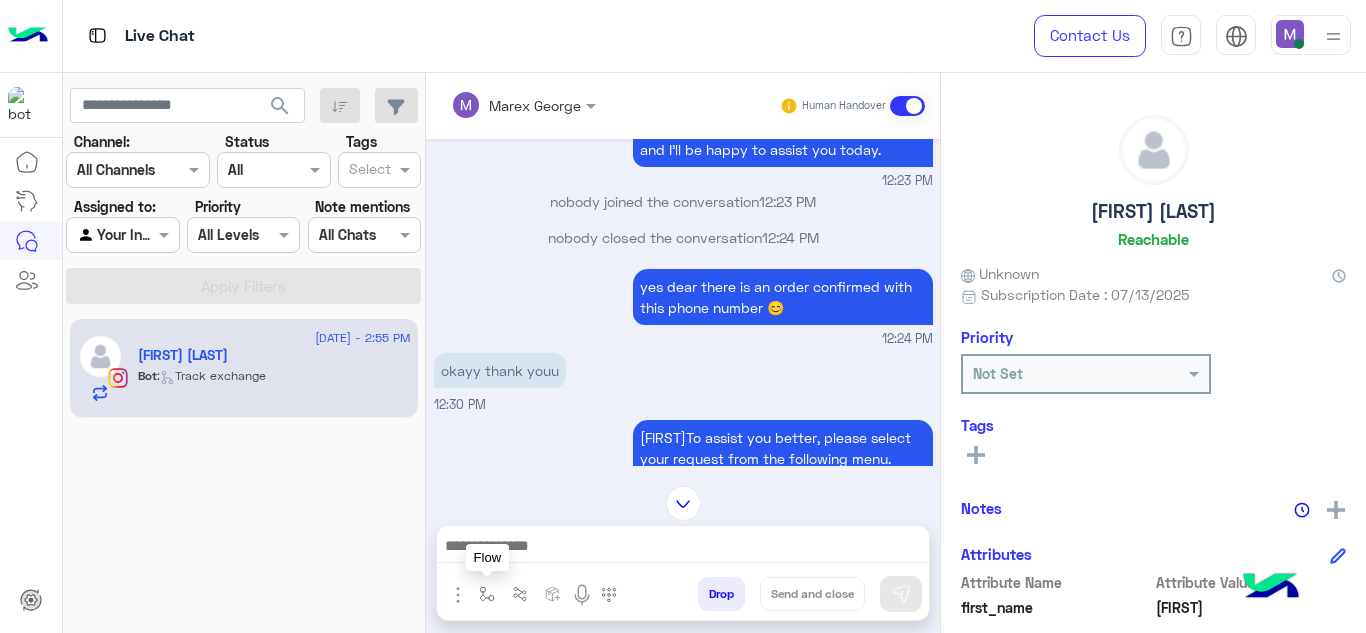 click at bounding box center (487, 594) 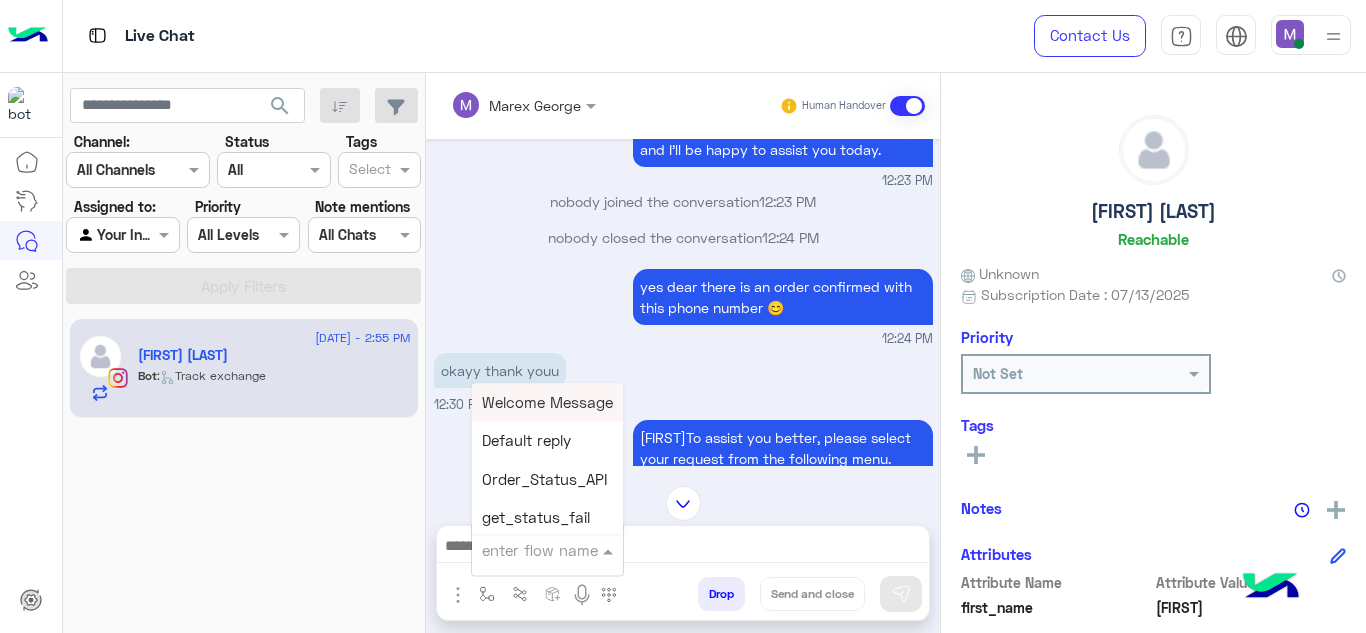 click at bounding box center [523, 550] 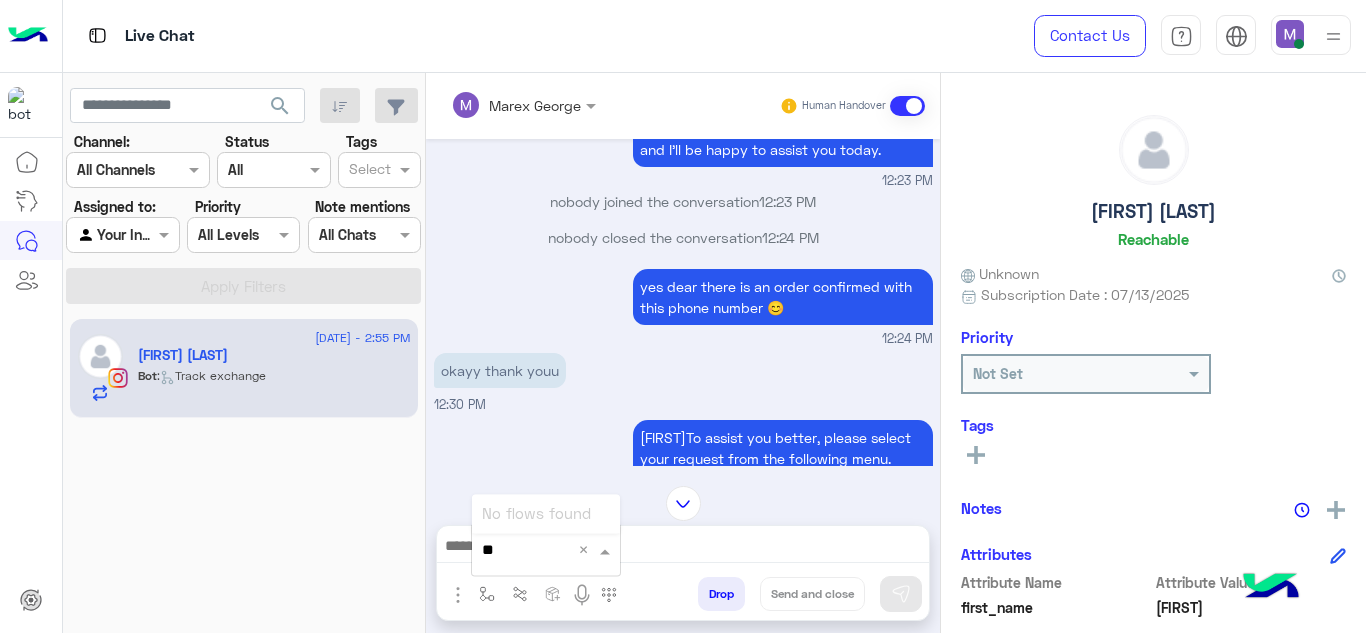 type on "*" 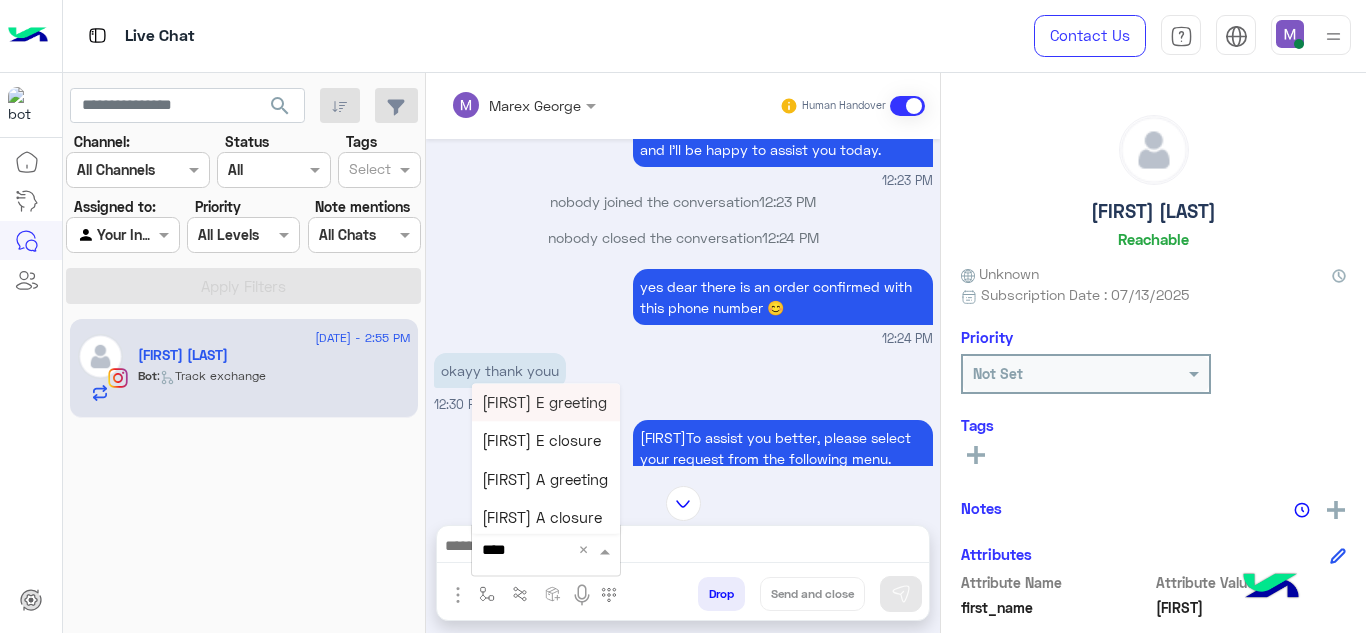 type on "*****" 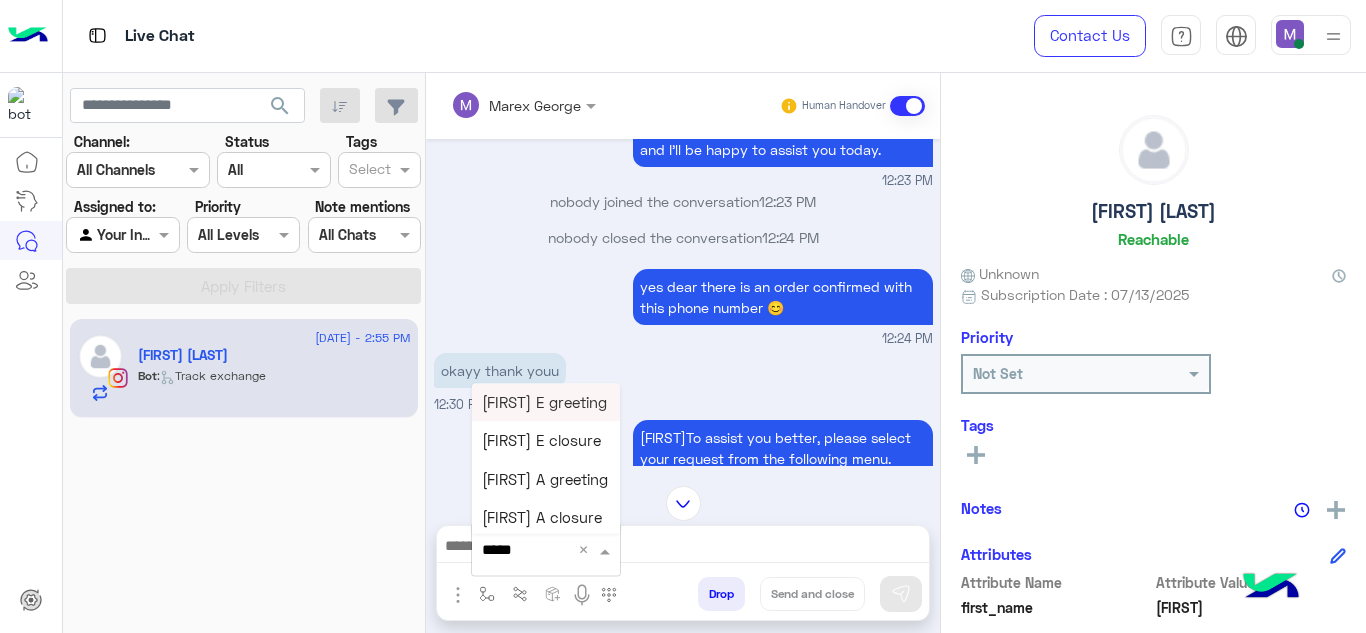 click on "Marex E greeting" at bounding box center (544, 402) 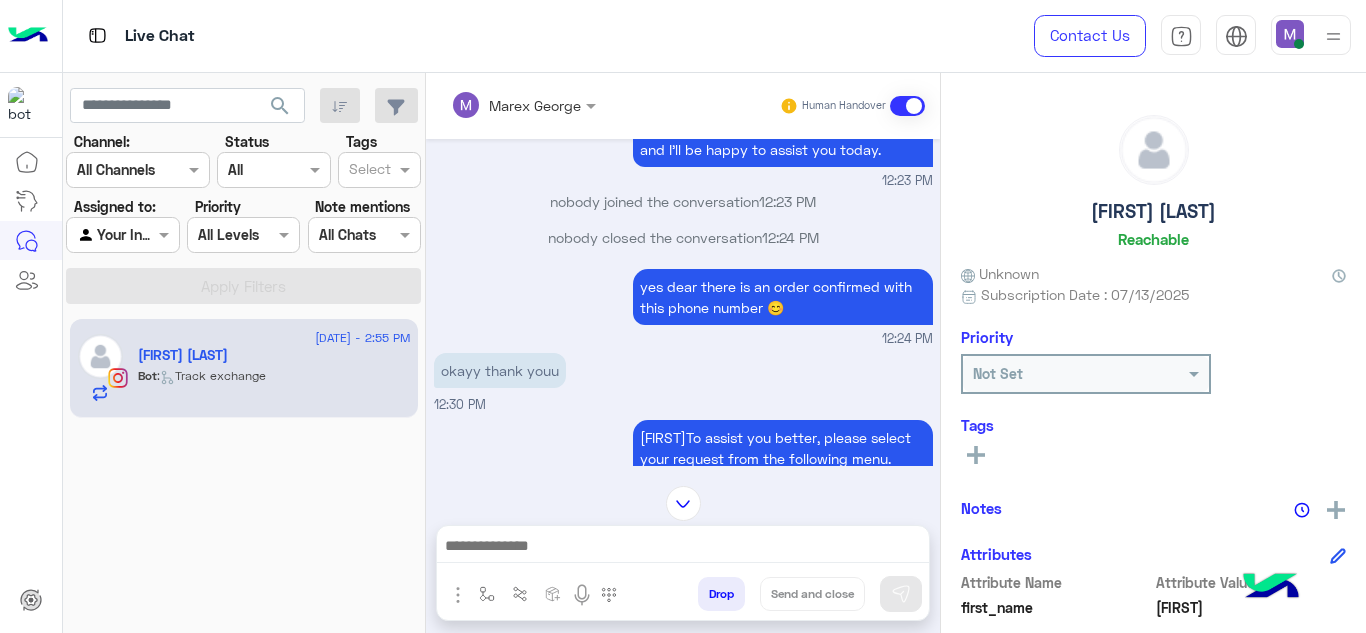 type on "**********" 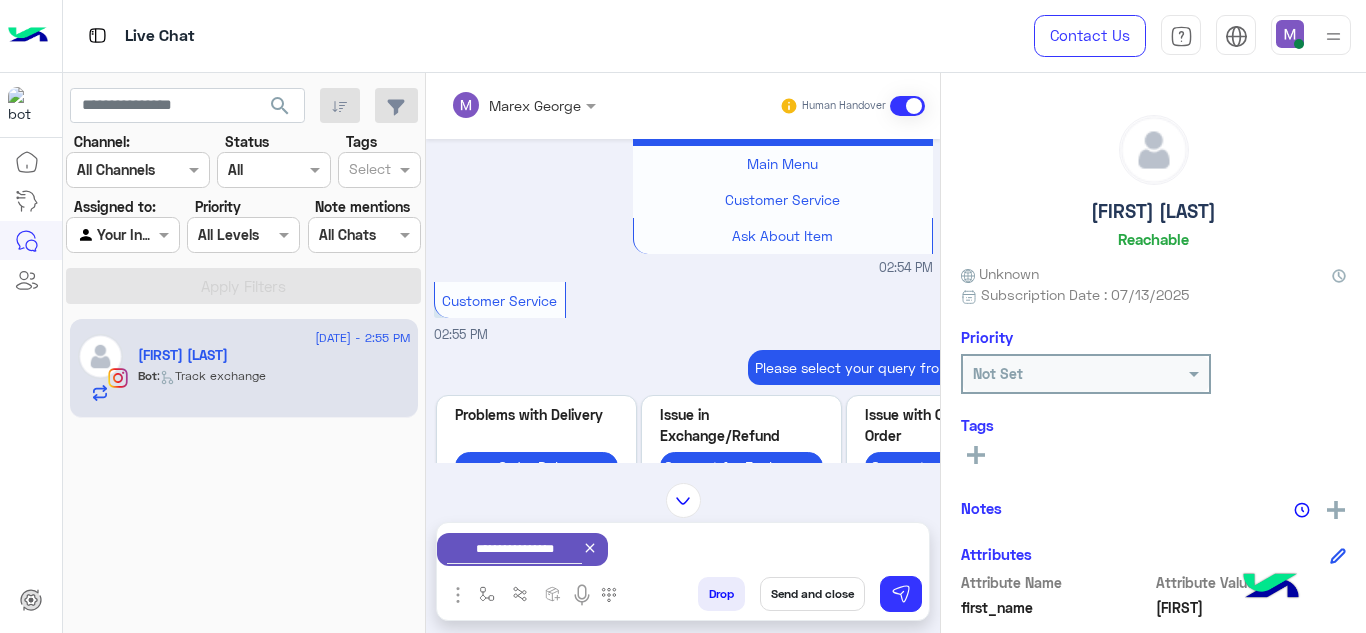 scroll, scrollTop: 1138, scrollLeft: 0, axis: vertical 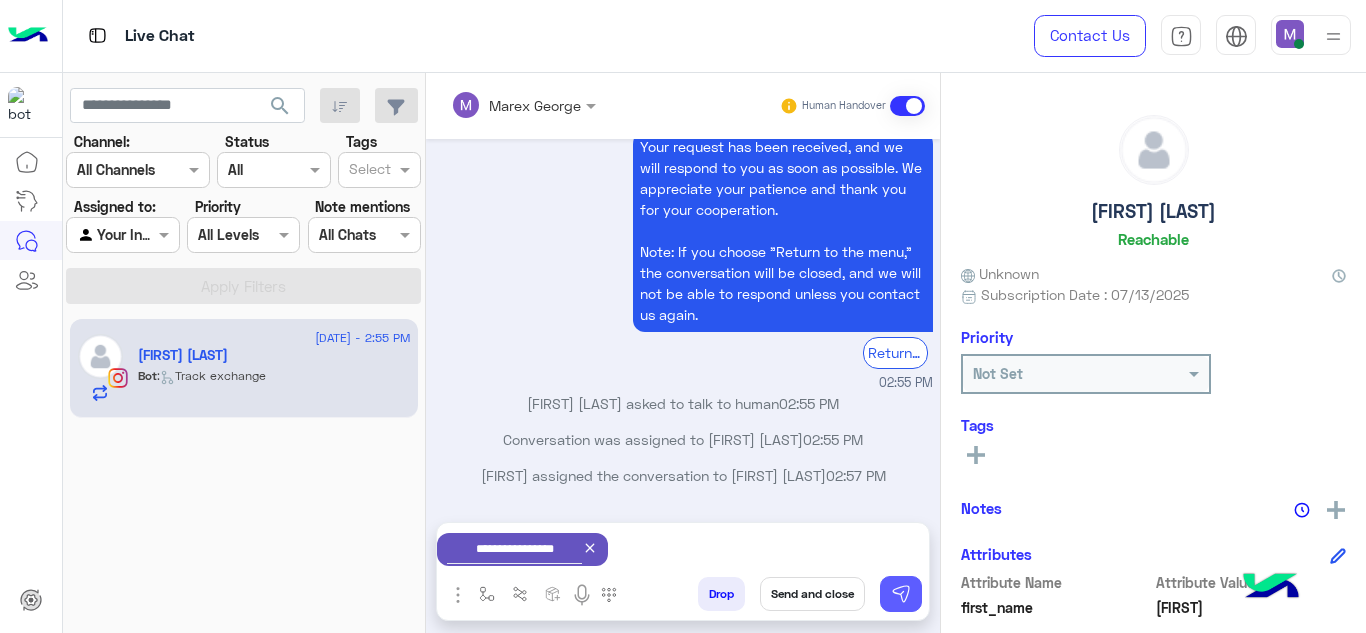 click at bounding box center [901, 594] 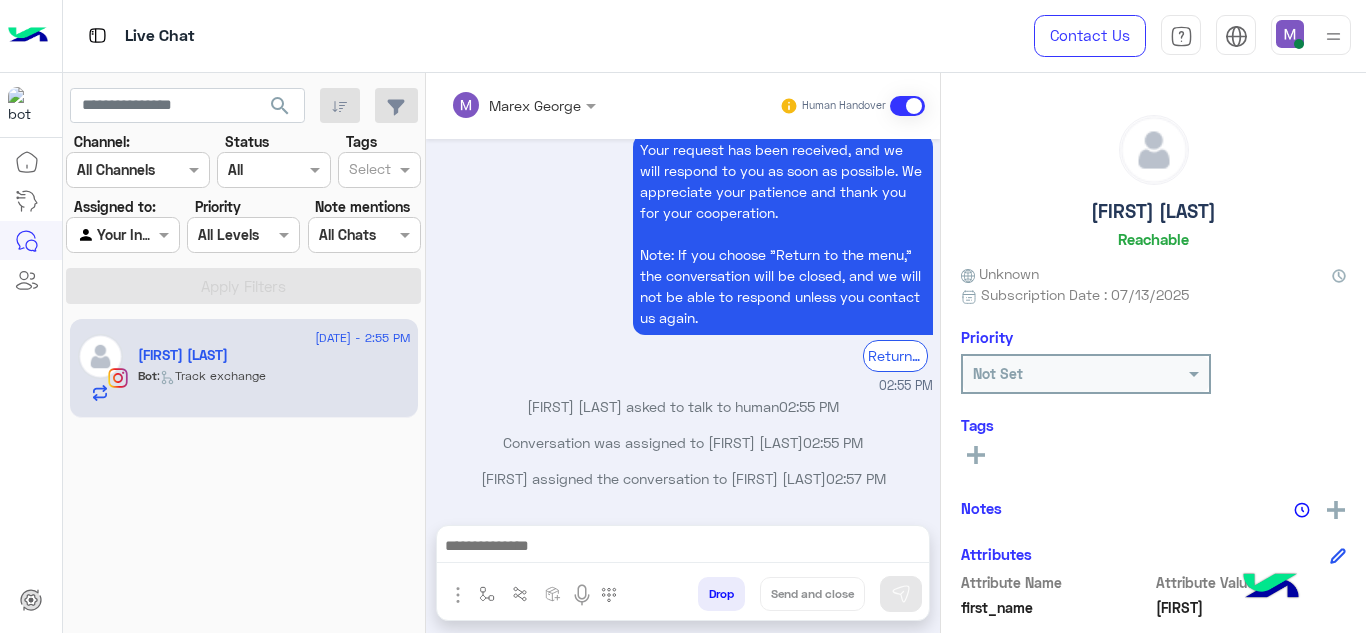 scroll, scrollTop: 2153, scrollLeft: 0, axis: vertical 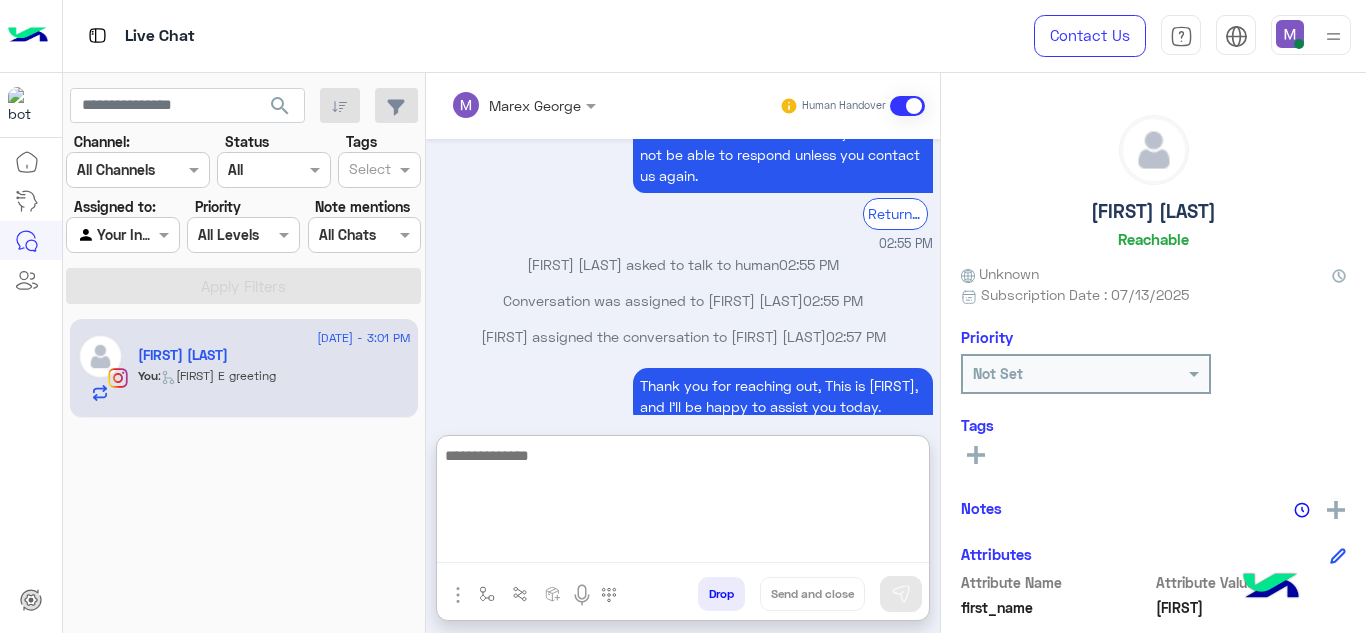 click at bounding box center (683, 503) 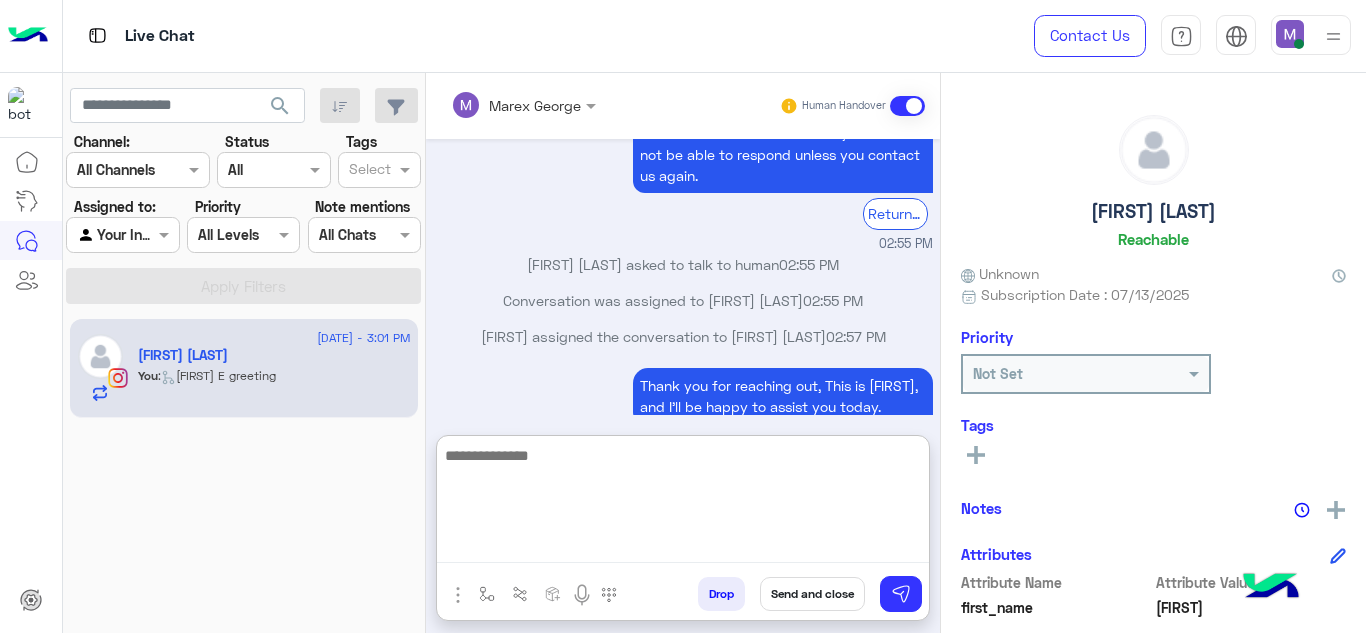 scroll, scrollTop: 2328, scrollLeft: 0, axis: vertical 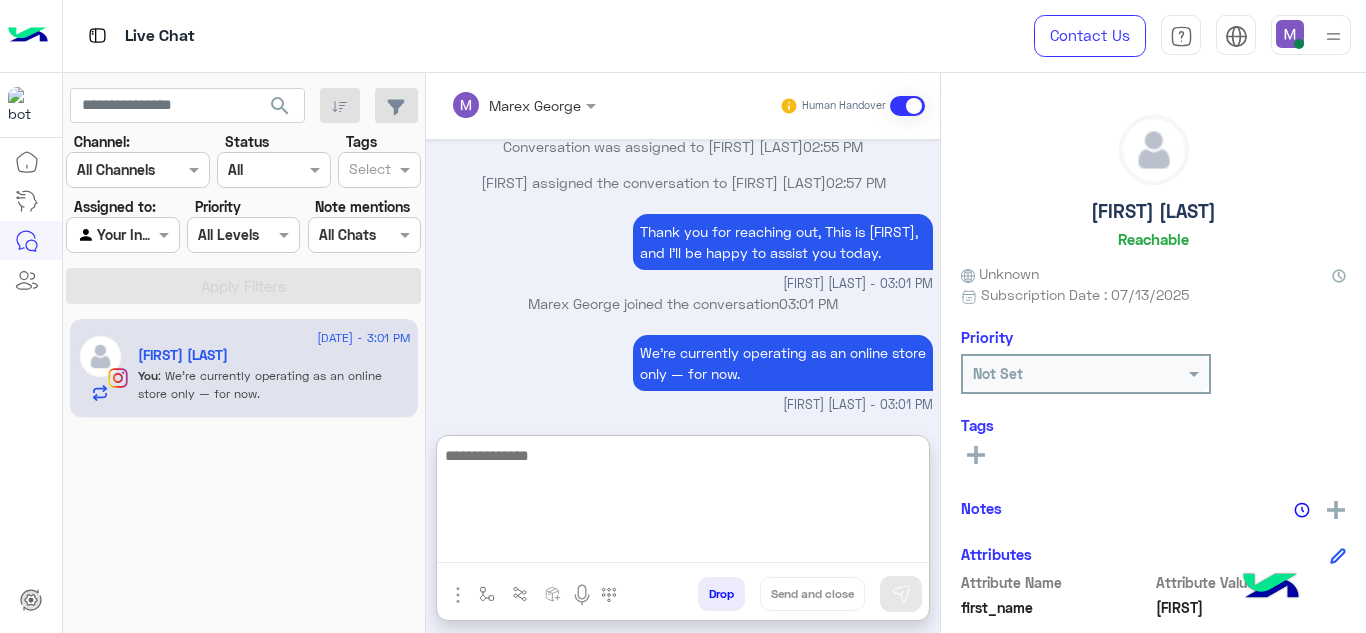 paste on "**********" 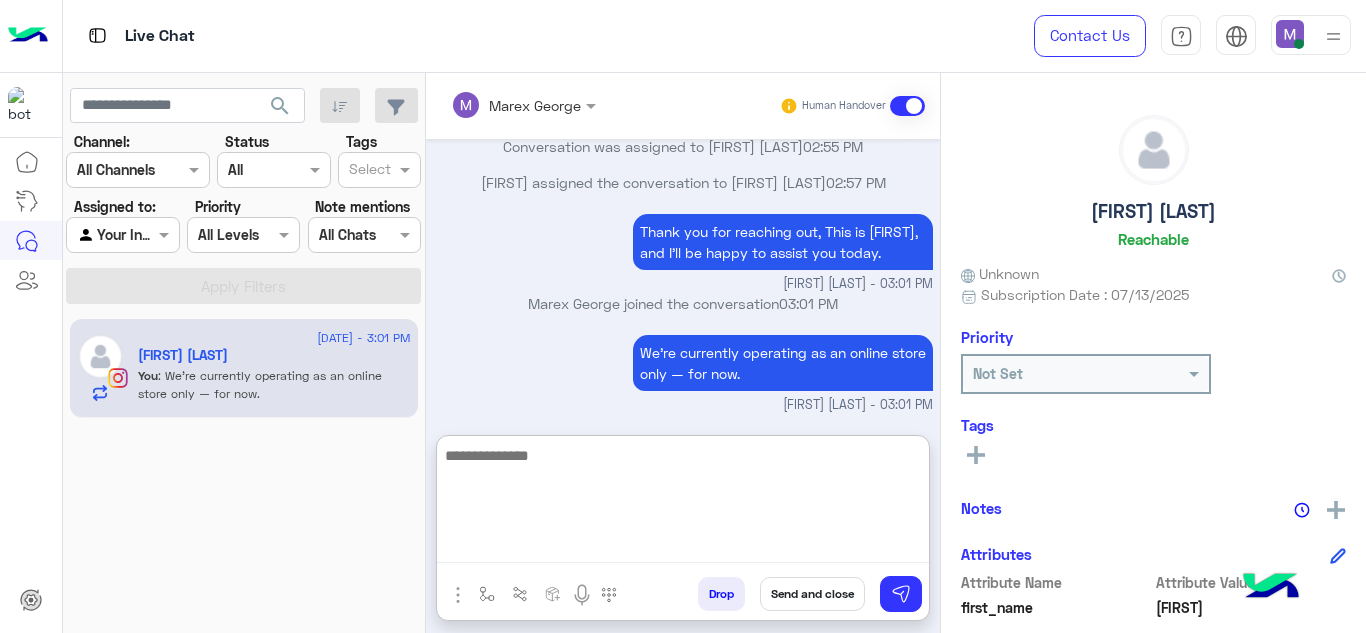 scroll, scrollTop: 2413, scrollLeft: 0, axis: vertical 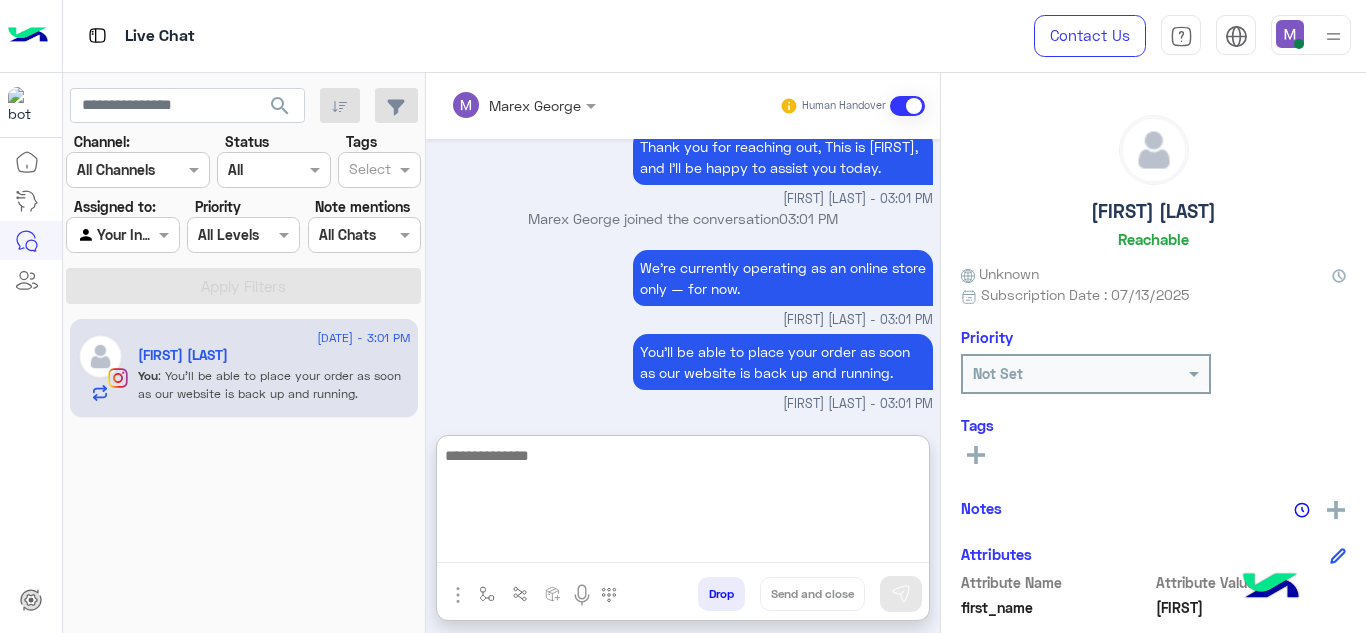 paste on "**********" 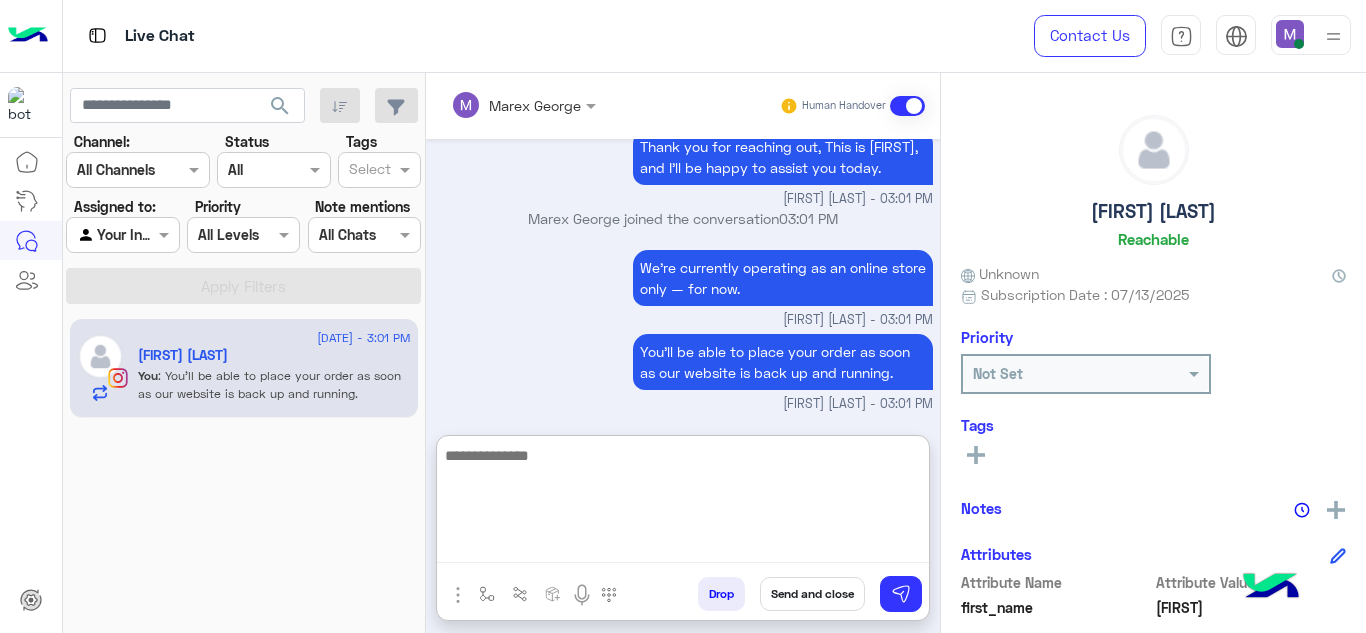 scroll, scrollTop: 2497, scrollLeft: 0, axis: vertical 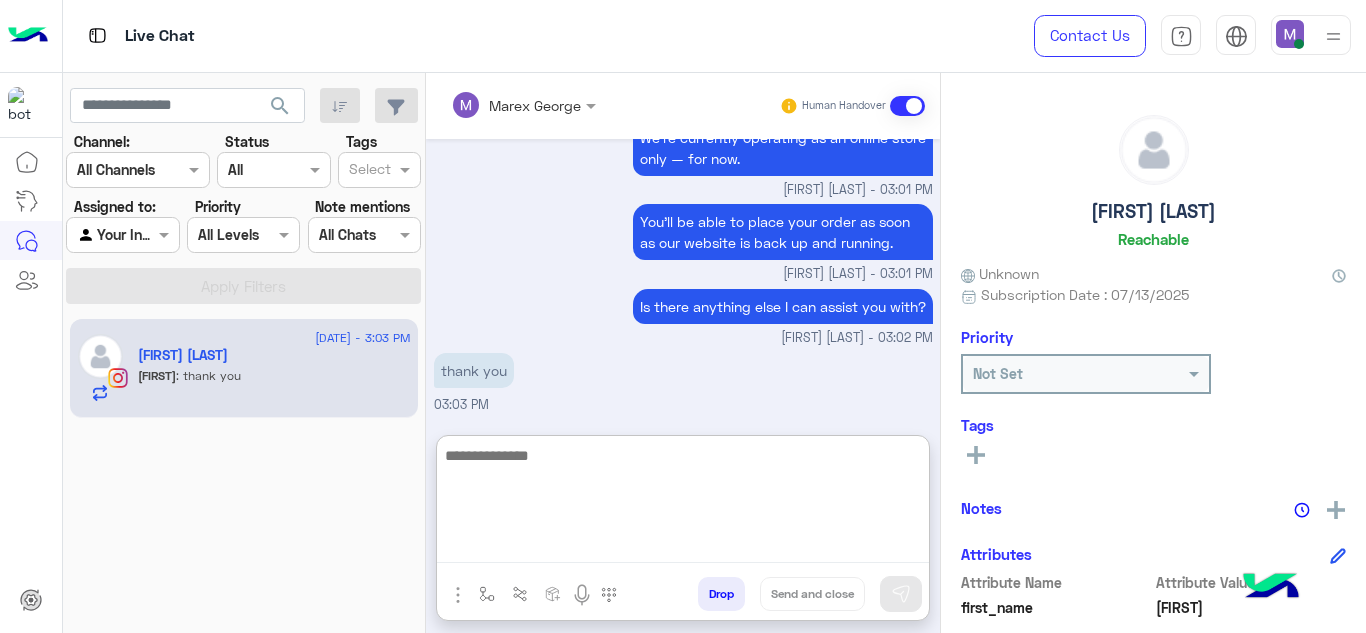 click at bounding box center (683, 503) 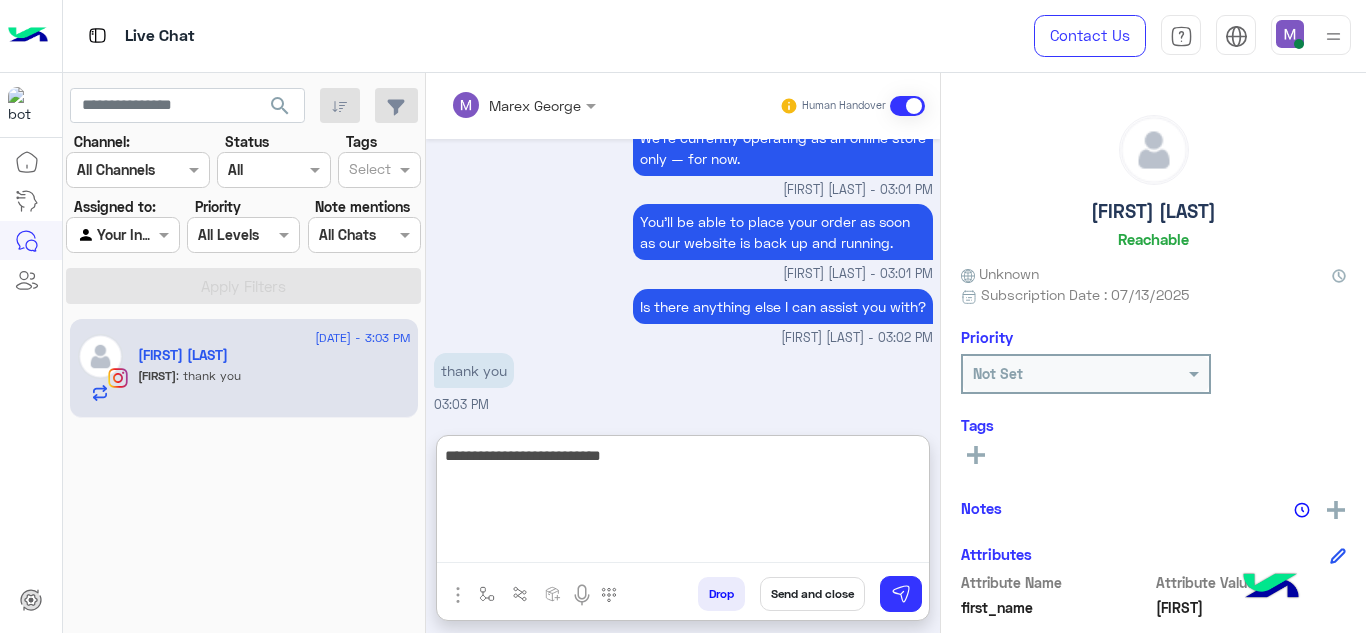 click on "**********" at bounding box center (683, 503) 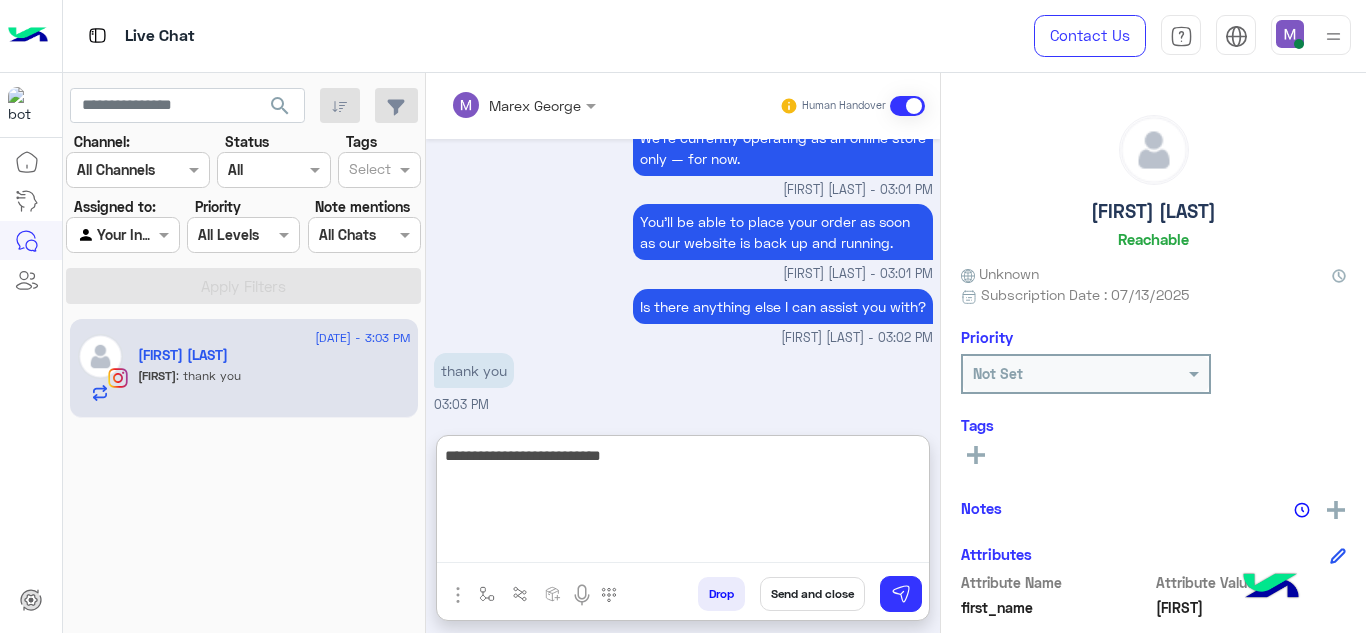 click on "**********" at bounding box center (683, 503) 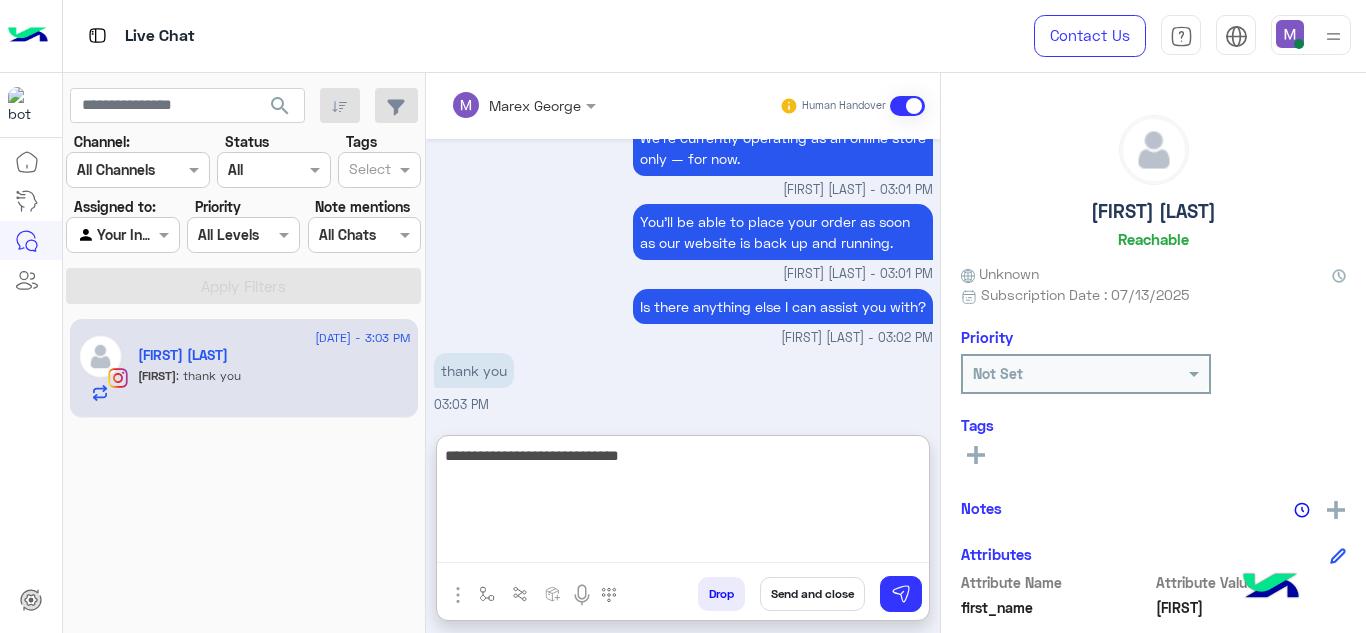 type on "**********" 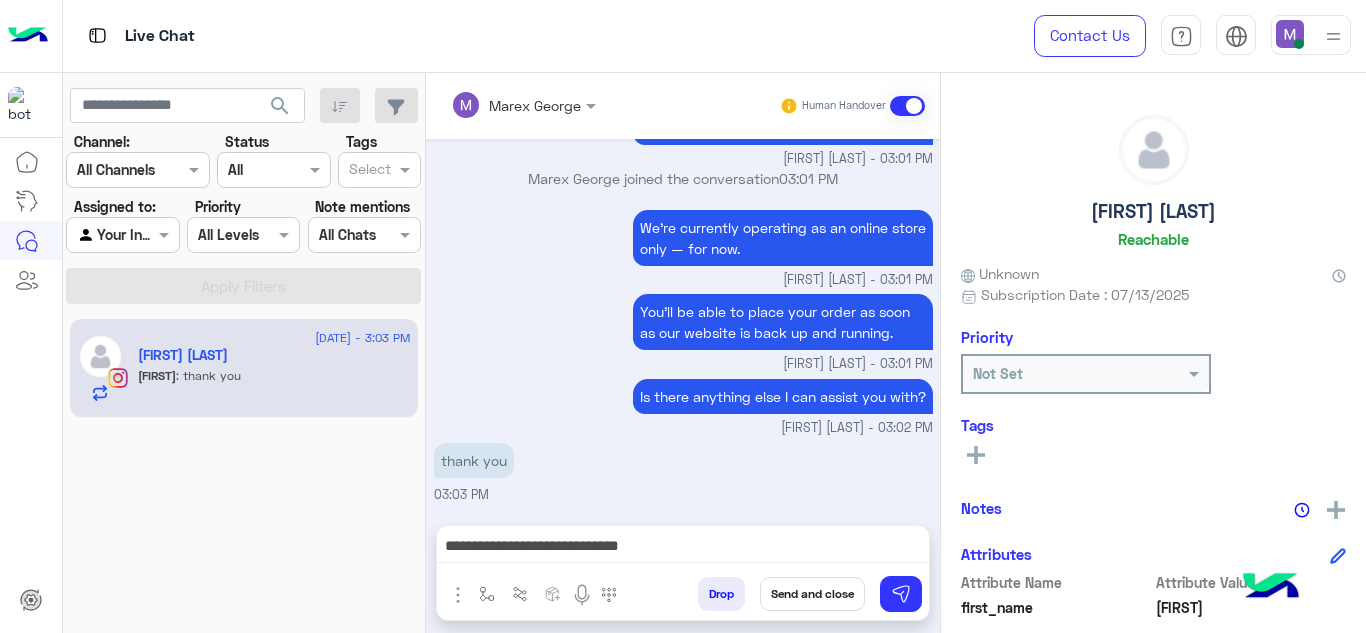 click on "Send and close" at bounding box center [812, 594] 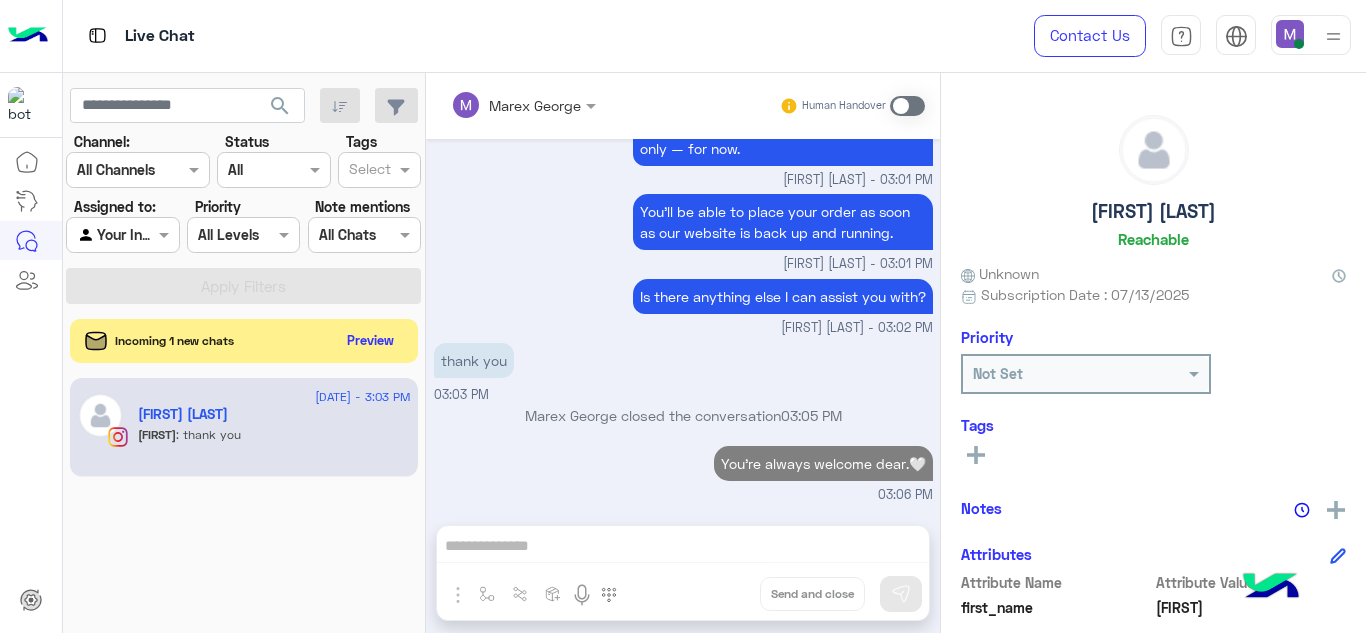 scroll, scrollTop: 2574, scrollLeft: 0, axis: vertical 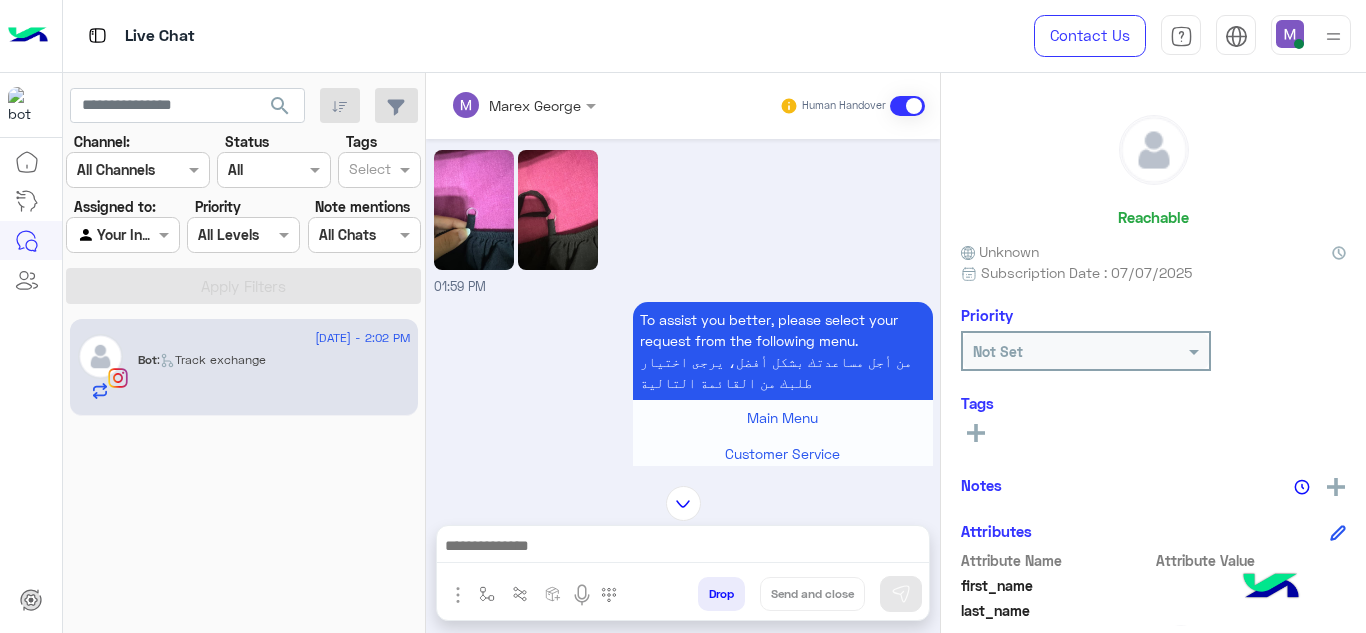 click 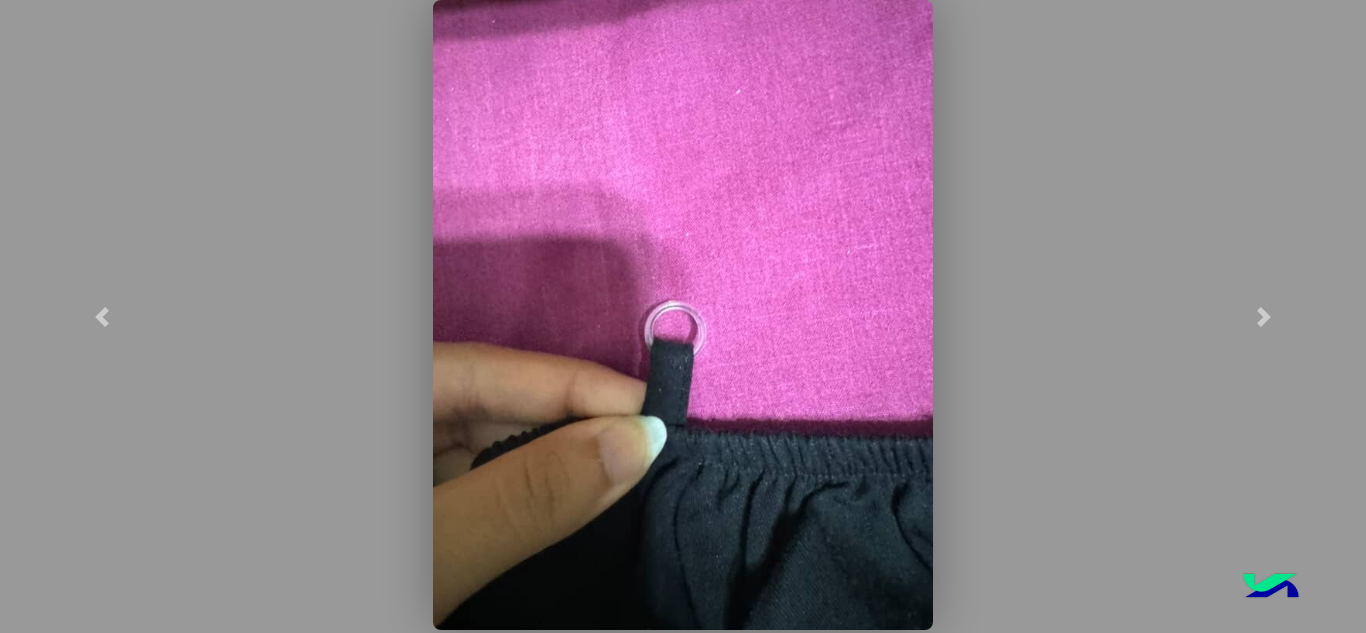 click 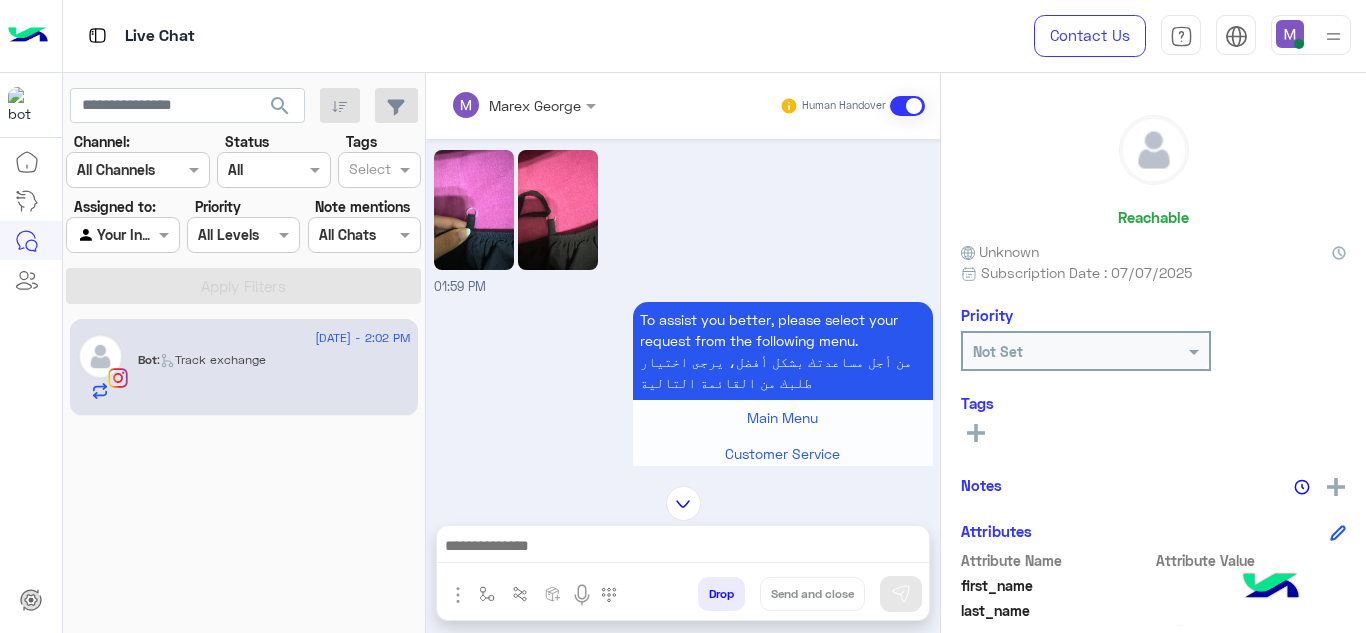 click 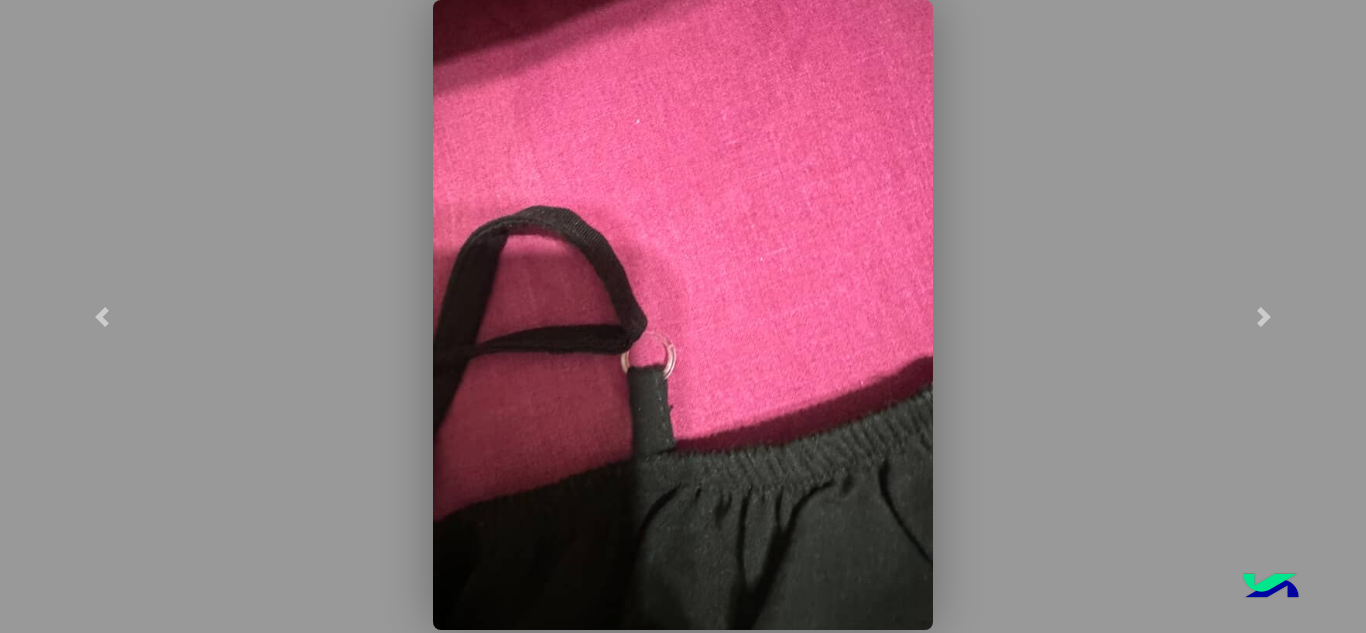 click 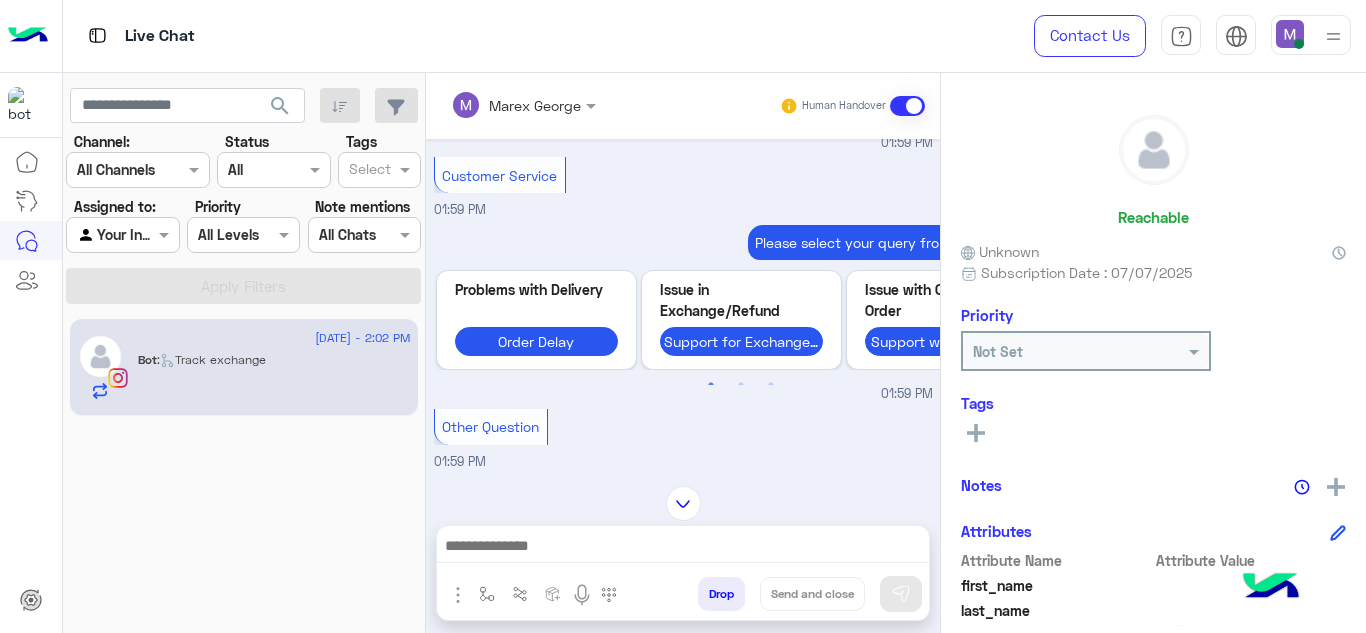 scroll, scrollTop: 3411, scrollLeft: 0, axis: vertical 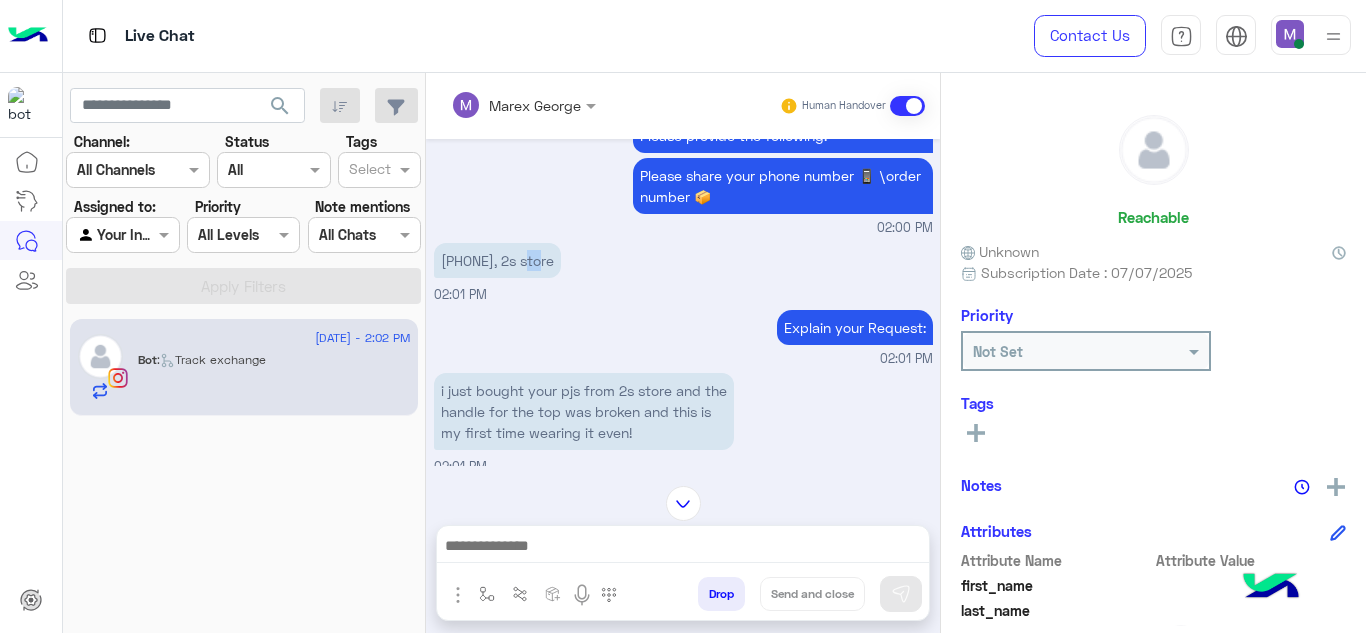 drag, startPoint x: 546, startPoint y: 322, endPoint x: 533, endPoint y: 323, distance: 13.038404 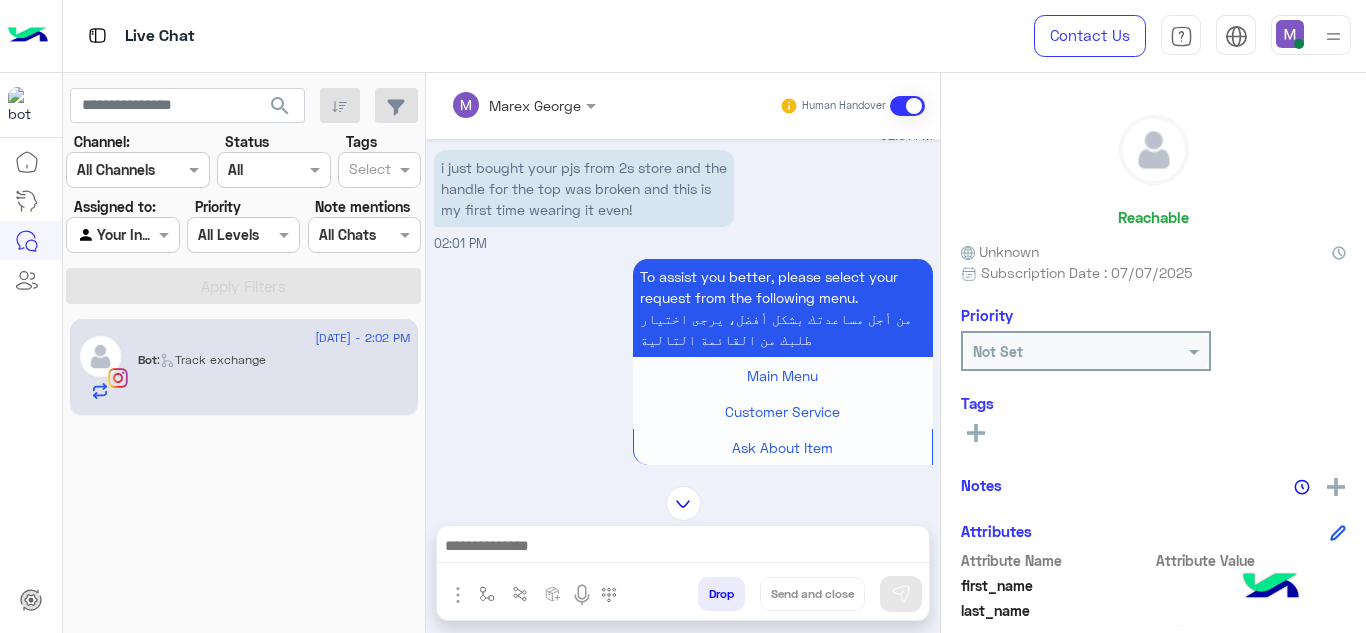 scroll, scrollTop: 5021, scrollLeft: 0, axis: vertical 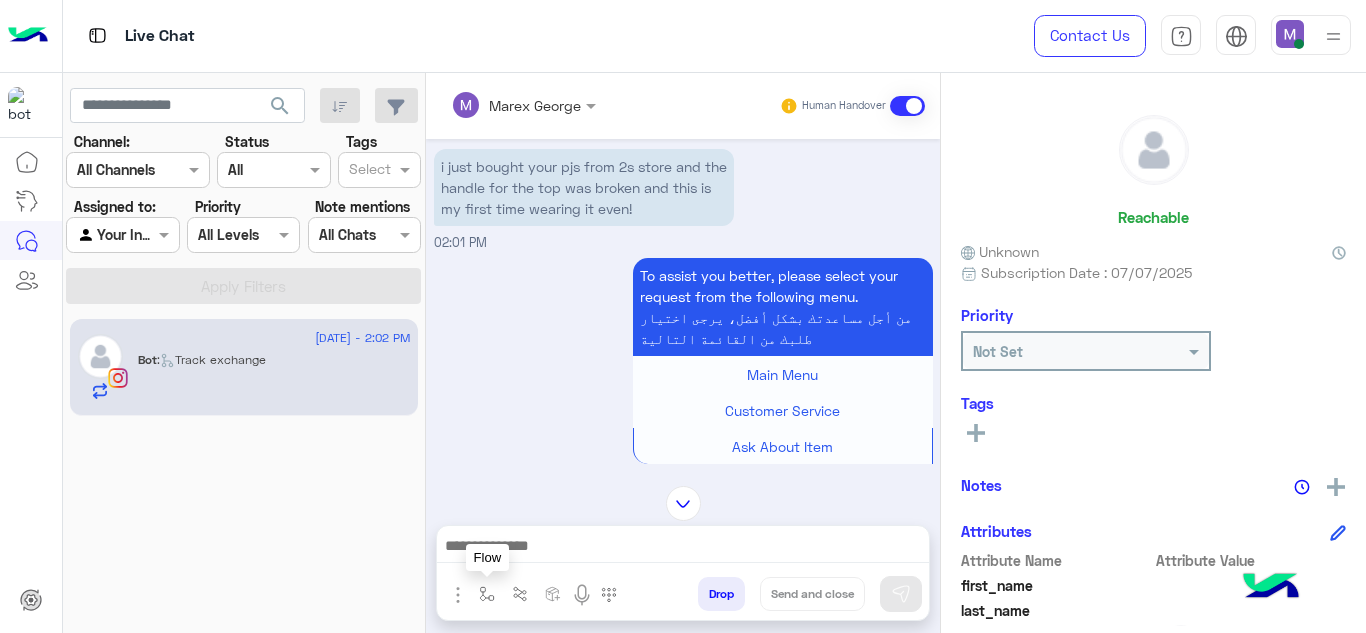 click at bounding box center (487, 594) 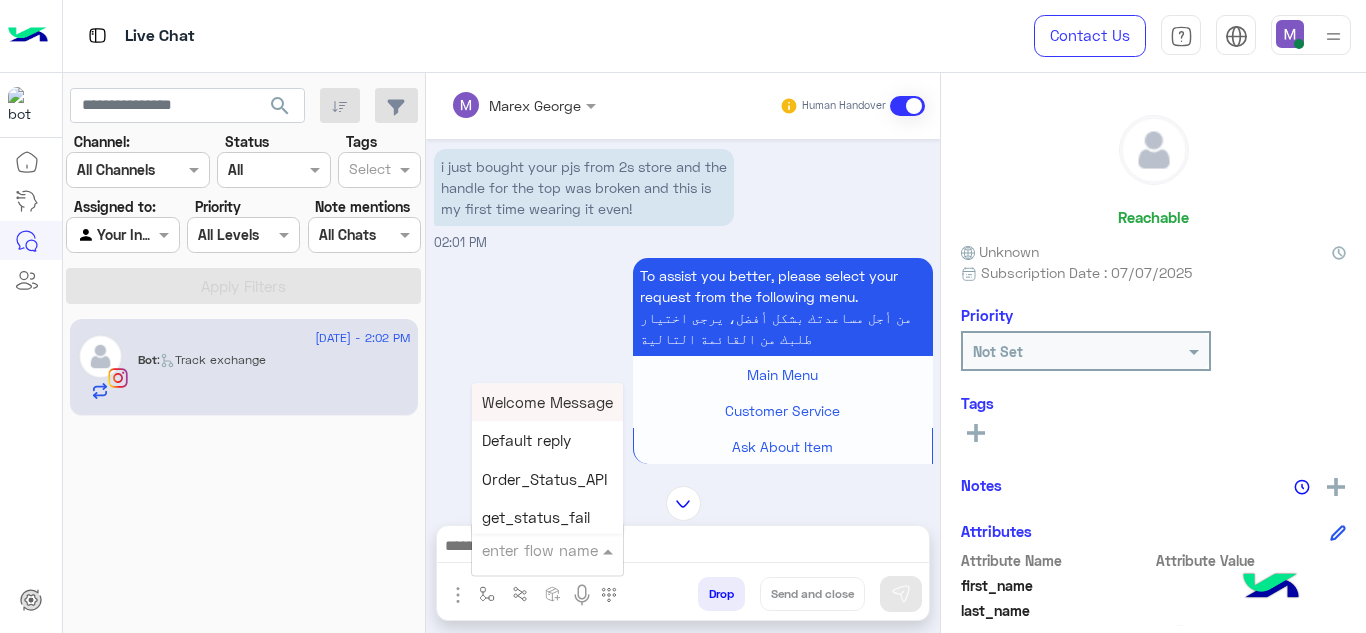 click at bounding box center (523, 550) 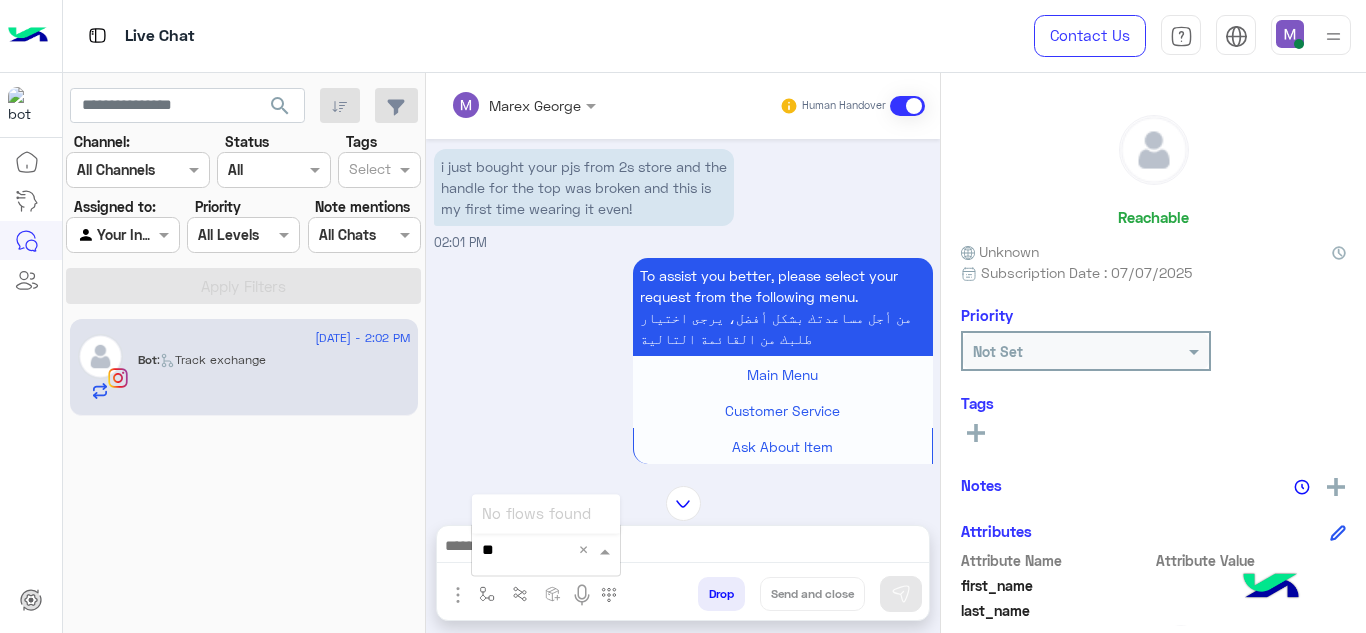 type on "*" 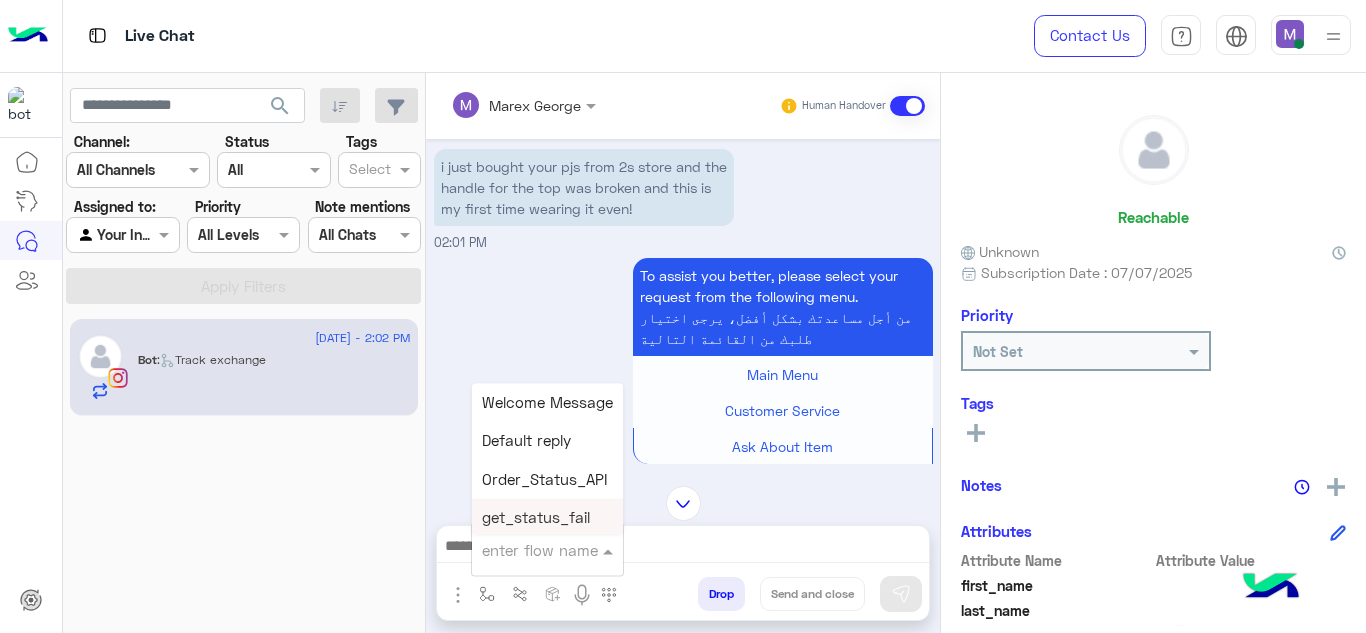 click at bounding box center [523, 550] 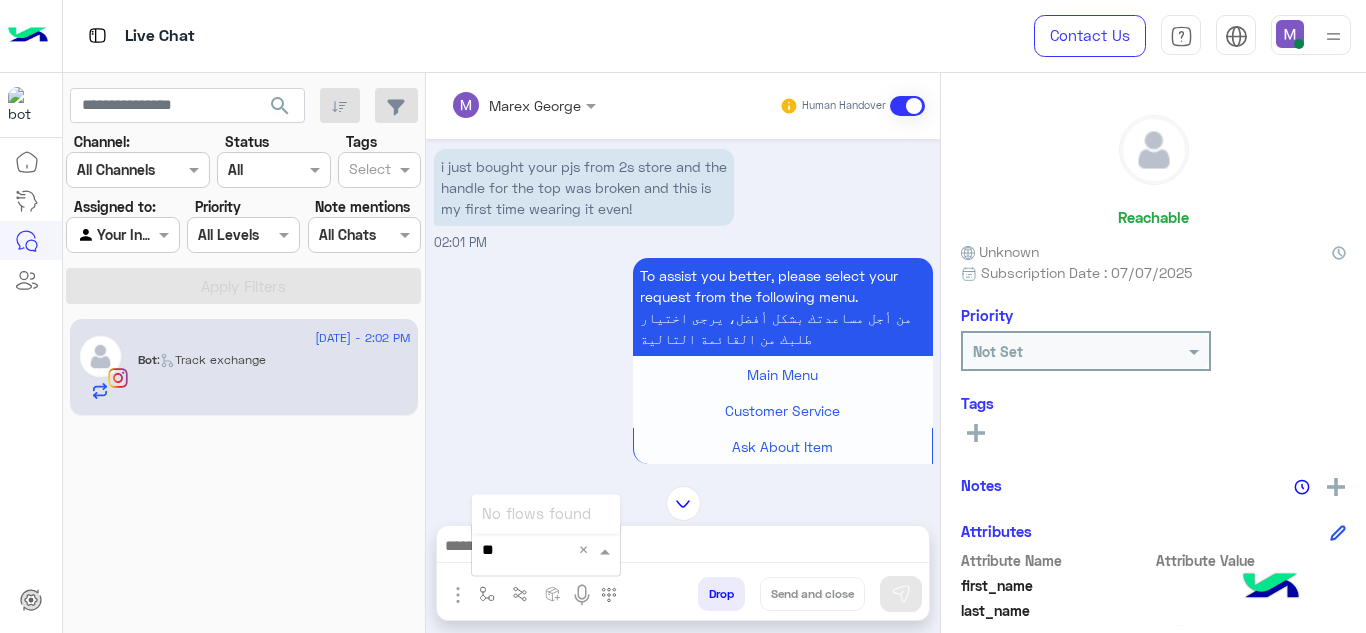 type on "*" 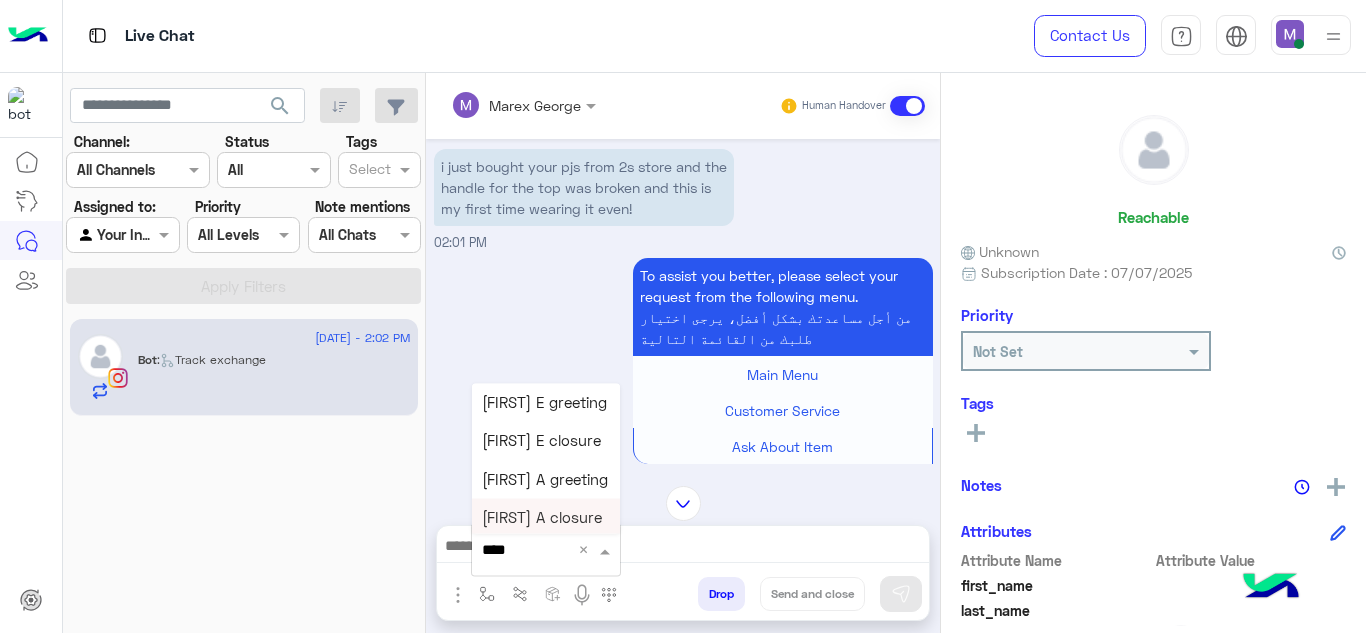 type on "*****" 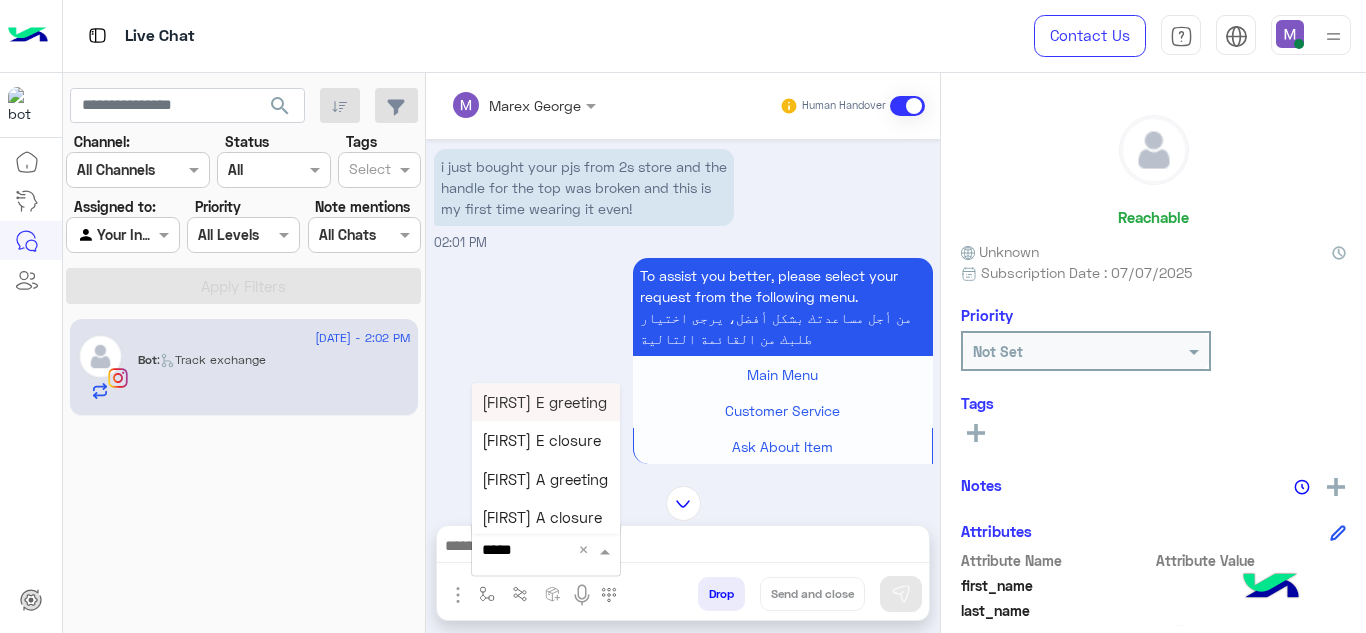 click on "Marex E greeting" at bounding box center (544, 402) 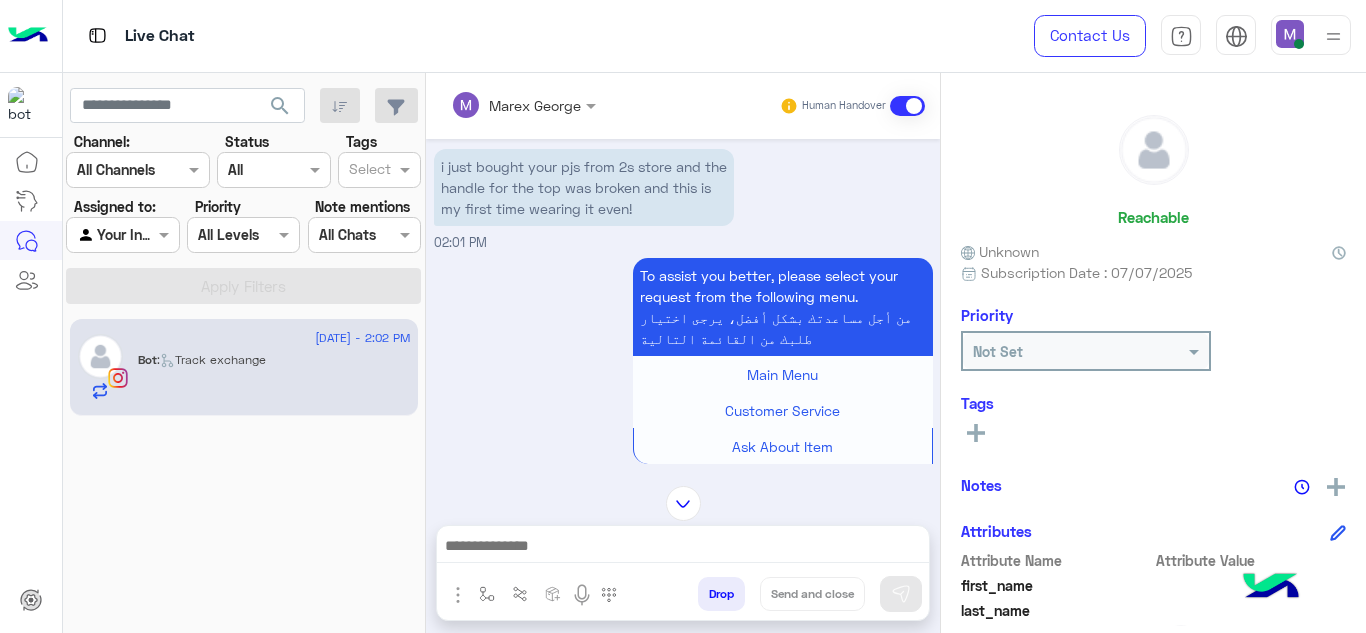 type on "**********" 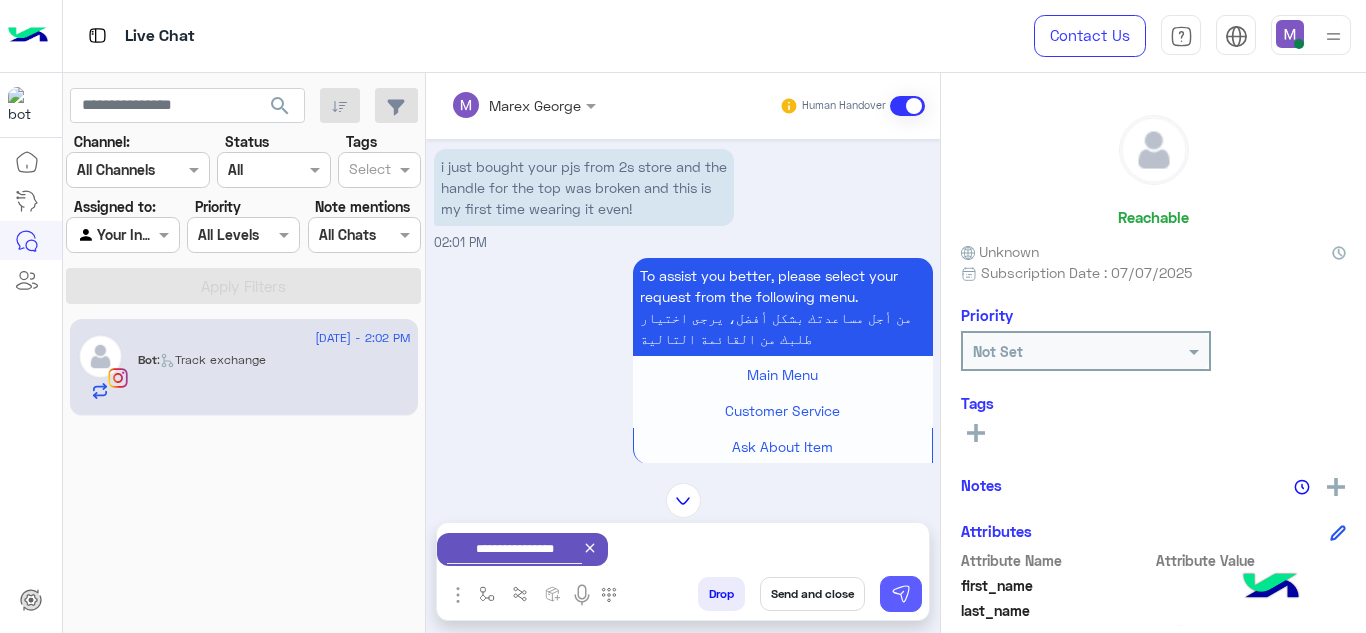 click at bounding box center [901, 594] 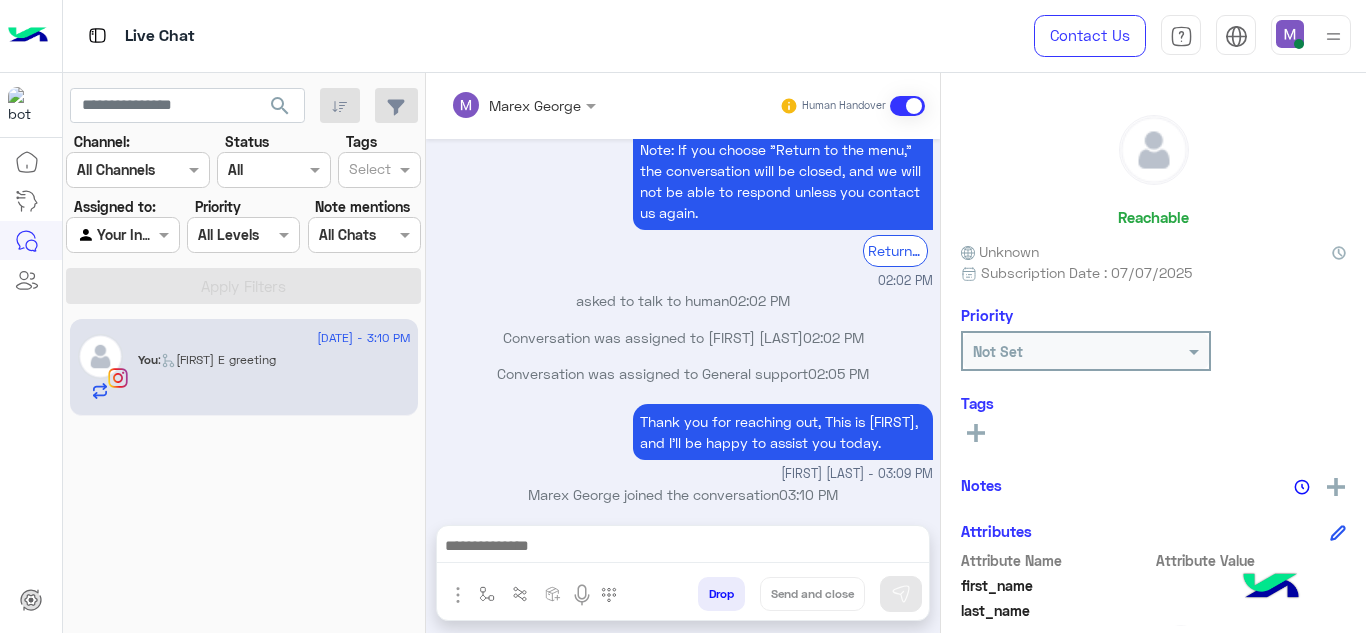 scroll, scrollTop: 6785, scrollLeft: 0, axis: vertical 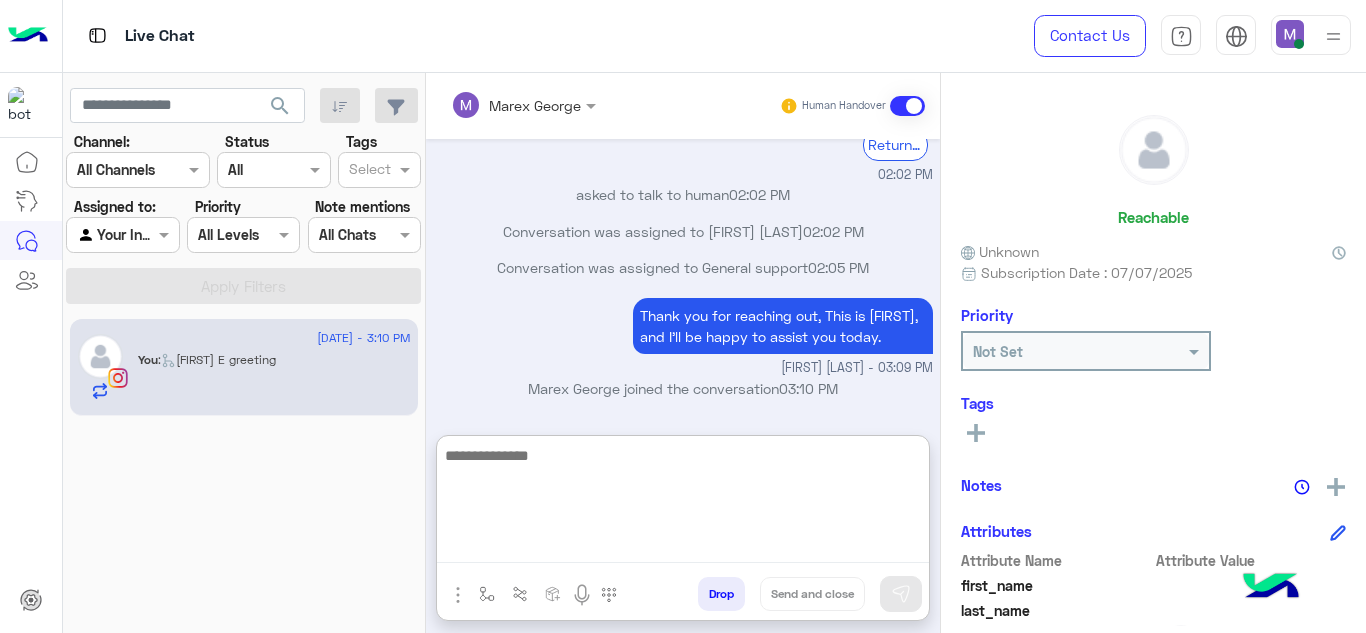 click at bounding box center [683, 503] 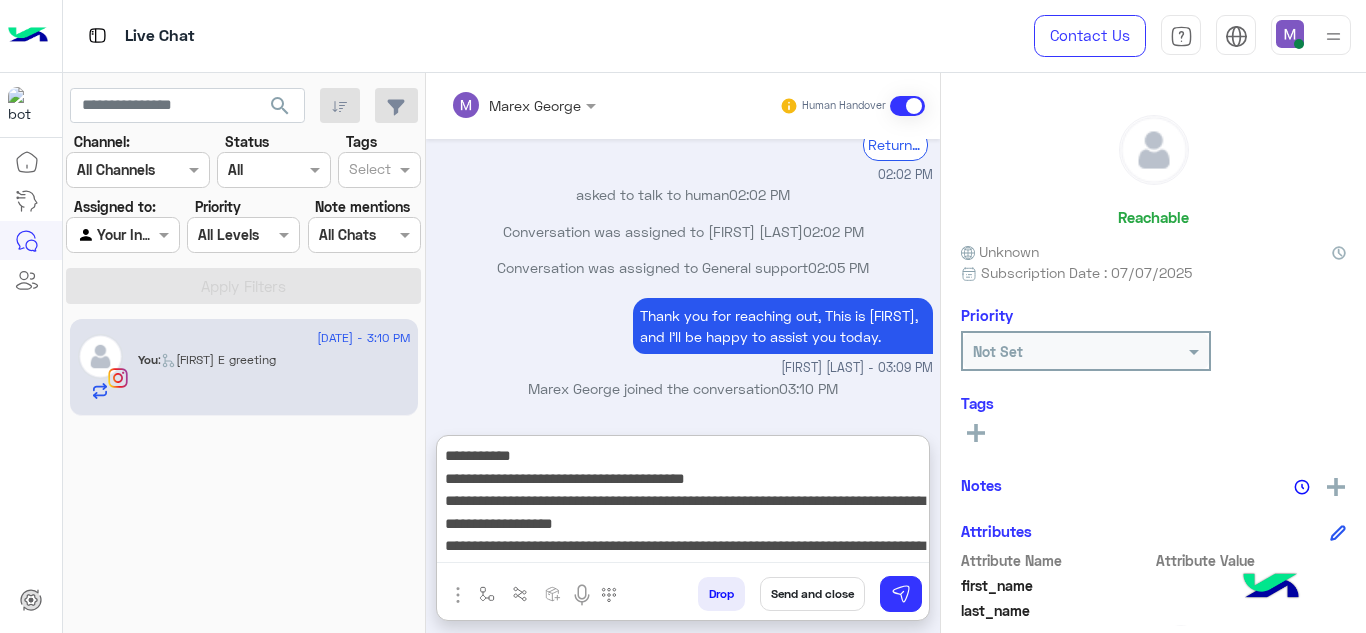 scroll, scrollTop: 0, scrollLeft: 0, axis: both 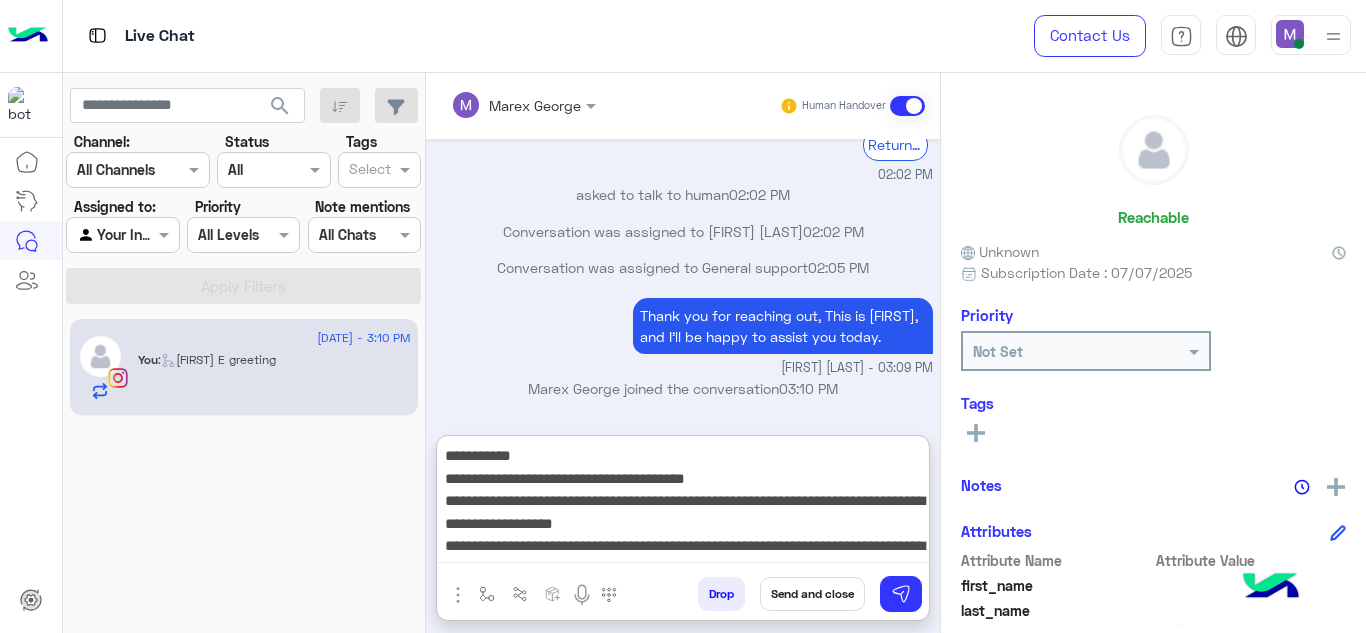 drag, startPoint x: 530, startPoint y: 457, endPoint x: 407, endPoint y: 460, distance: 123.03658 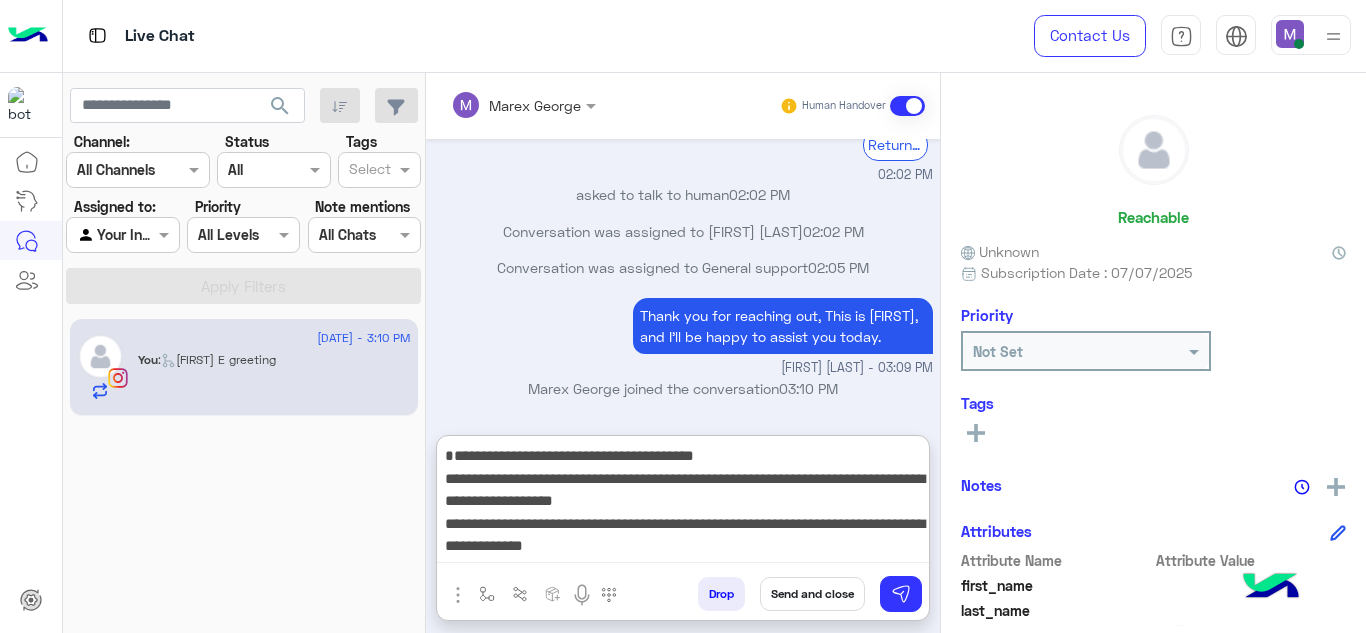 scroll, scrollTop: 33, scrollLeft: 0, axis: vertical 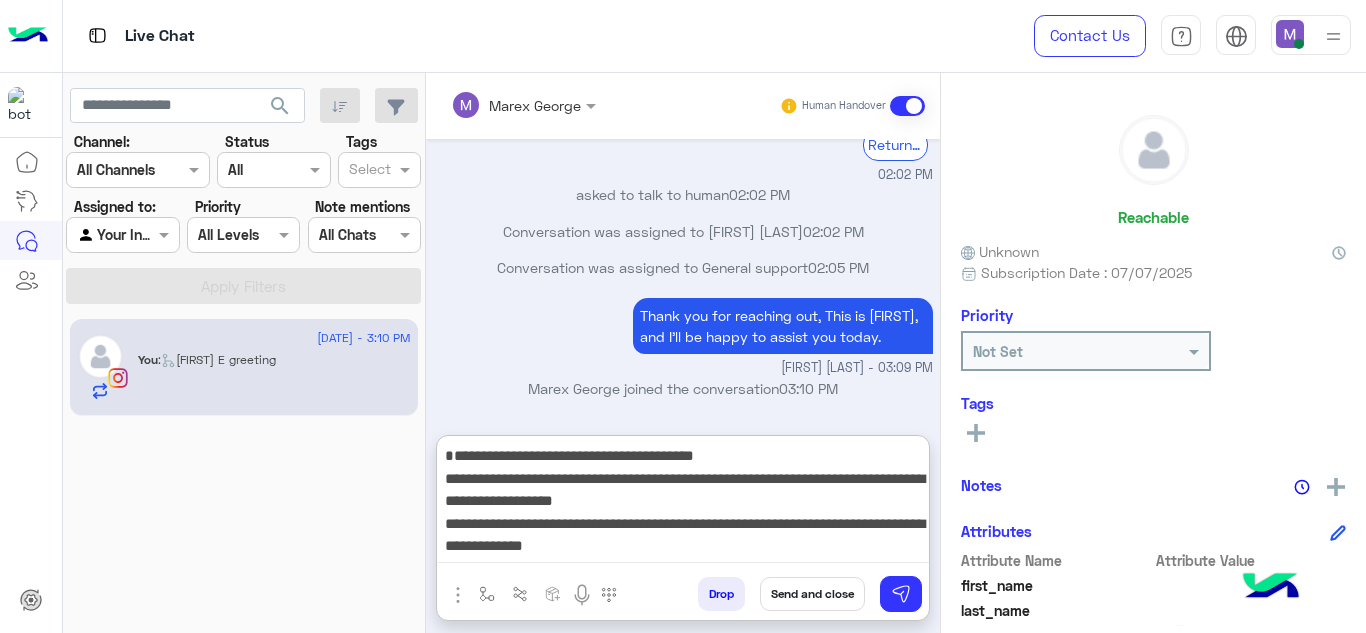 drag, startPoint x: 739, startPoint y: 448, endPoint x: 483, endPoint y: 438, distance: 256.19525 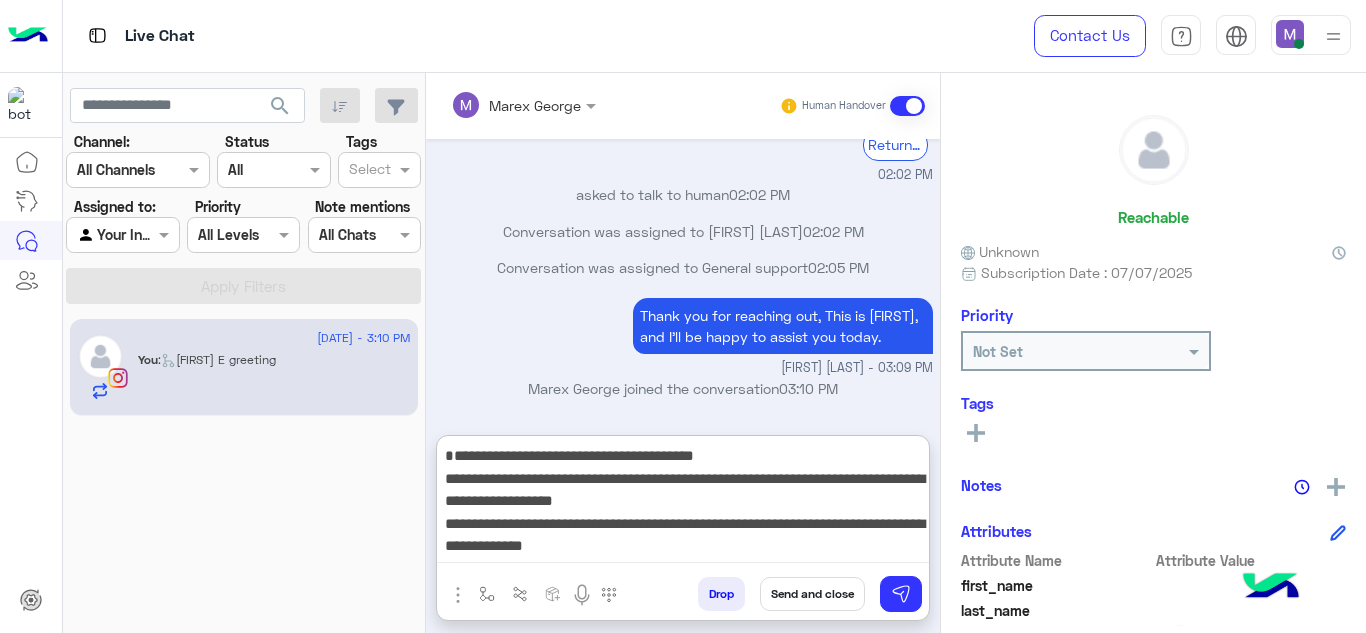 click on "**********" at bounding box center [683, 503] 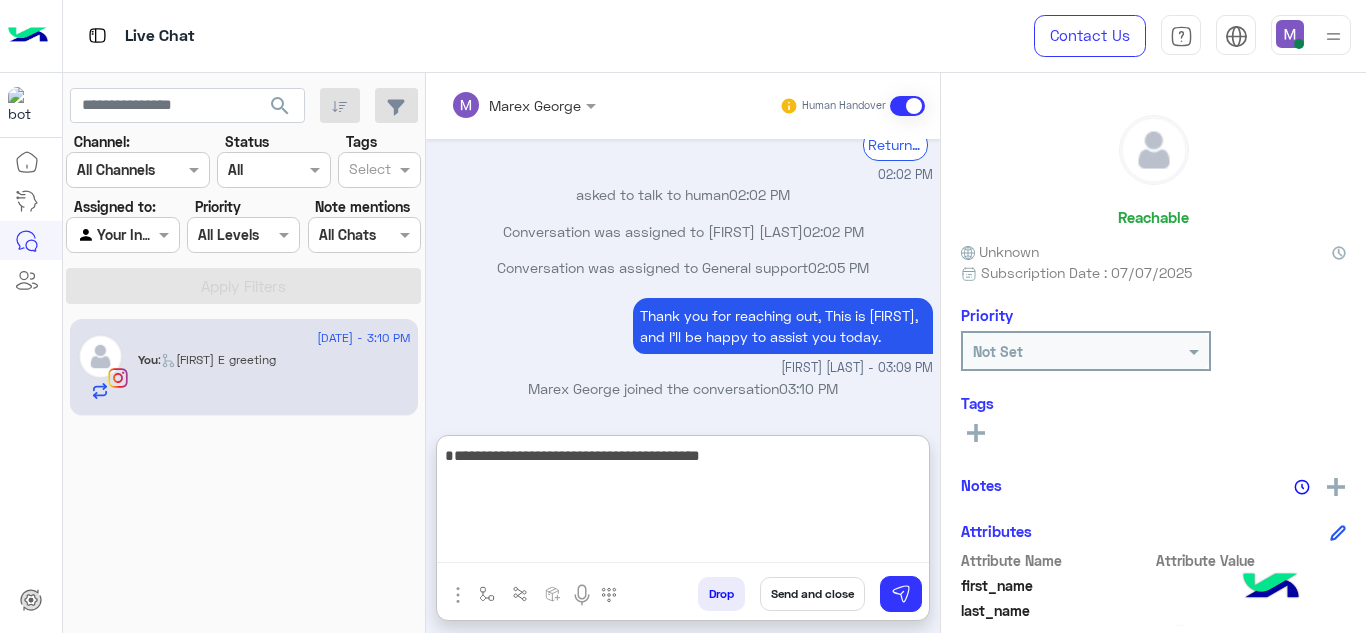 scroll, scrollTop: 0, scrollLeft: 0, axis: both 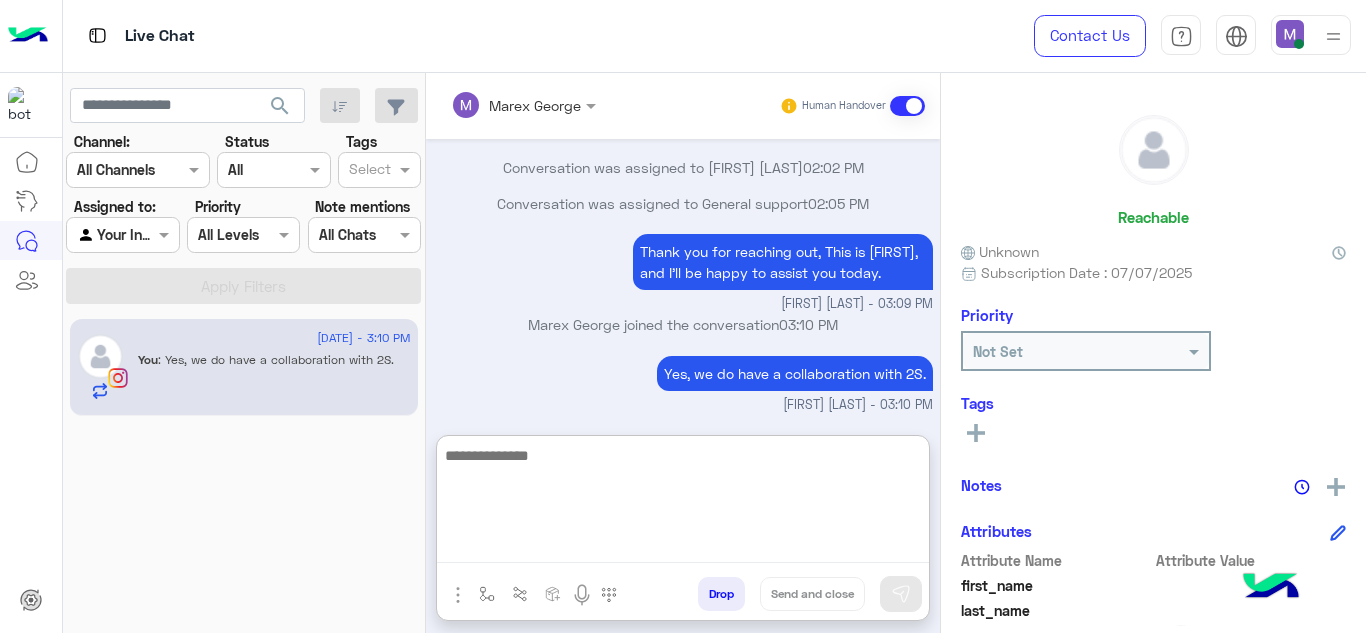 paste on "**********" 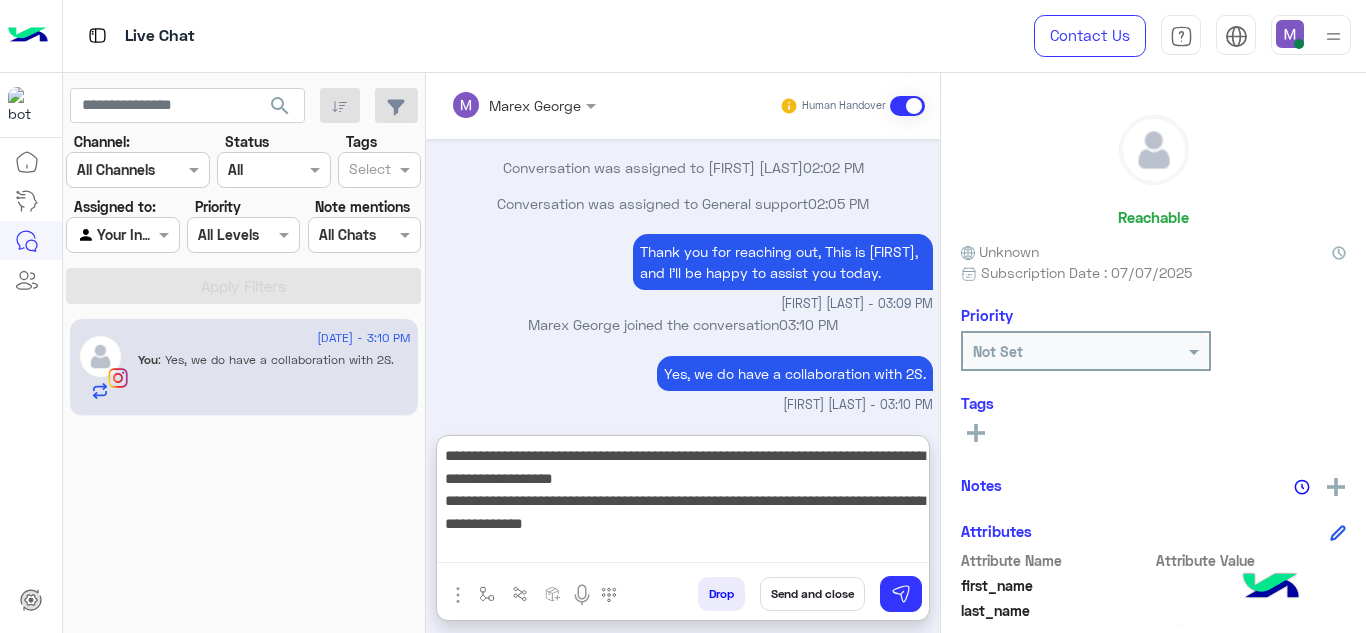 scroll, scrollTop: 0, scrollLeft: 0, axis: both 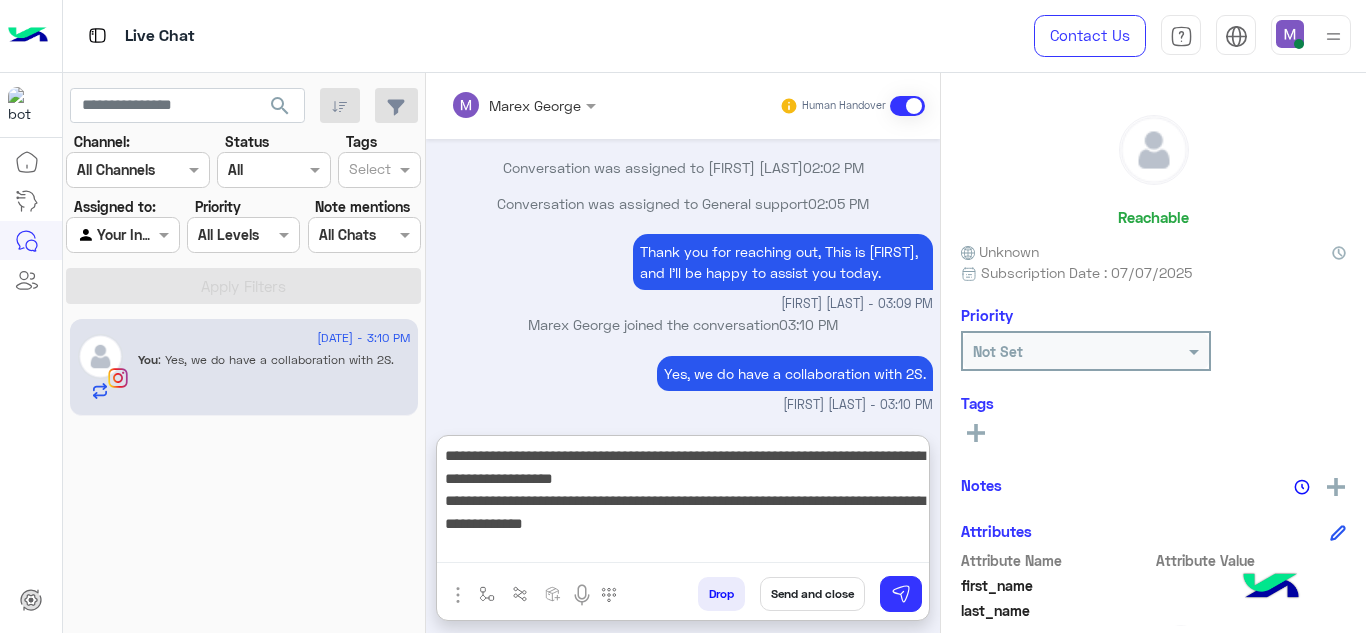 drag, startPoint x: 440, startPoint y: 496, endPoint x: 657, endPoint y: 533, distance: 220.13177 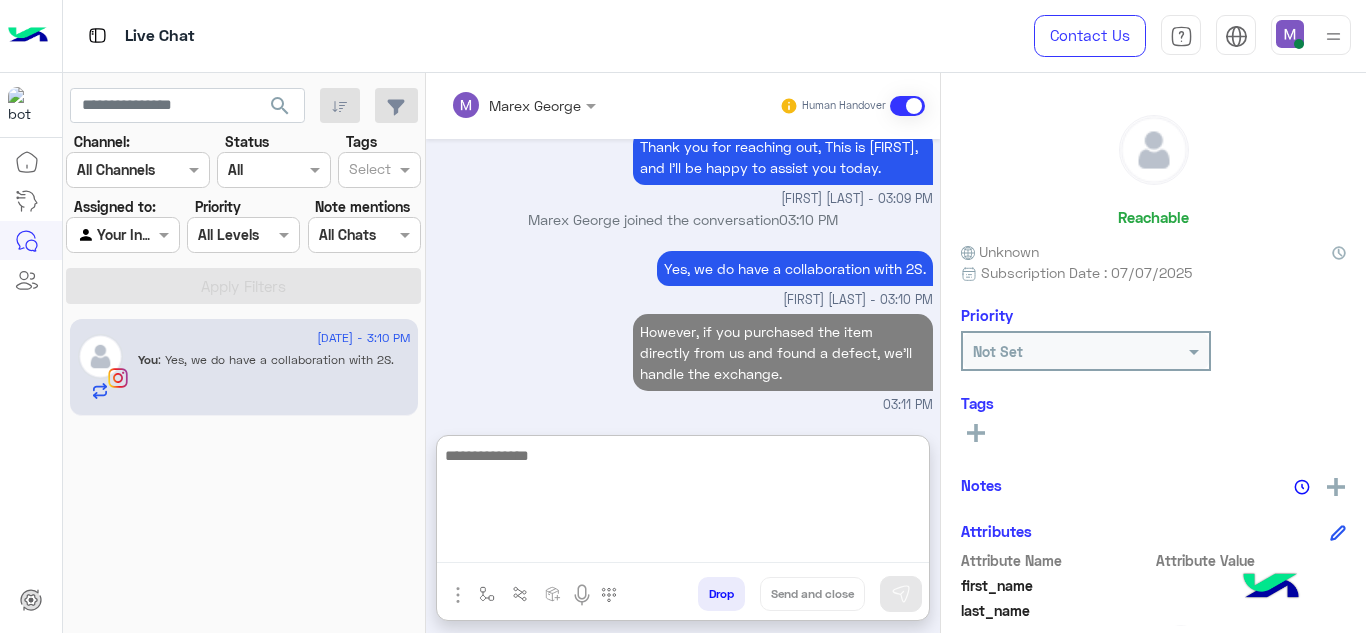 scroll, scrollTop: 7044, scrollLeft: 0, axis: vertical 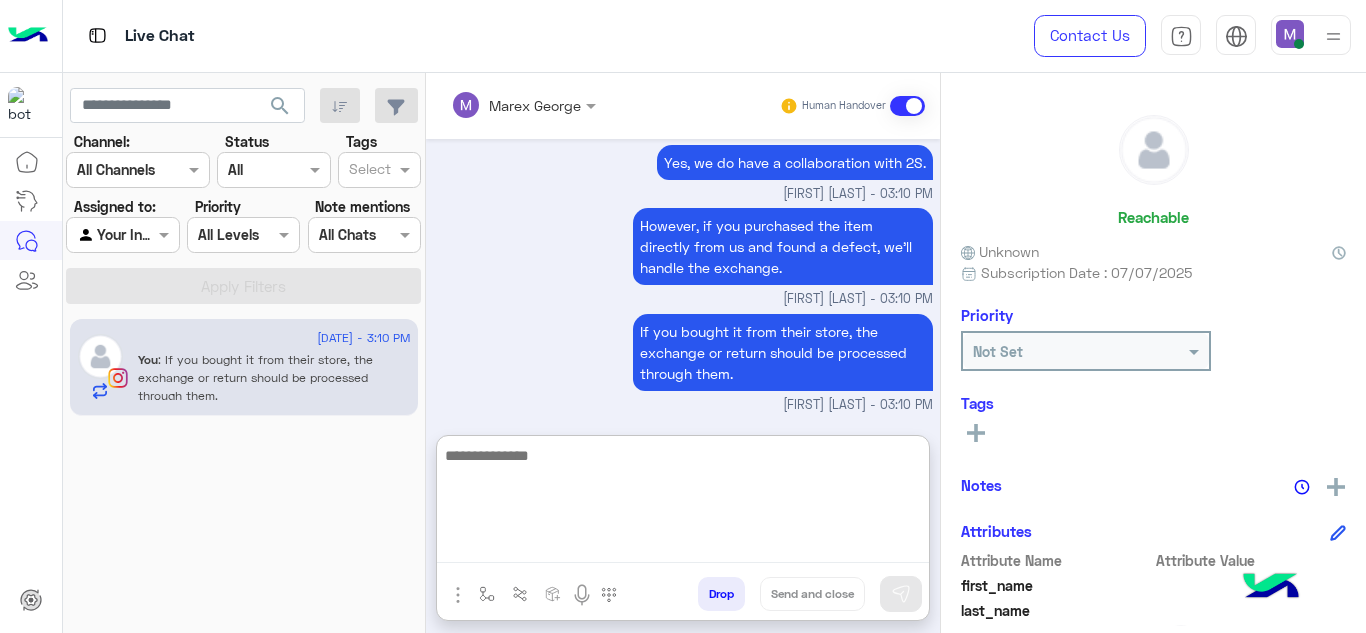 paste on "**********" 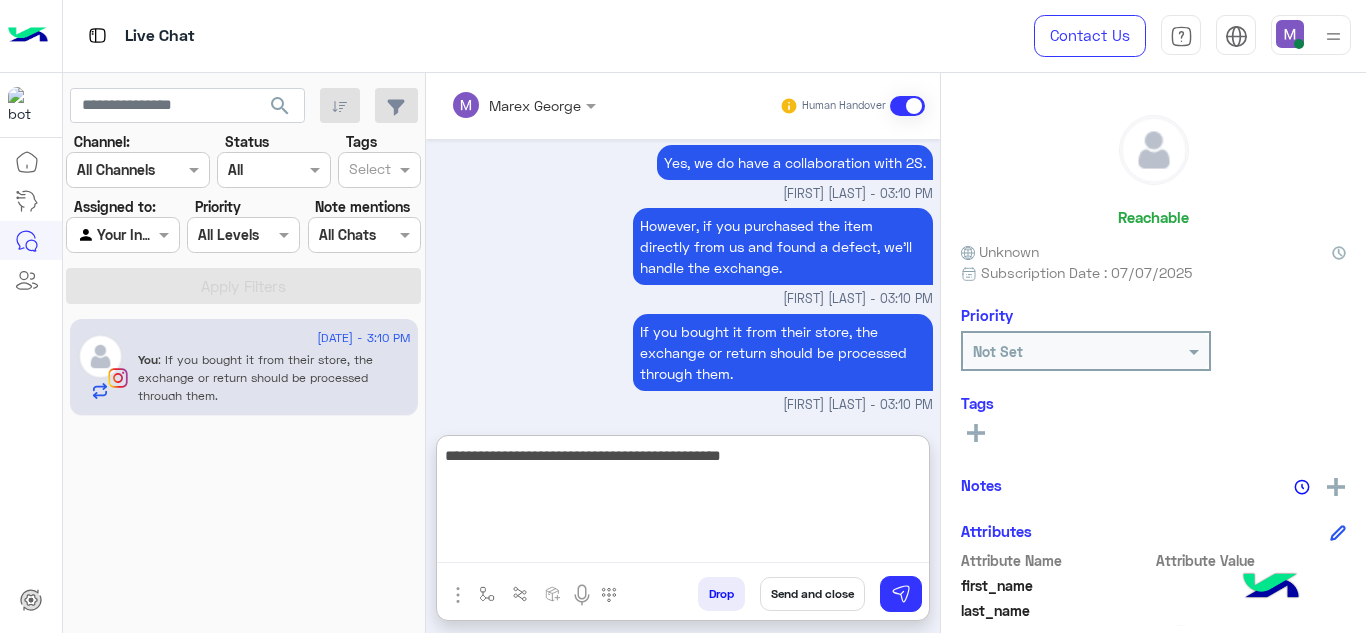 type 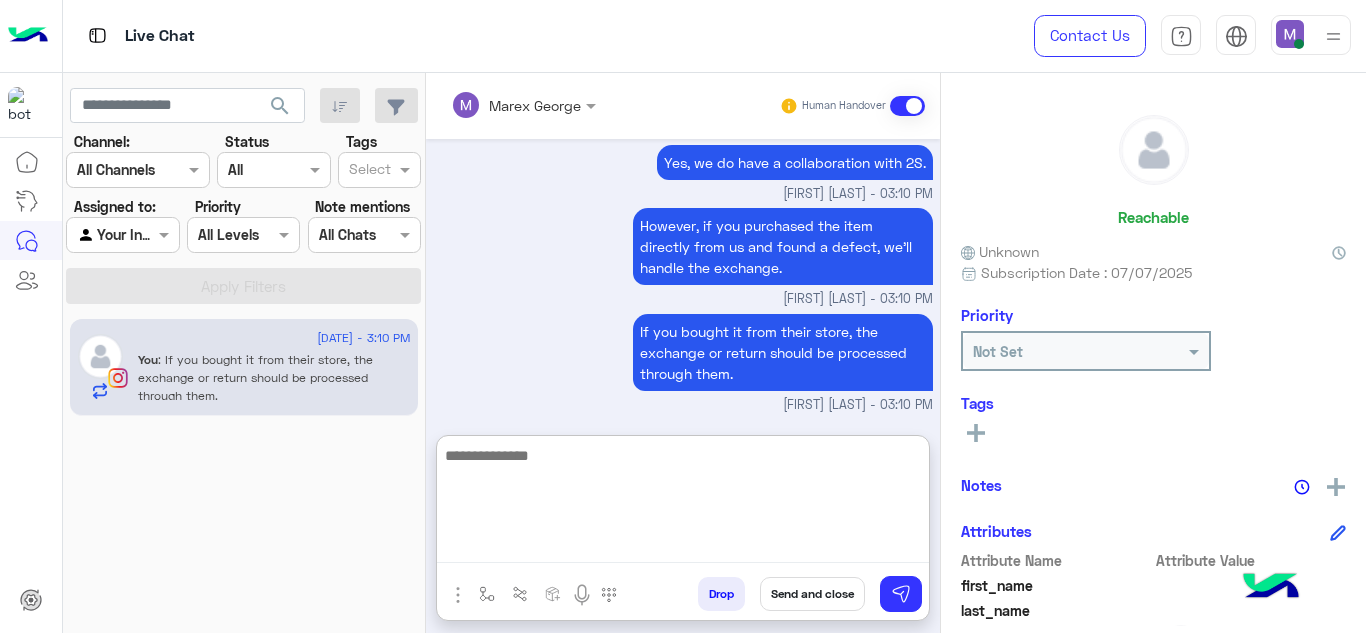 scroll, scrollTop: 7235, scrollLeft: 0, axis: vertical 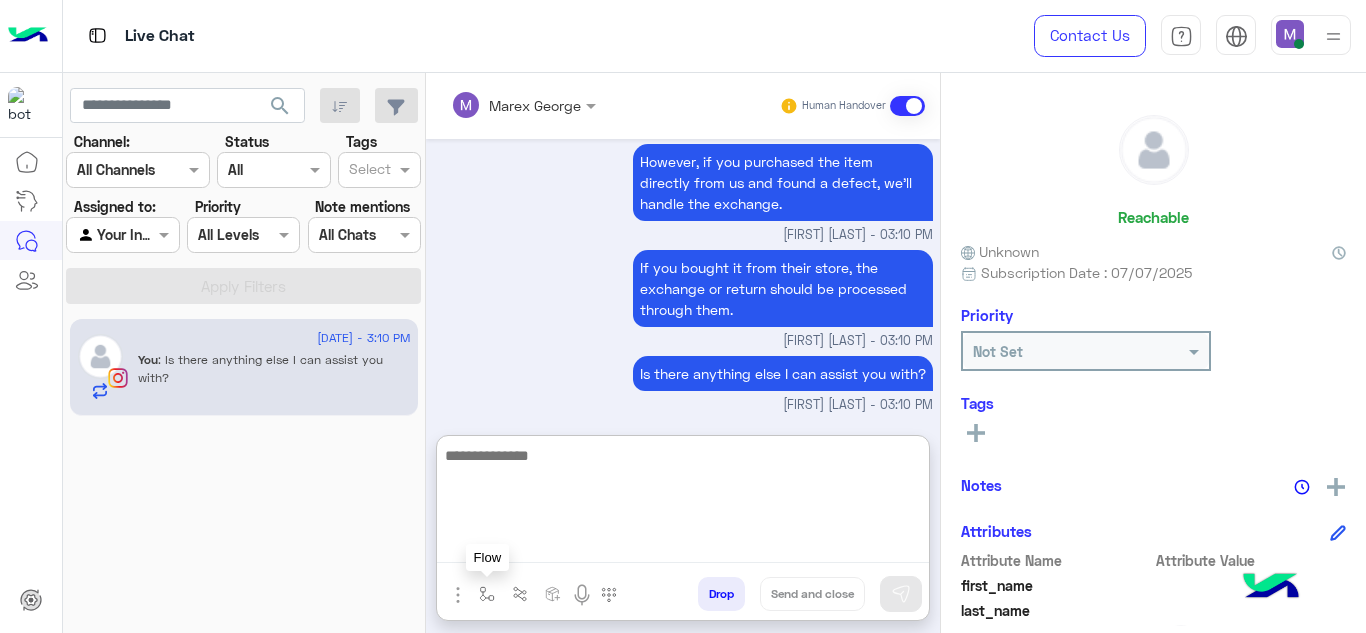 click at bounding box center [487, 594] 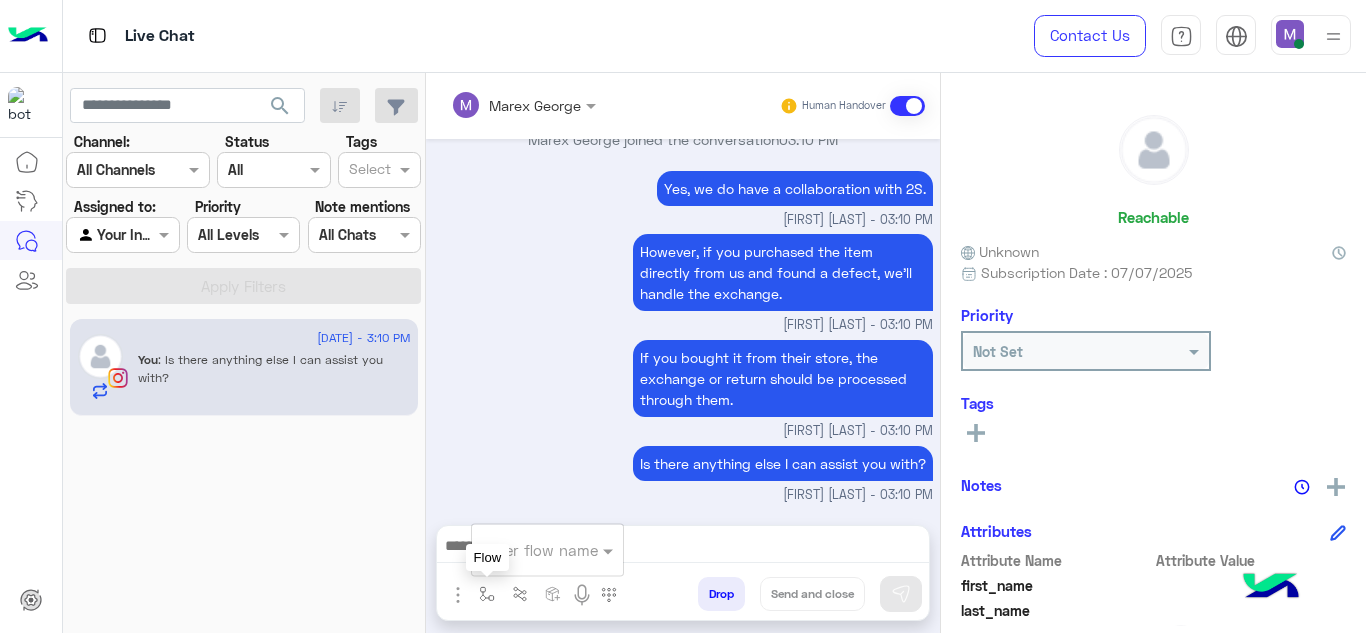 scroll, scrollTop: 7145, scrollLeft: 0, axis: vertical 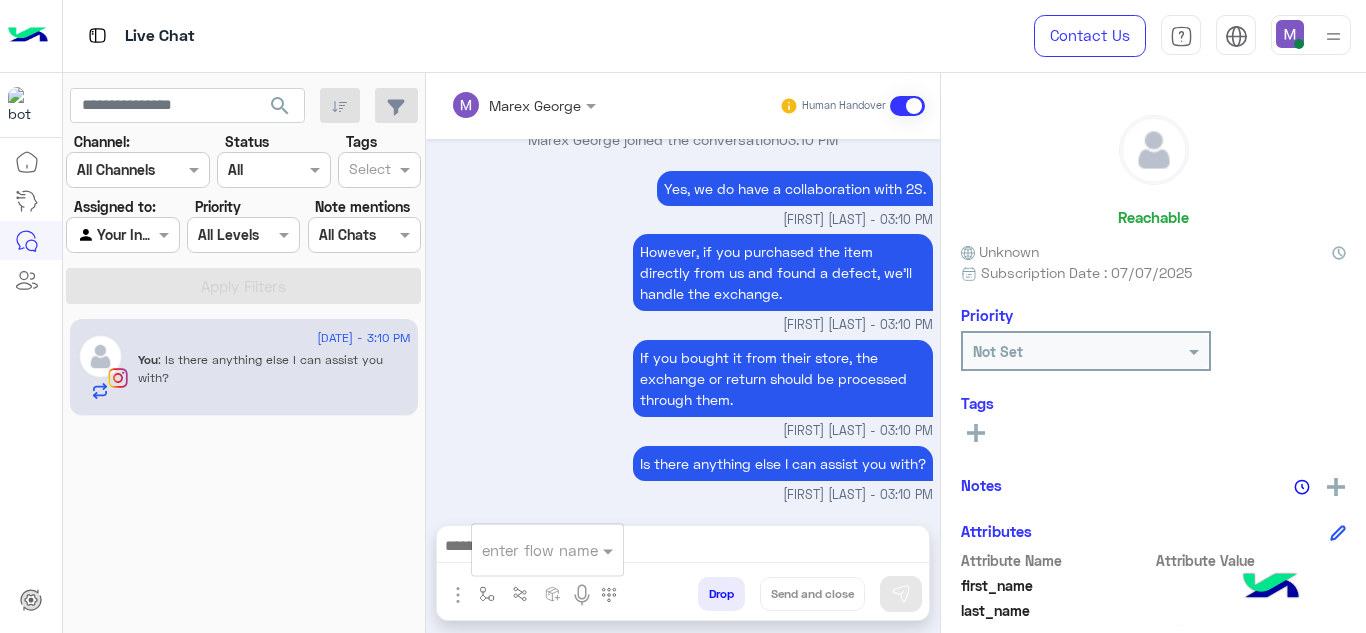 click at bounding box center (523, 550) 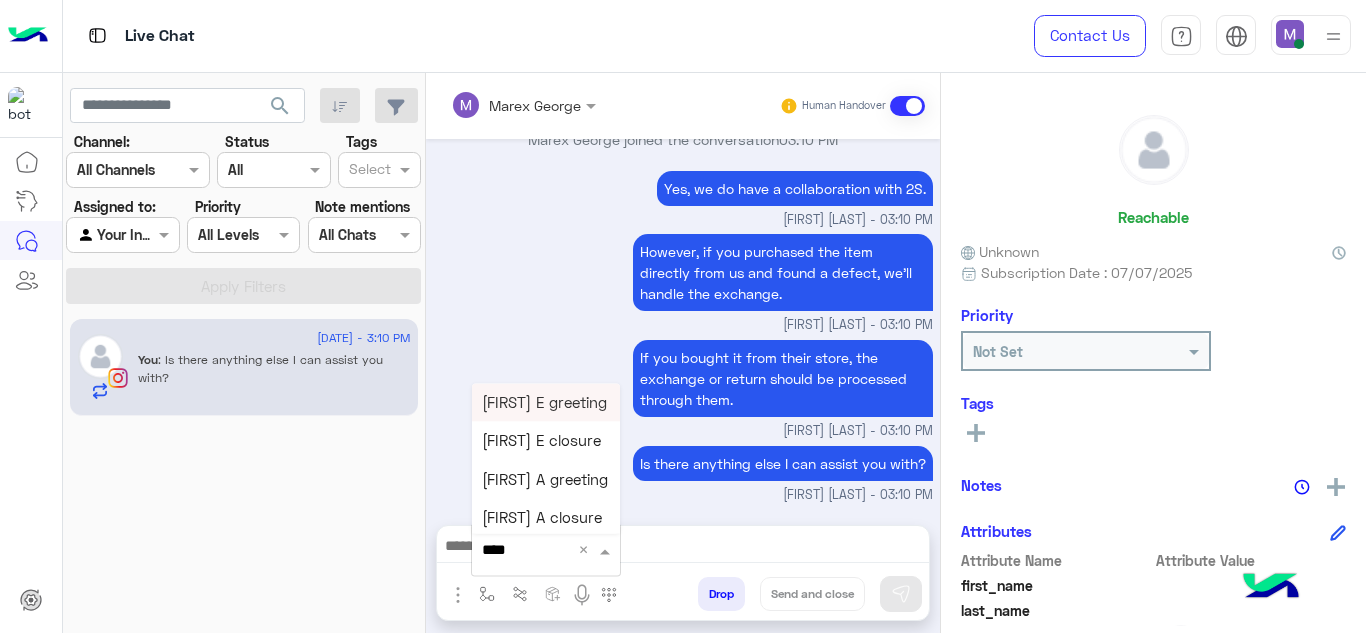 type on "*****" 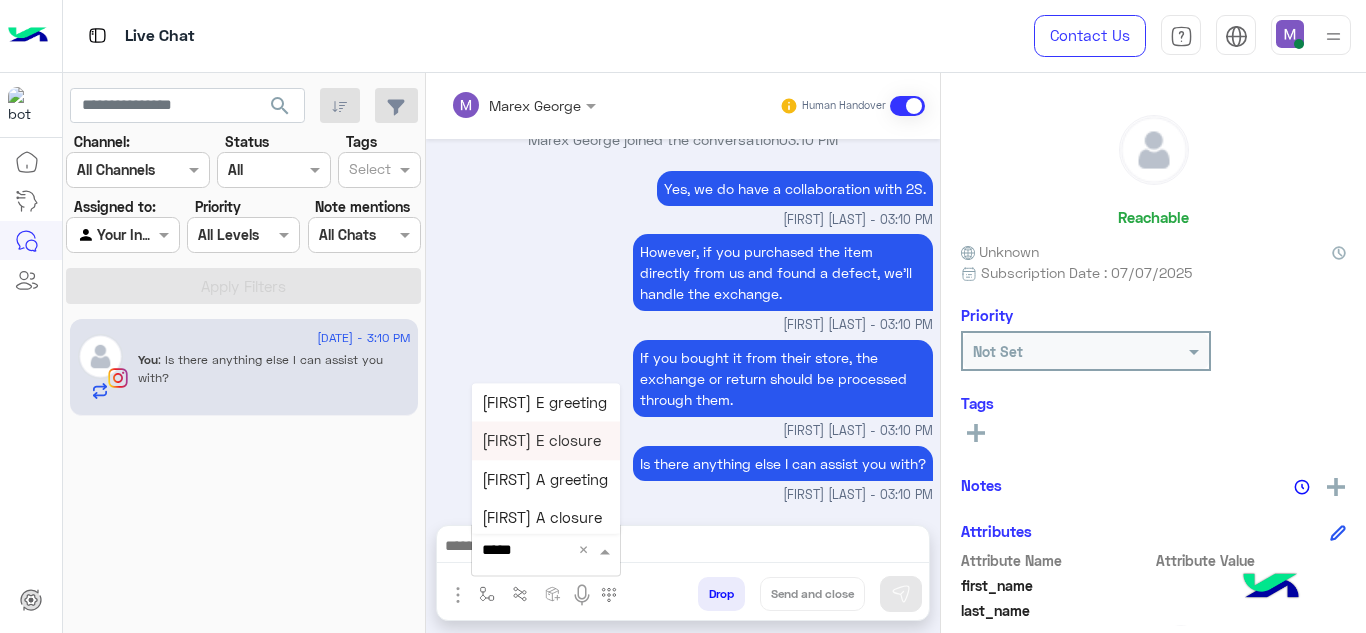 click on "[FIRST] [LAST] closure" at bounding box center (541, 441) 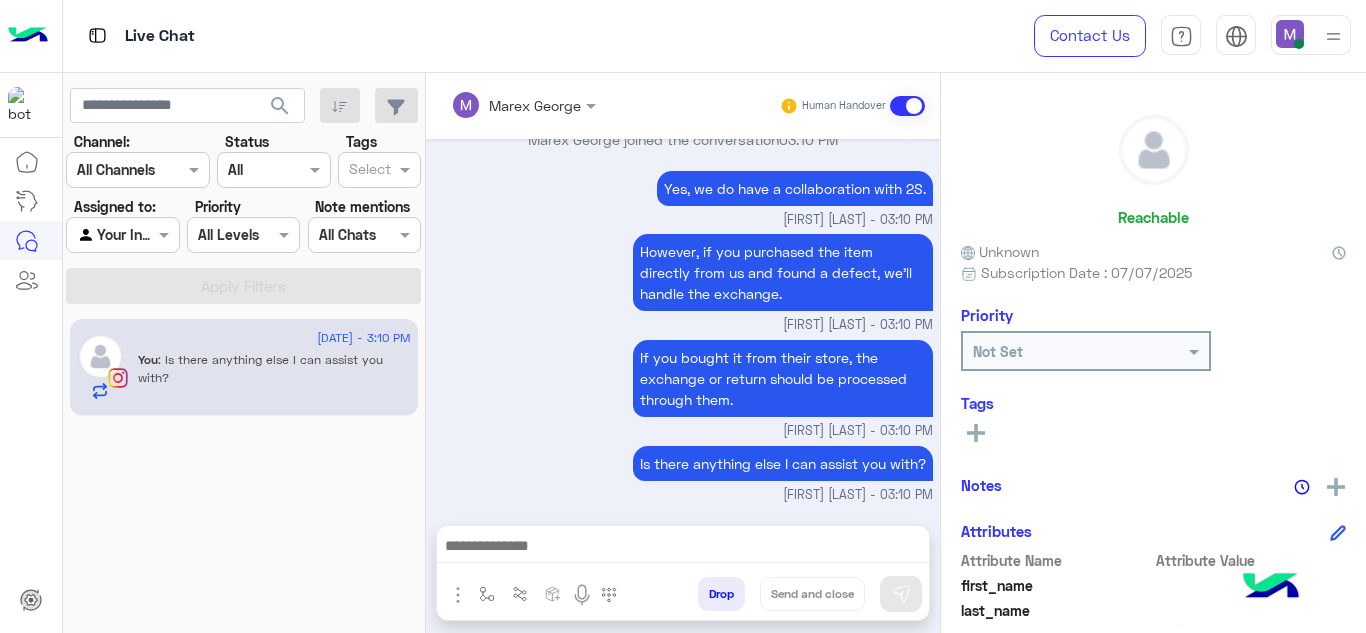 type on "**********" 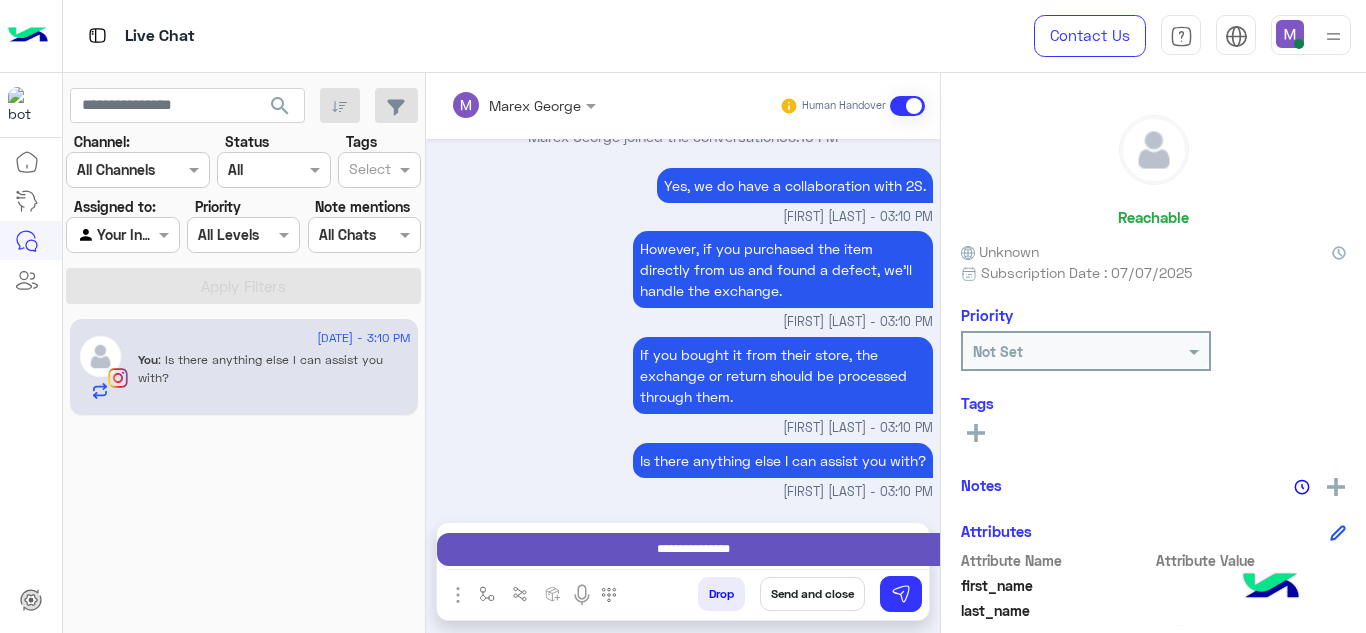 scroll, scrollTop: 7148, scrollLeft: 0, axis: vertical 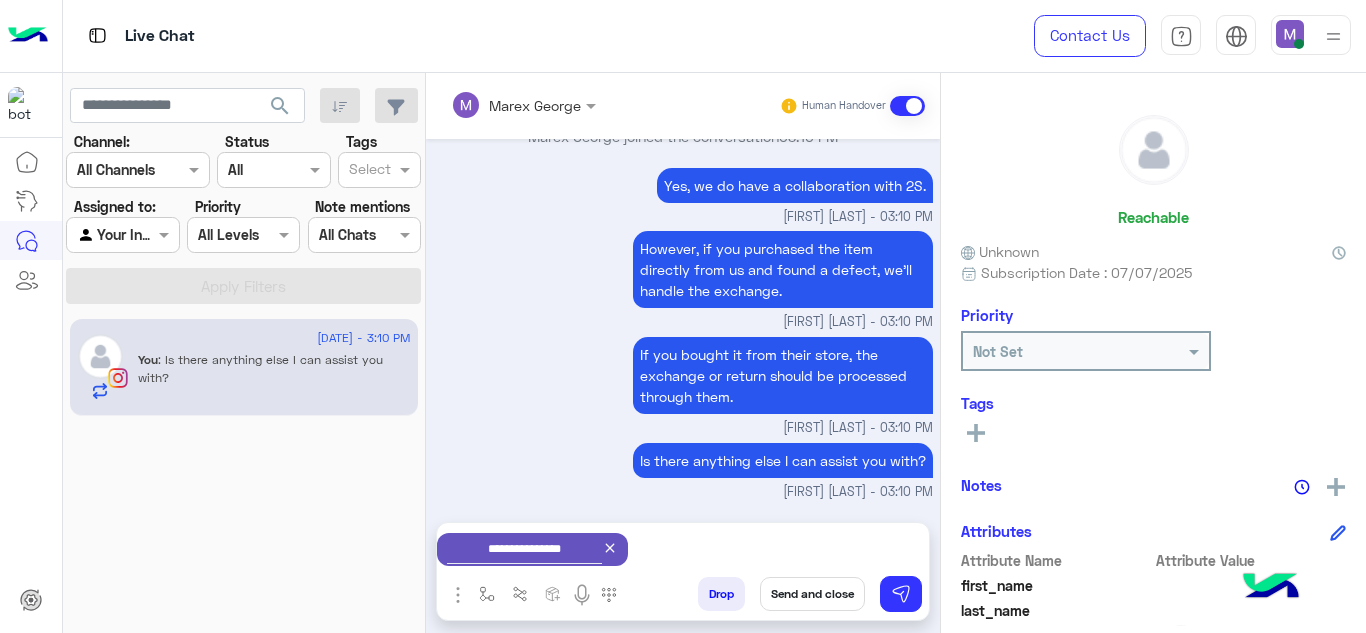 click on "Send and close" at bounding box center (812, 594) 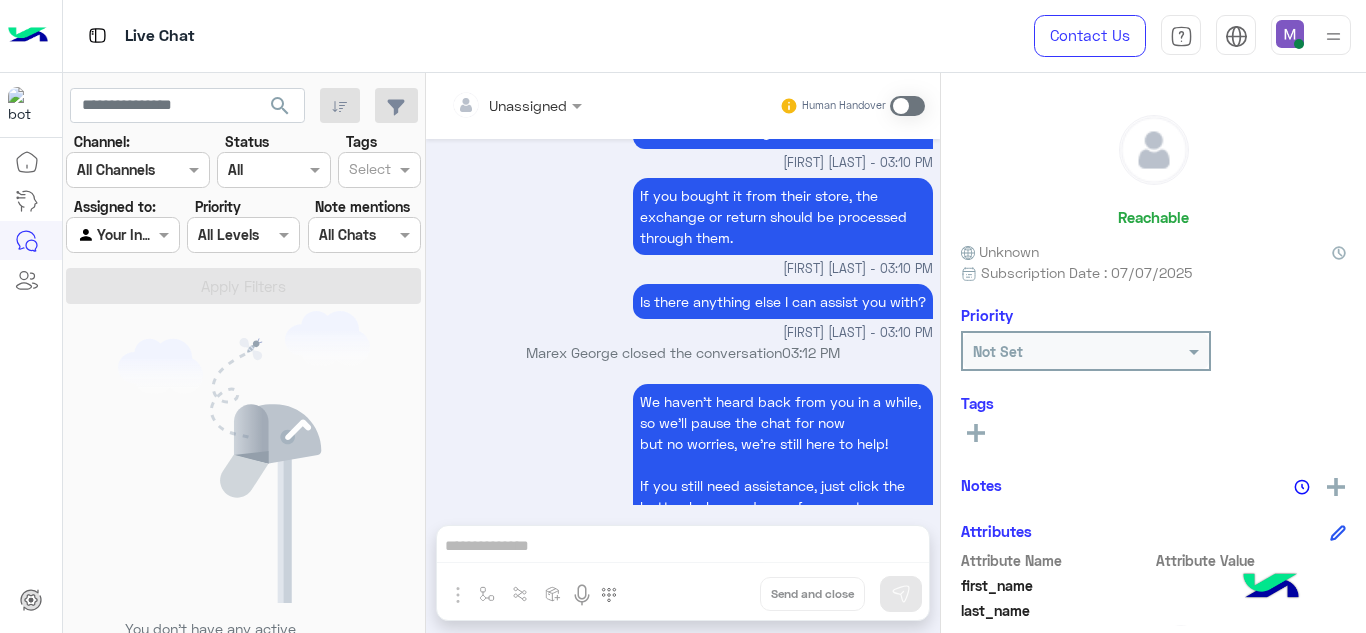 scroll, scrollTop: 7428, scrollLeft: 0, axis: vertical 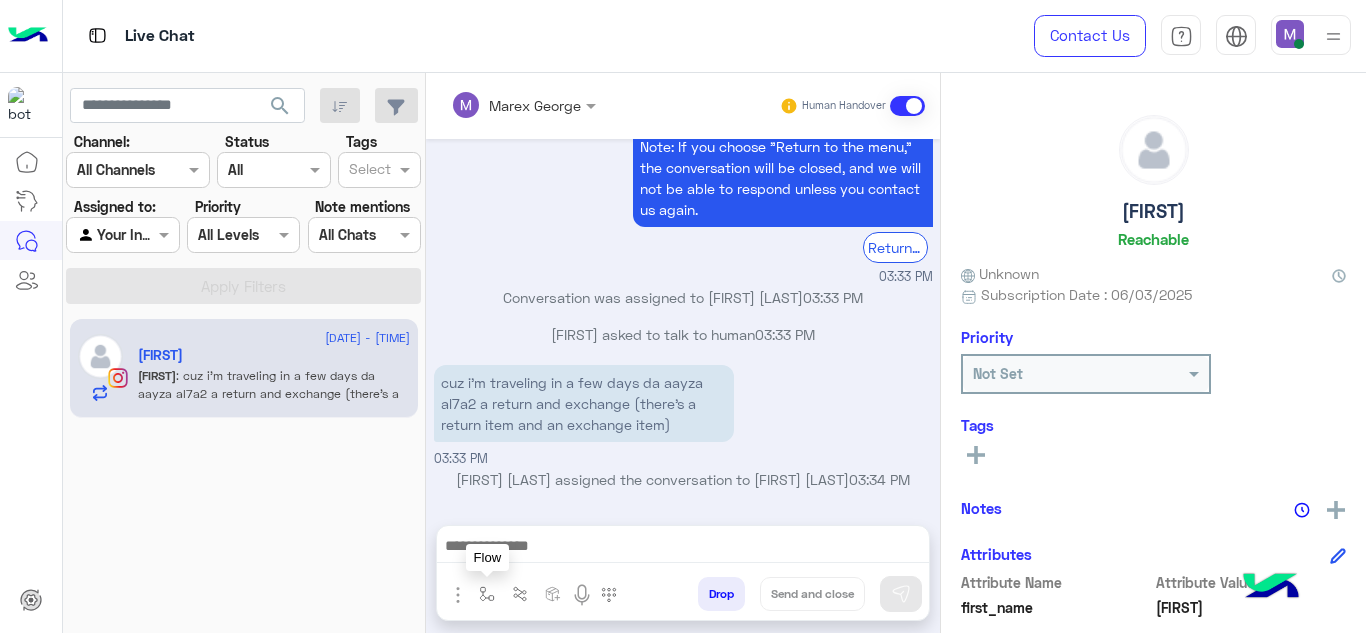 click at bounding box center (487, 593) 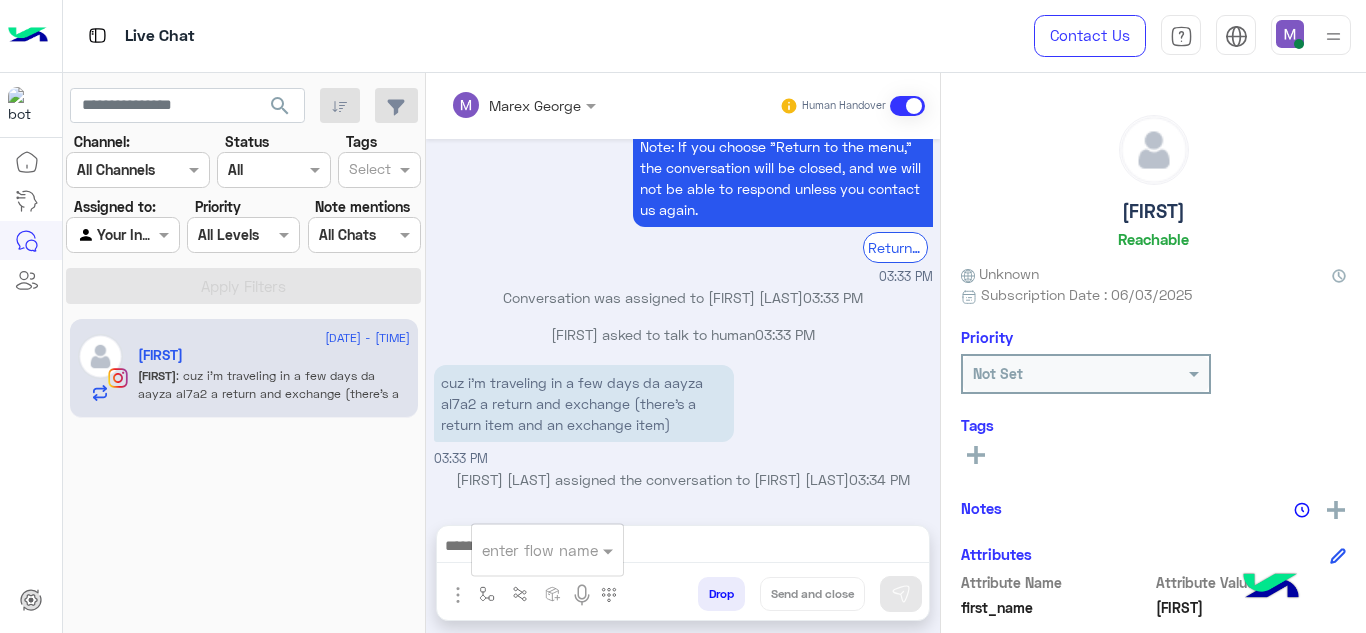 click at bounding box center (523, 550) 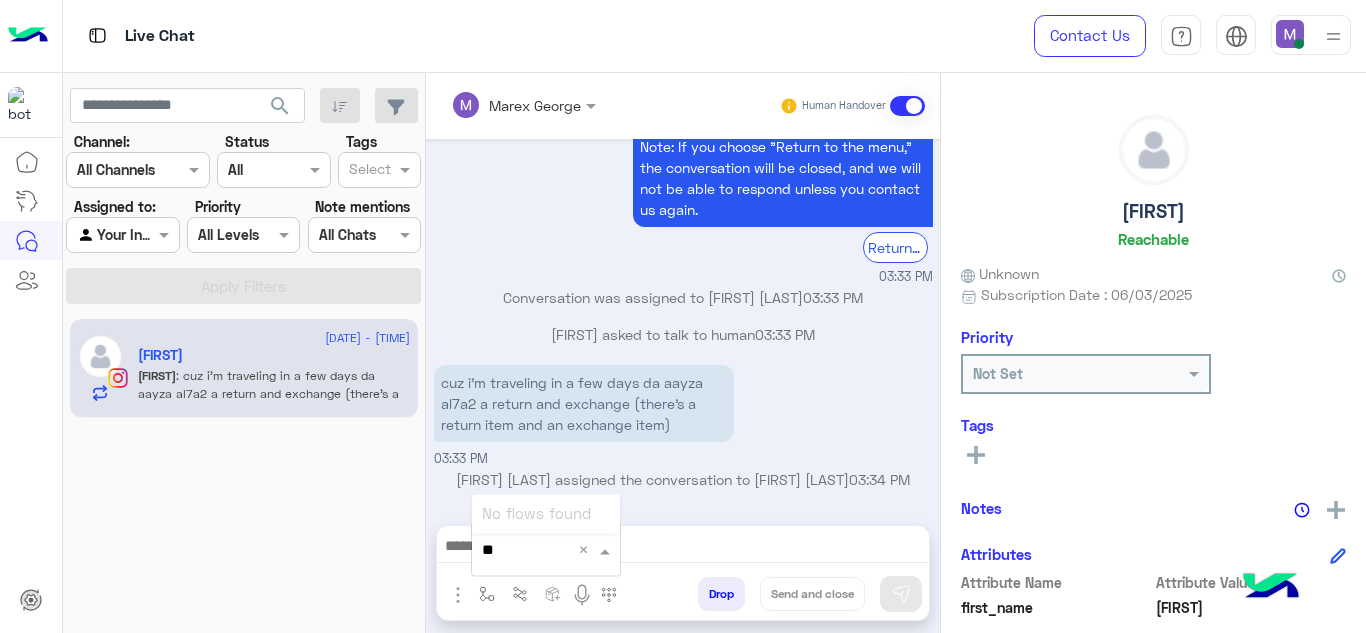 type on "*" 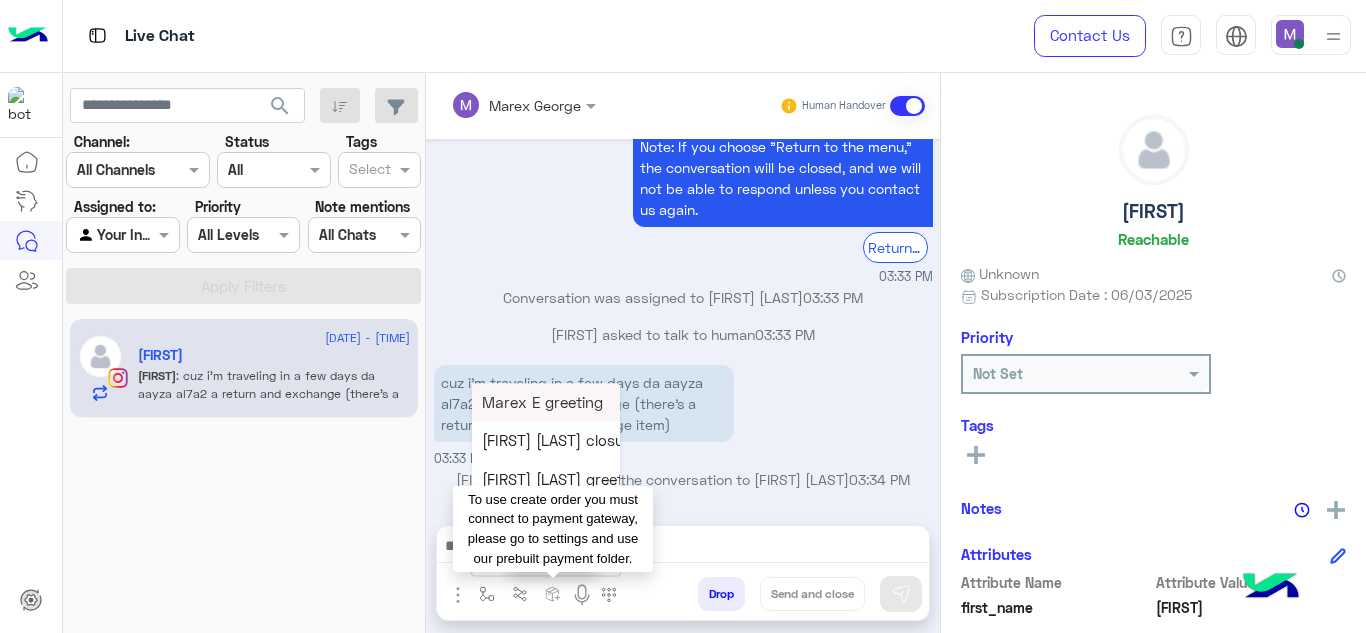 type on "*****" 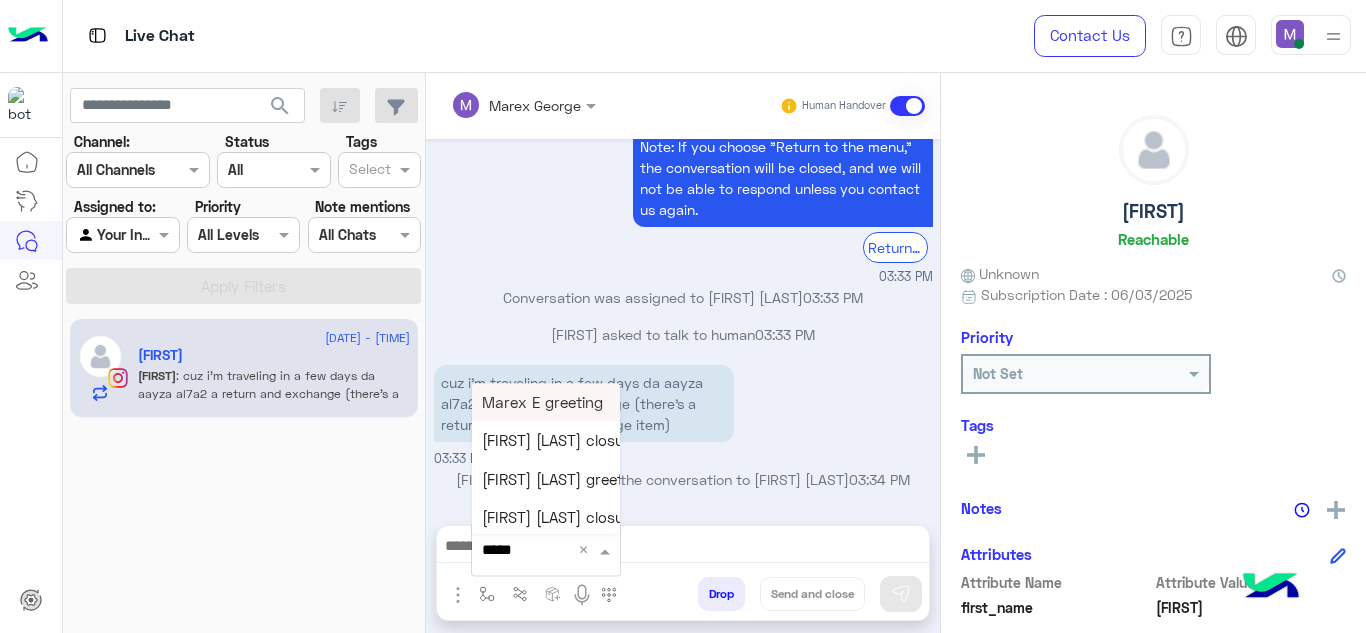 click on "Marex E greeting" at bounding box center (542, 402) 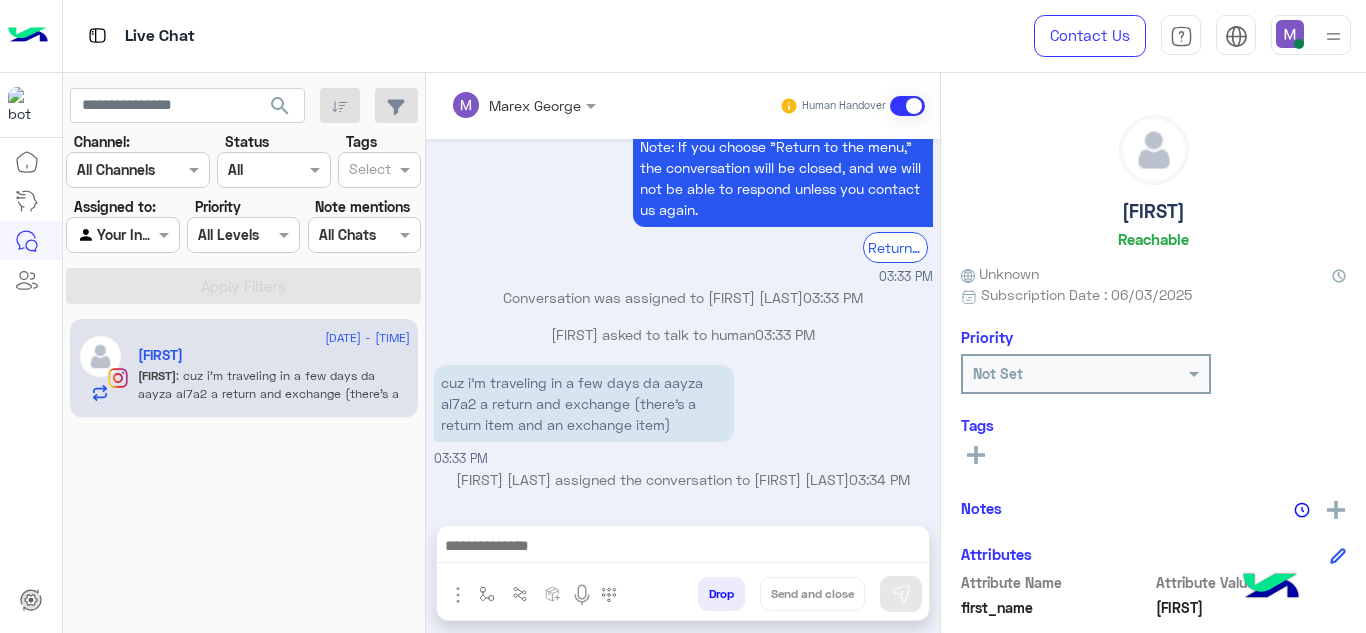type on "**********" 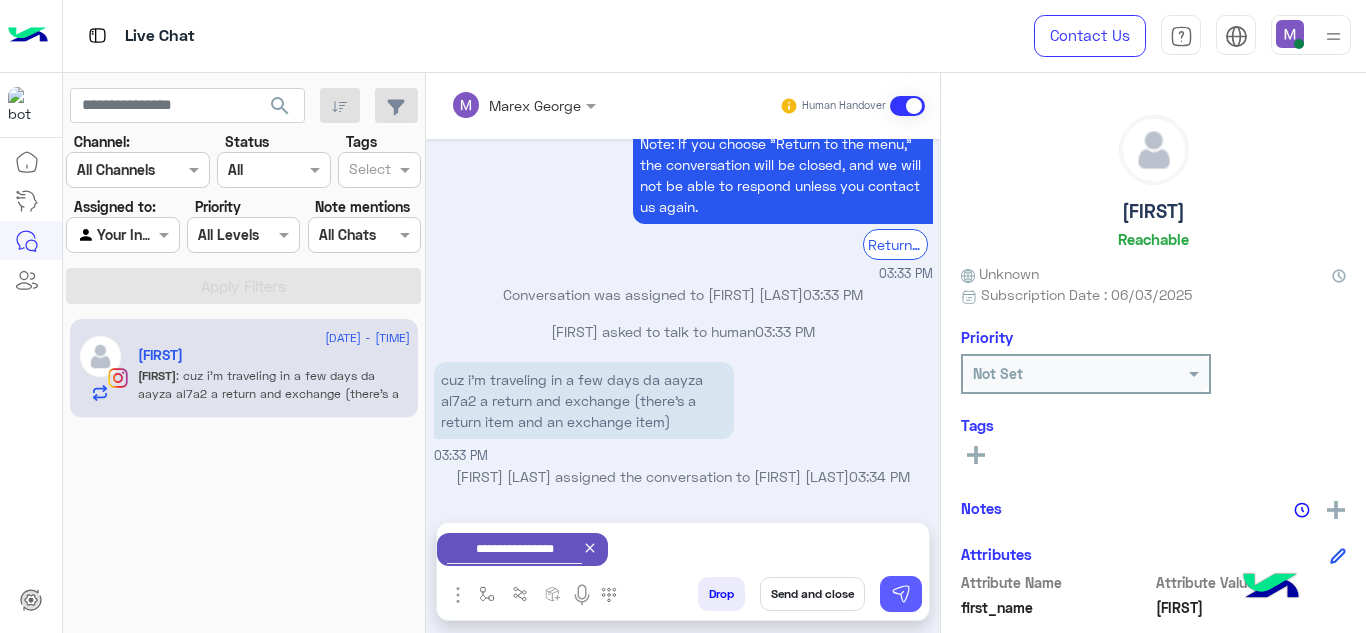 click at bounding box center (901, 594) 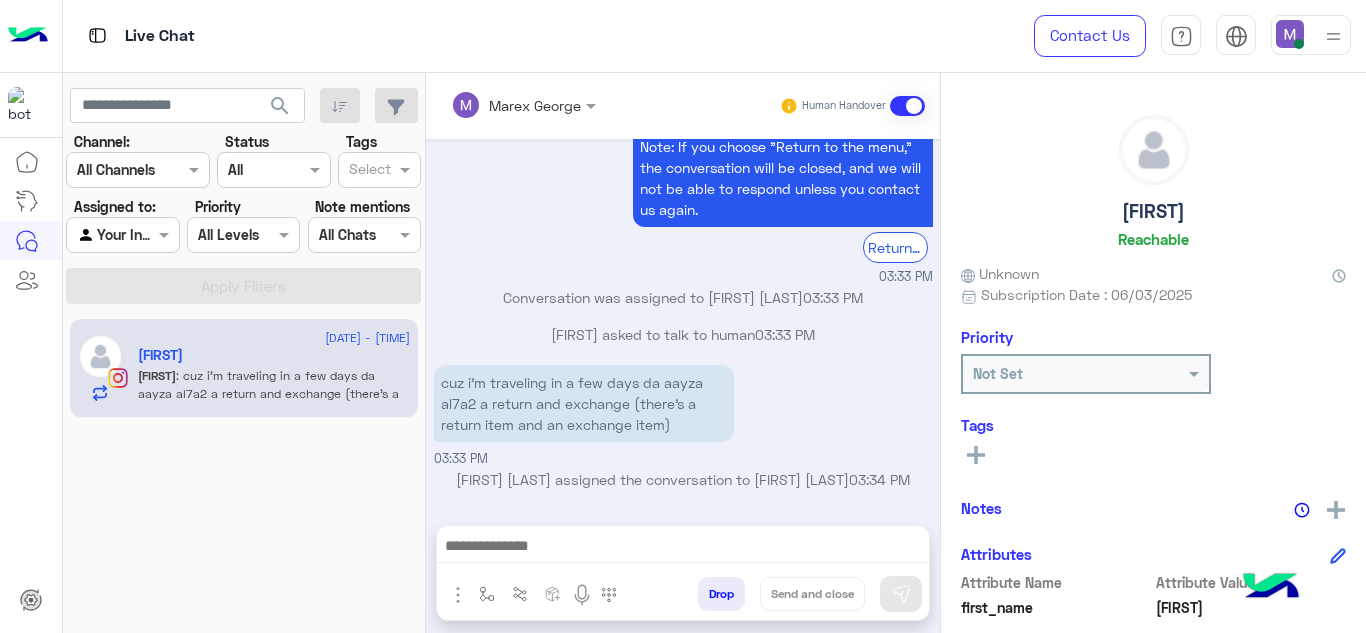 scroll, scrollTop: 4260, scrollLeft: 0, axis: vertical 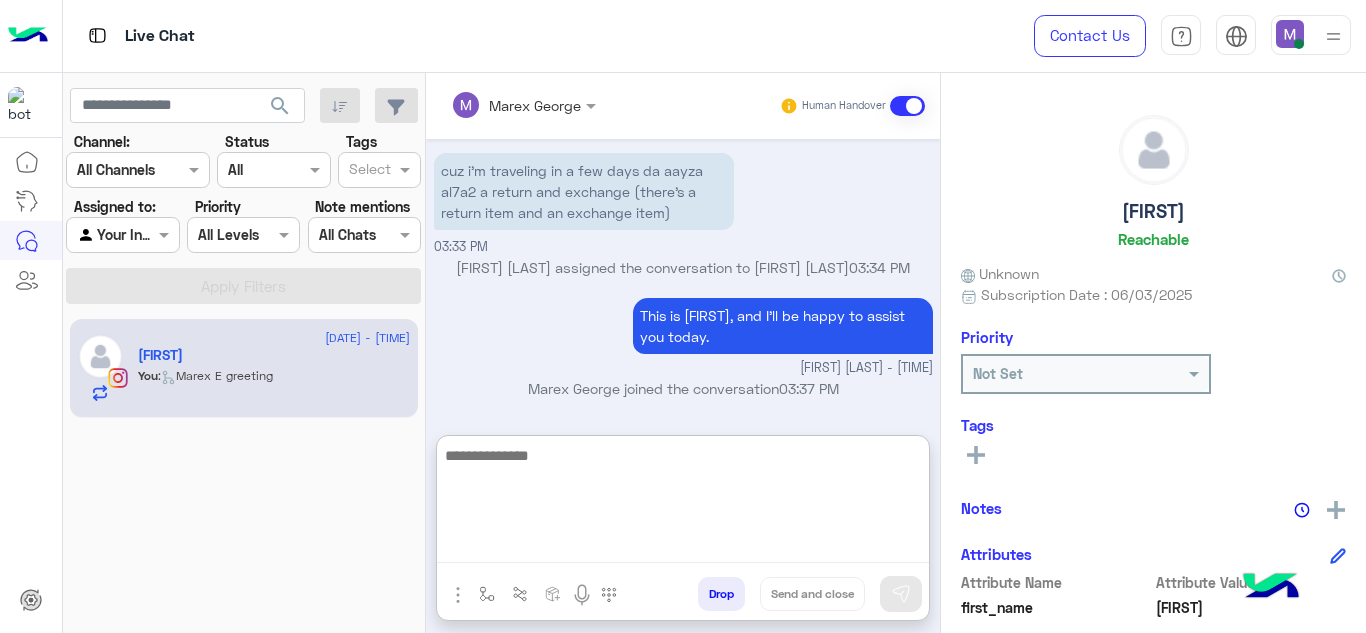 click at bounding box center [683, 503] 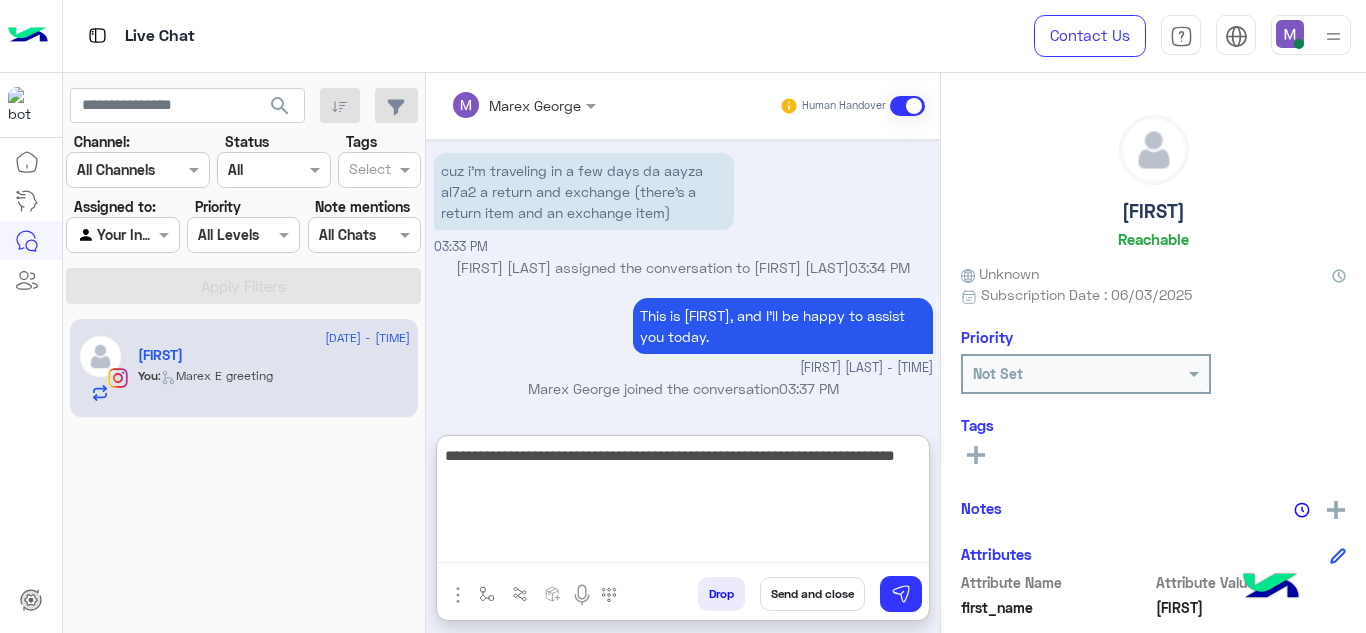 click on "**********" at bounding box center (683, 503) 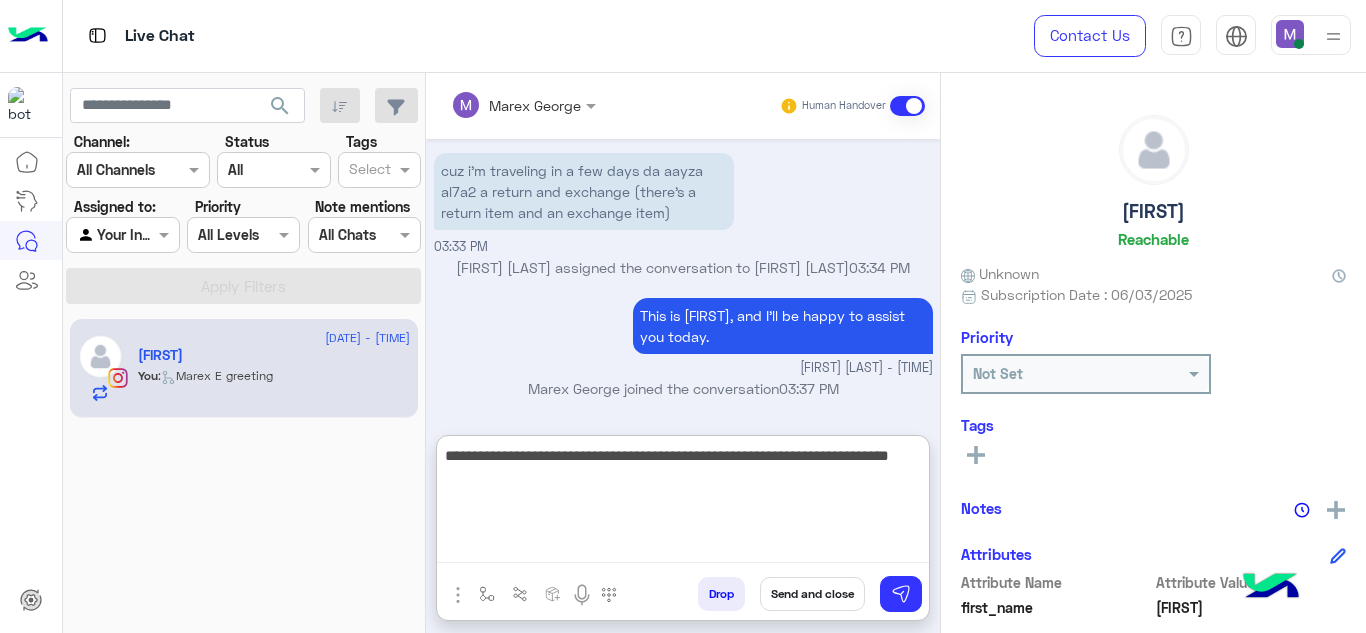 click on "**********" at bounding box center (683, 503) 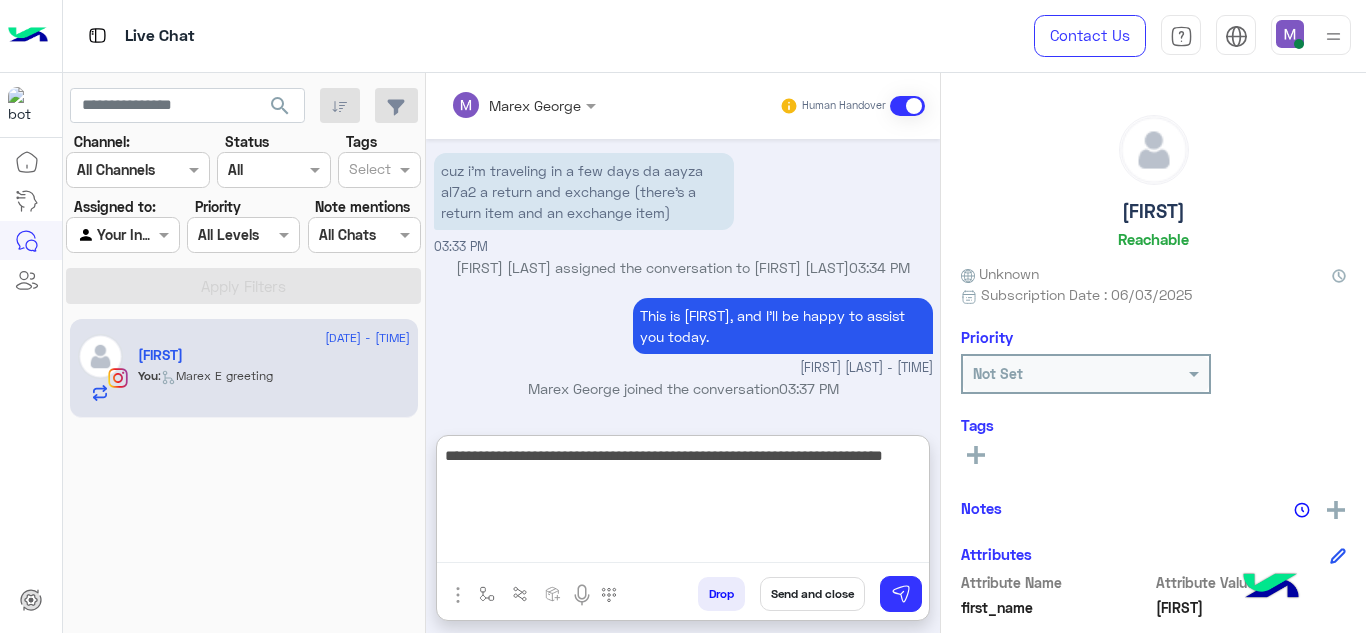 type 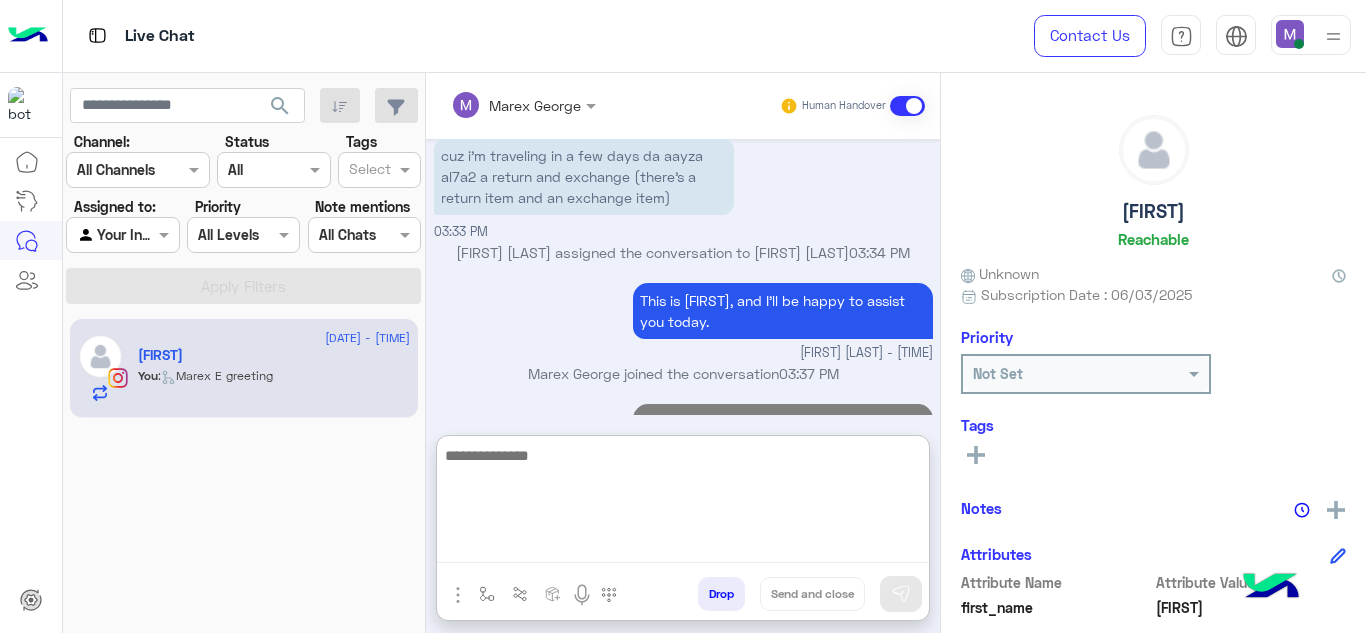 scroll, scrollTop: 4434, scrollLeft: 0, axis: vertical 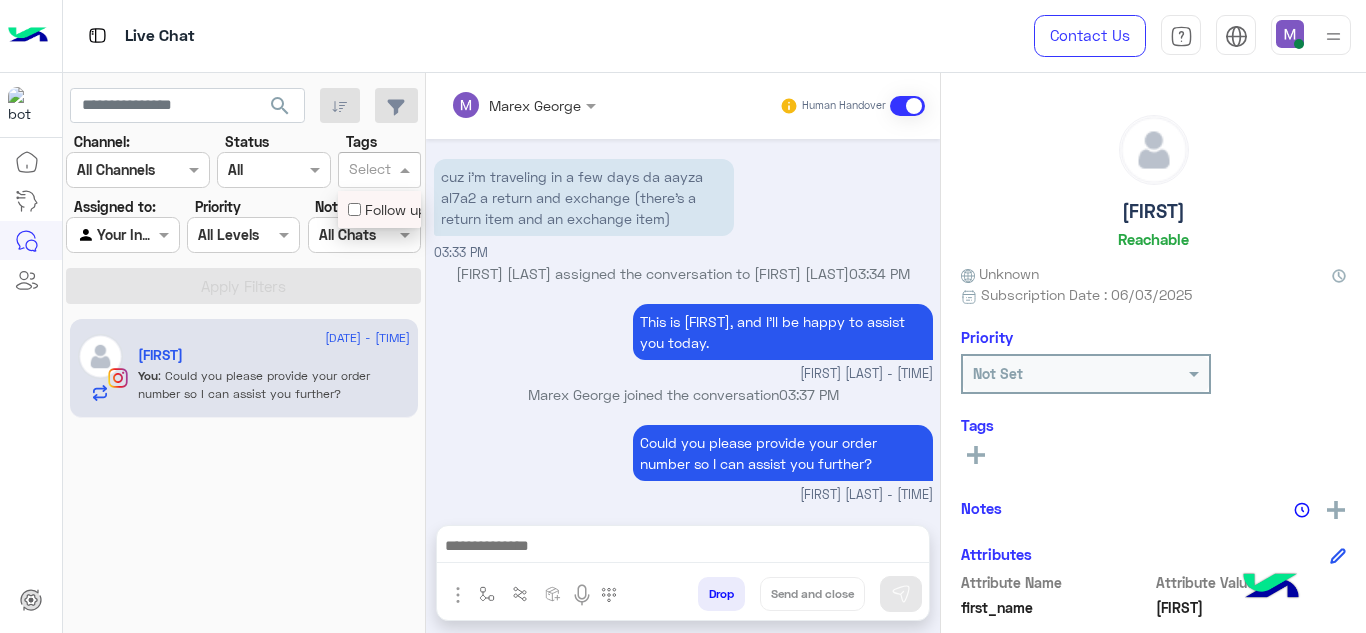 click at bounding box center [370, 171] 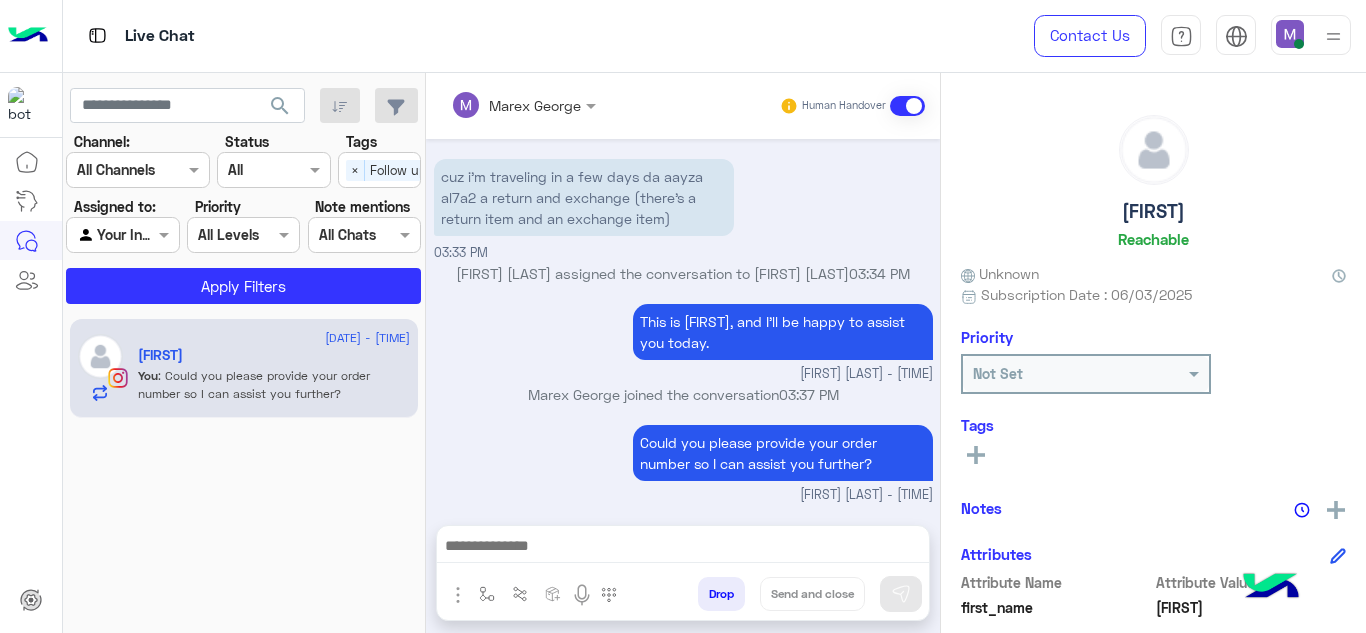 click 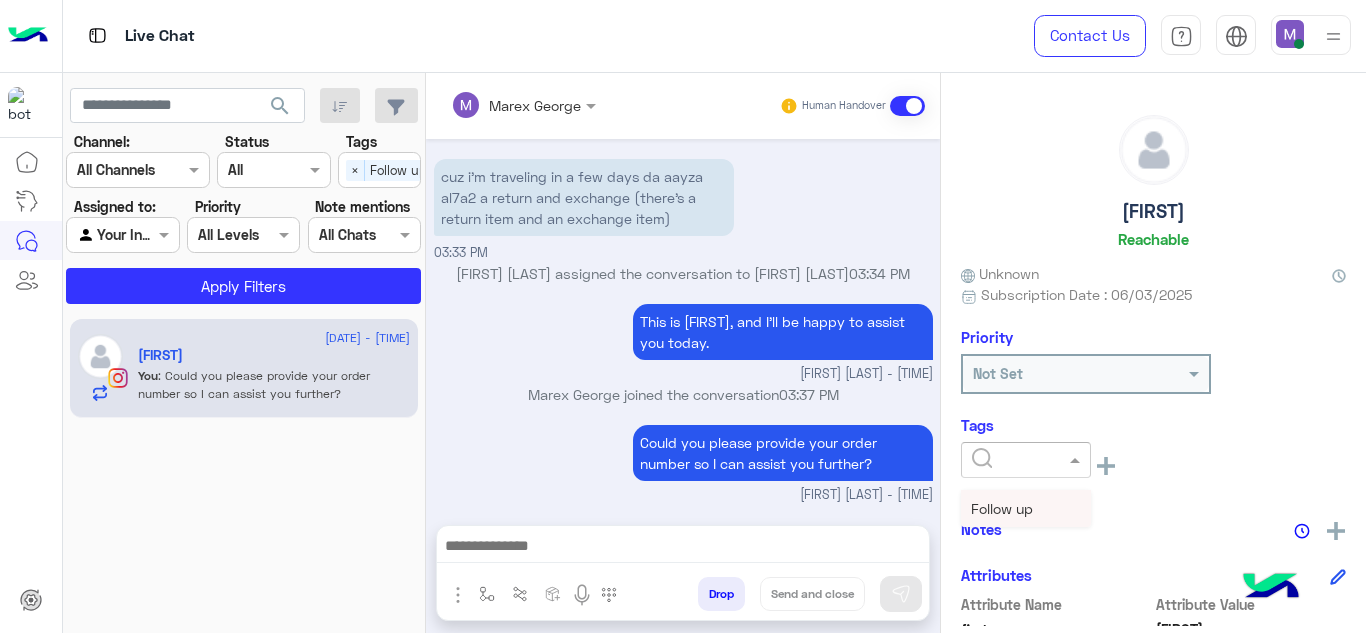 click 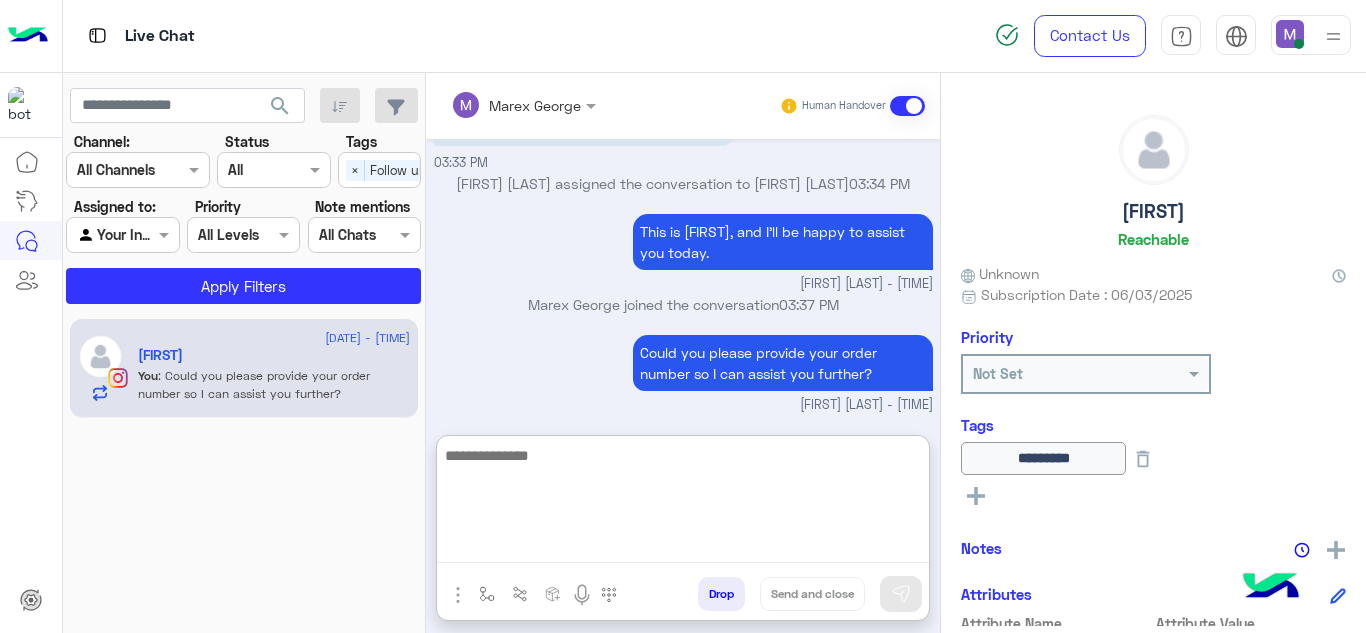 click at bounding box center [683, 503] 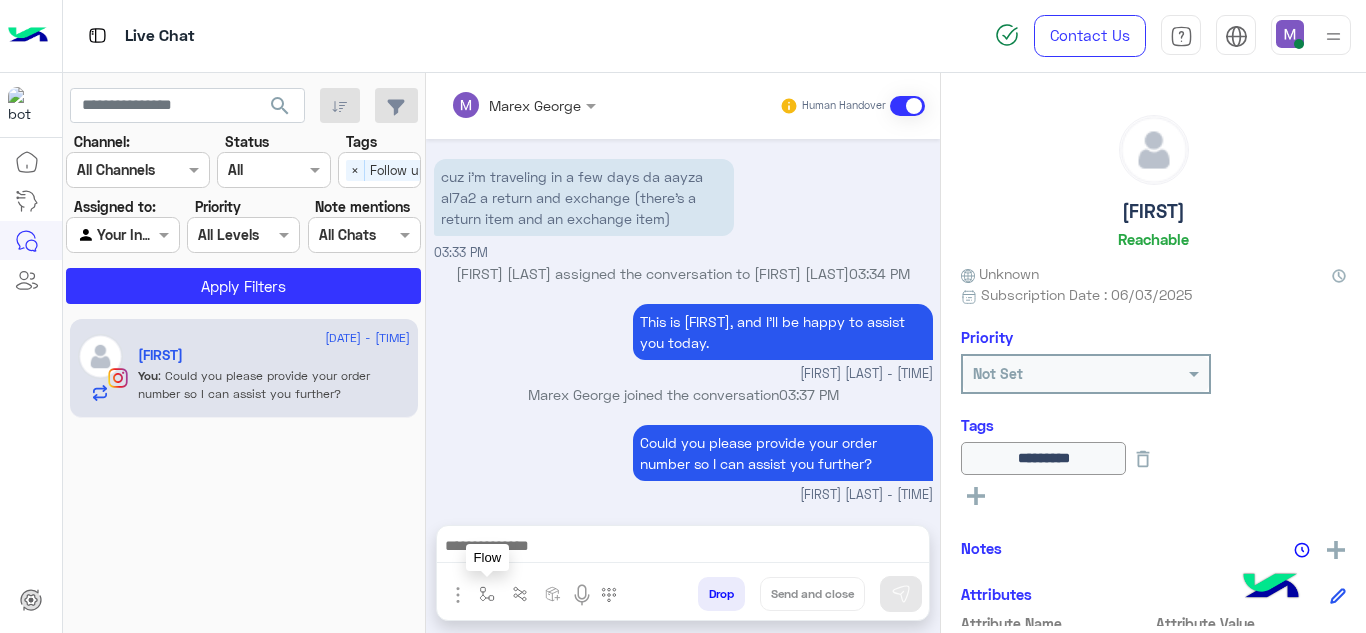 scroll, scrollTop: 4344, scrollLeft: 0, axis: vertical 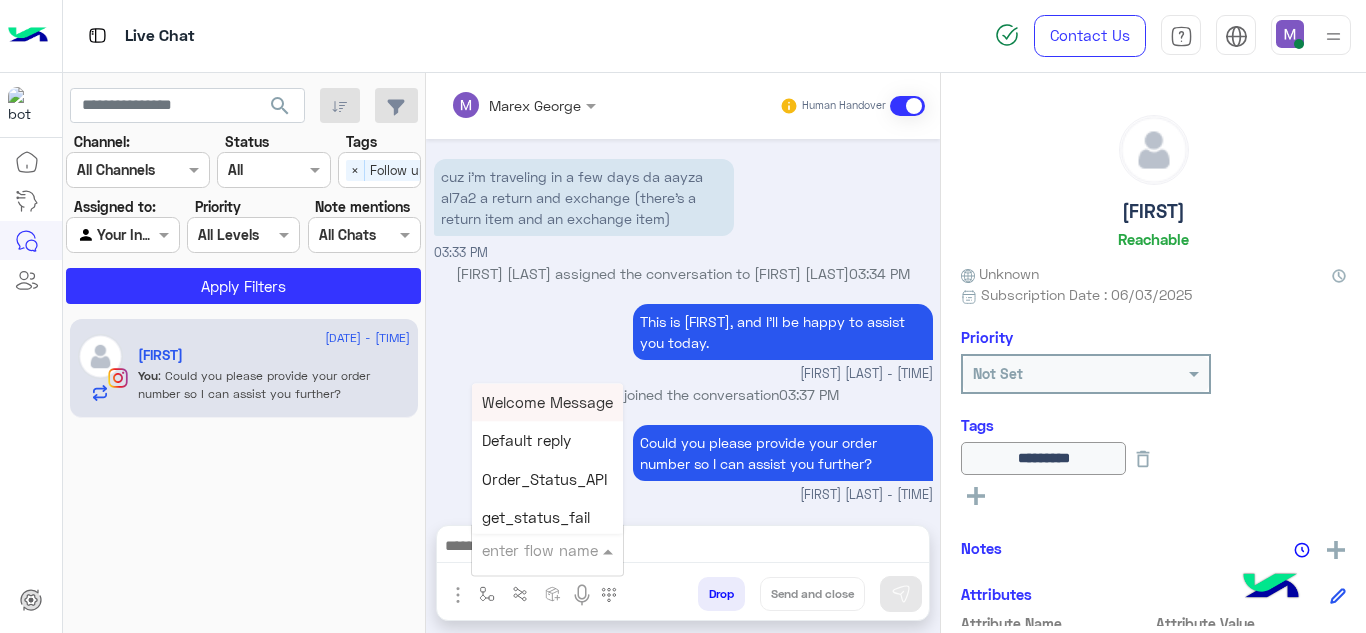 click at bounding box center (523, 550) 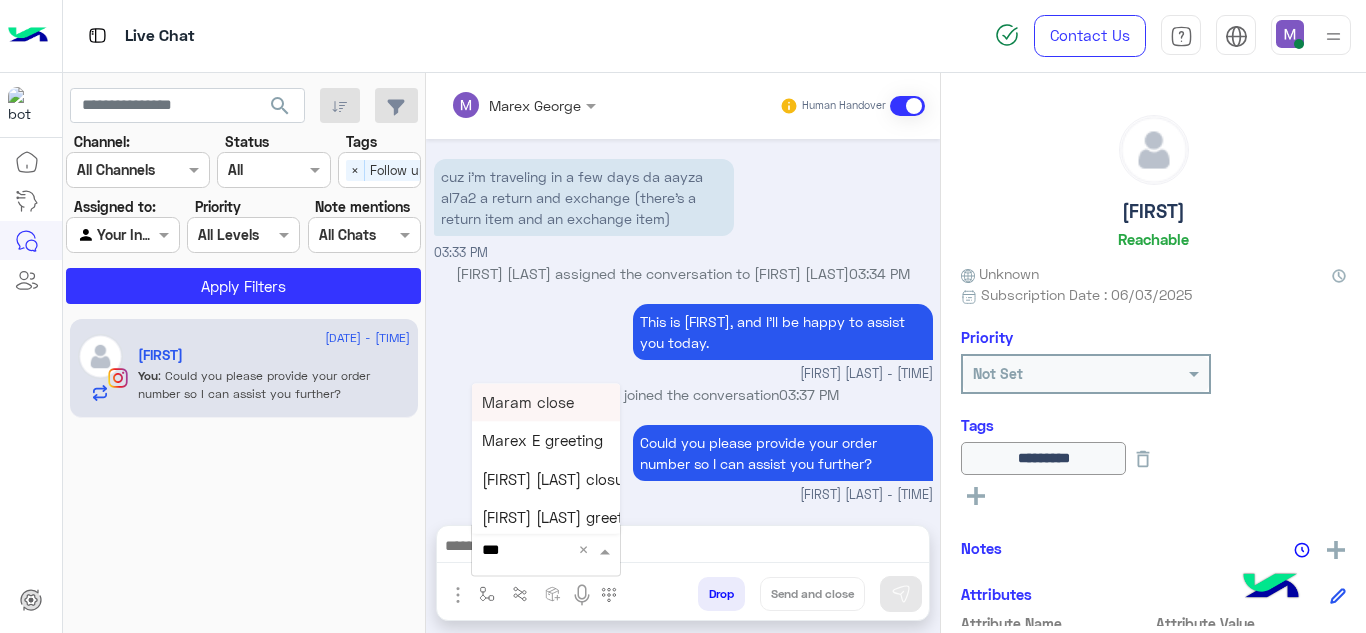 type on "****" 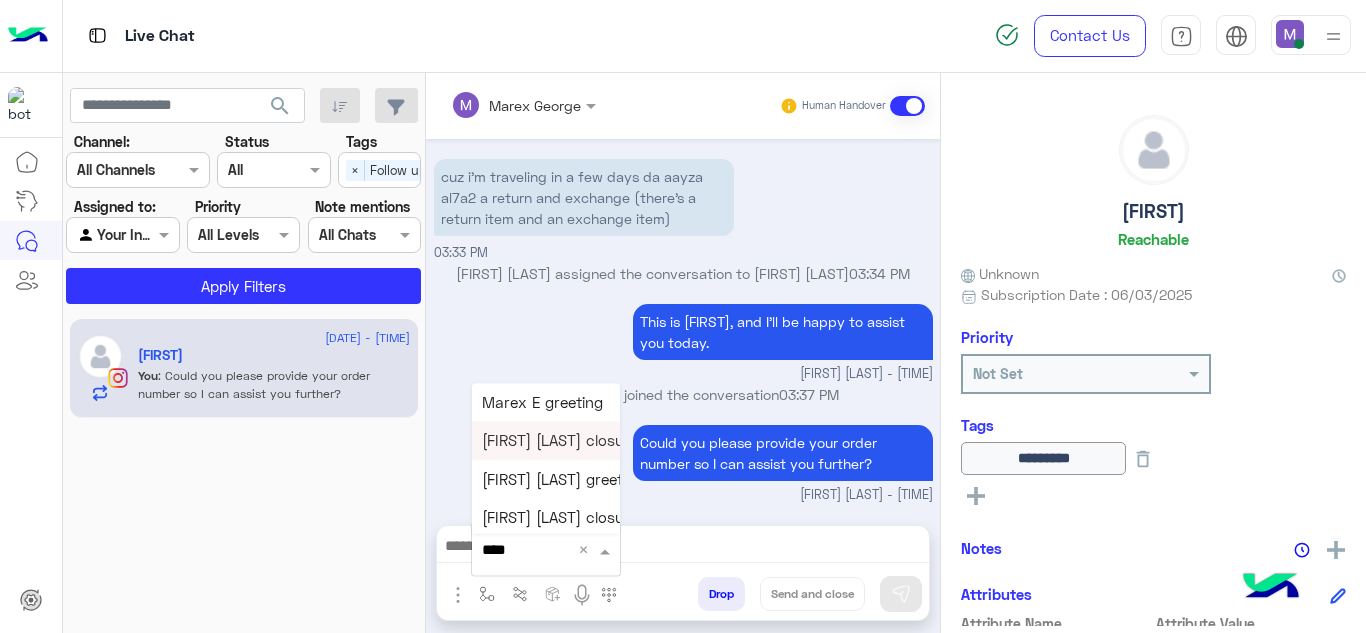 click on "[FIRST] [LAST] closure" at bounding box center (560, 441) 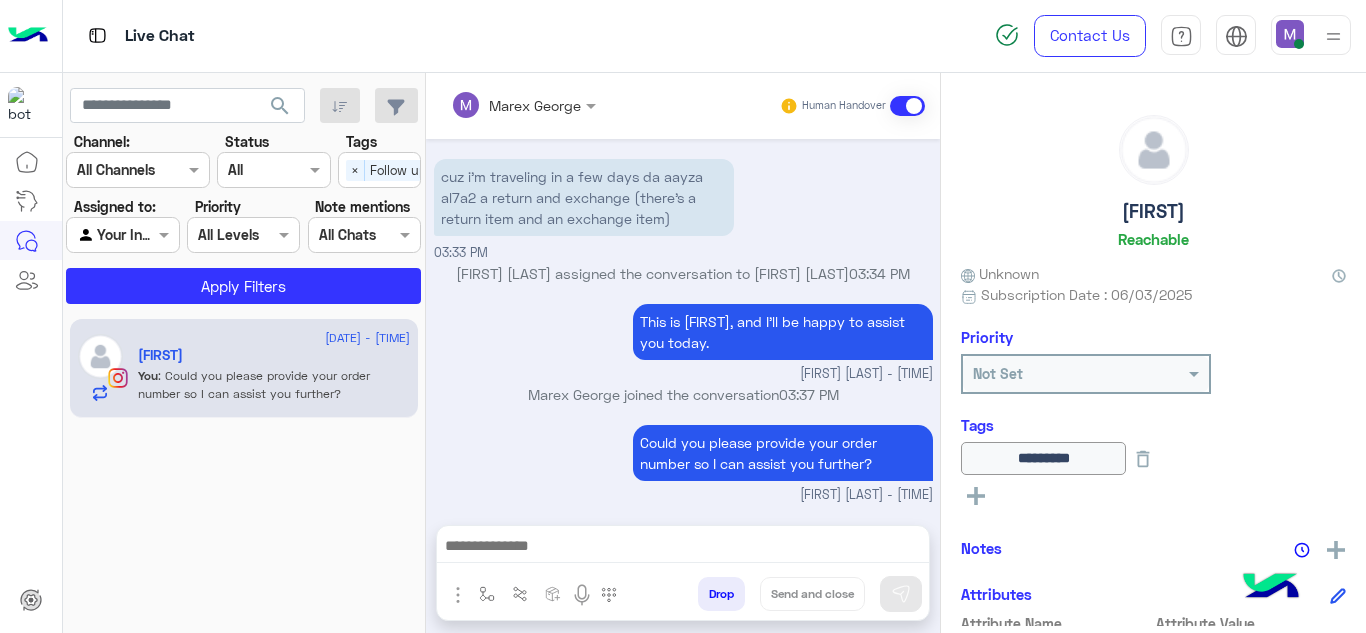 type on "**********" 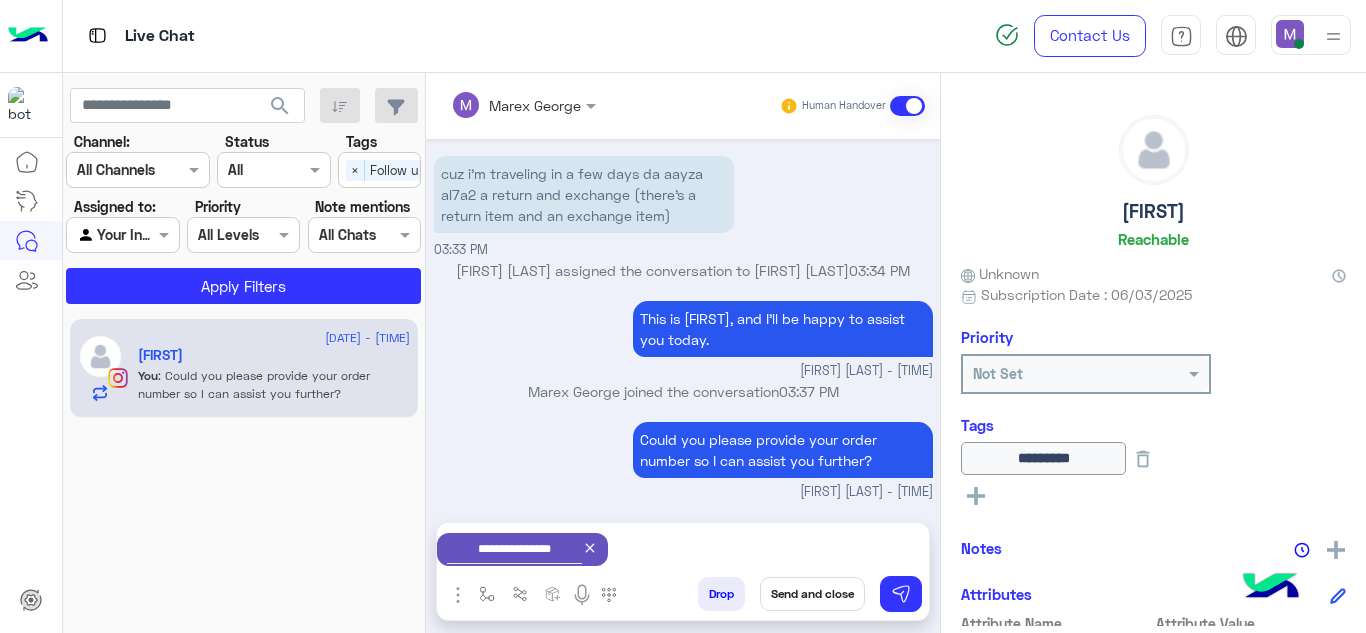 scroll, scrollTop: 4347, scrollLeft: 0, axis: vertical 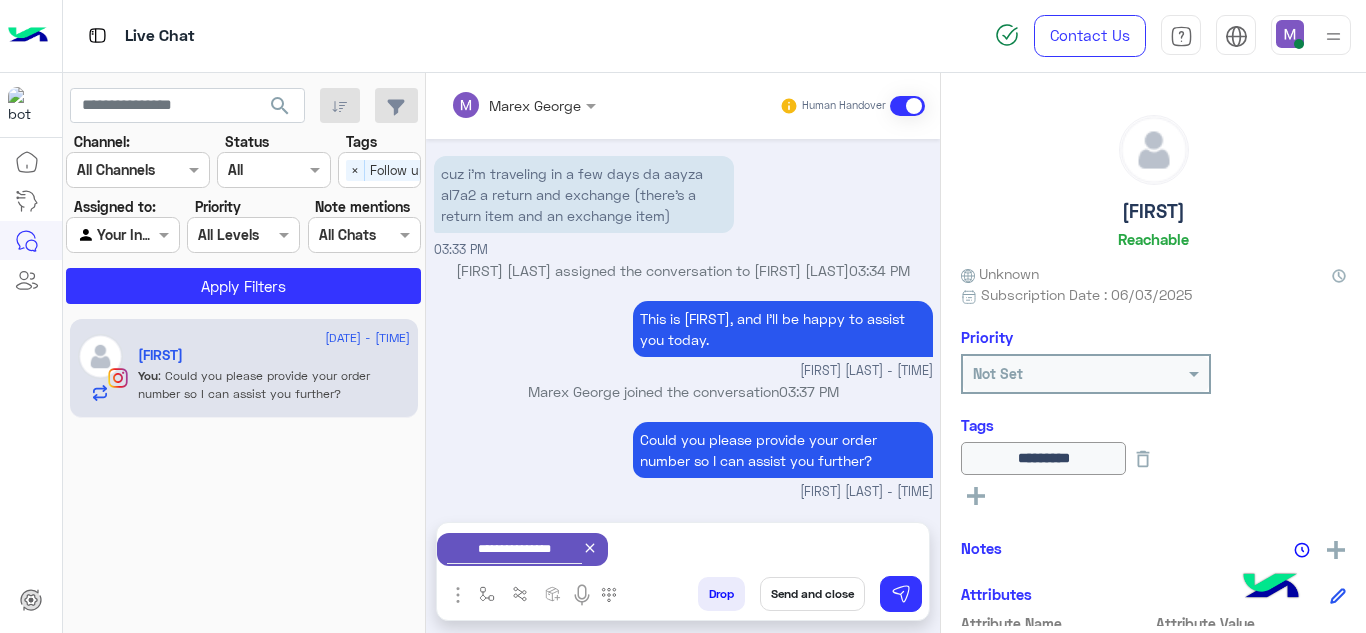click on "Send and close" at bounding box center (812, 594) 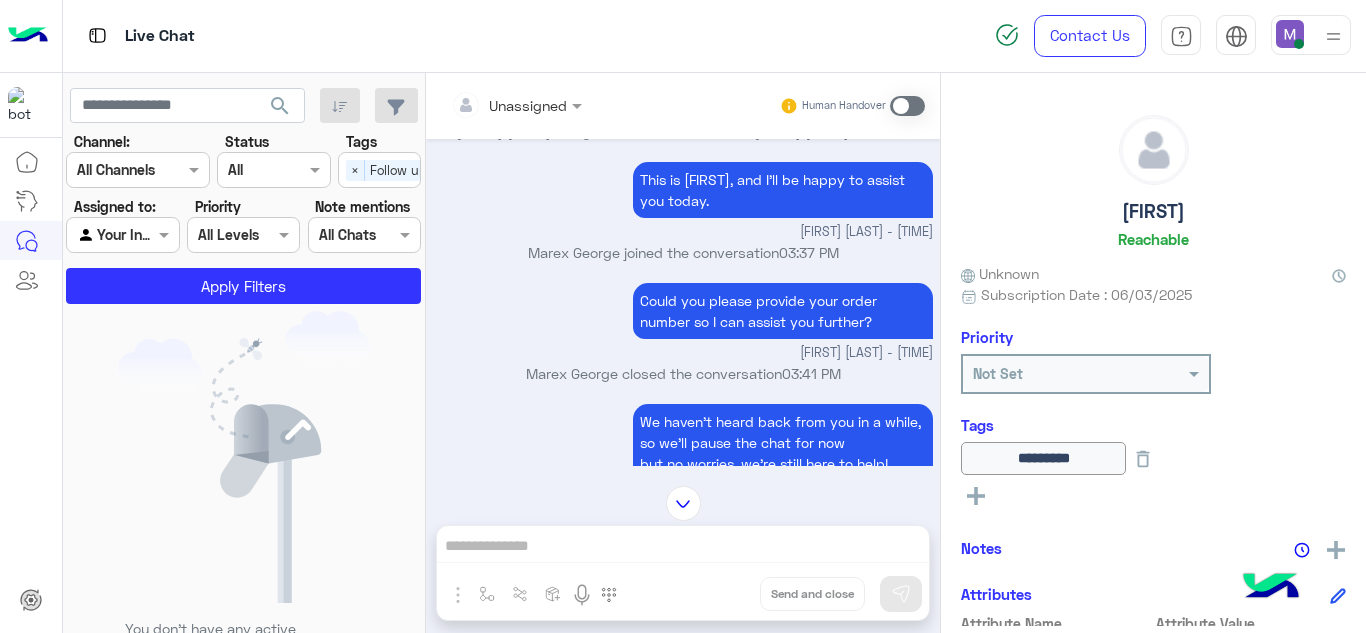 scroll, scrollTop: 4627, scrollLeft: 0, axis: vertical 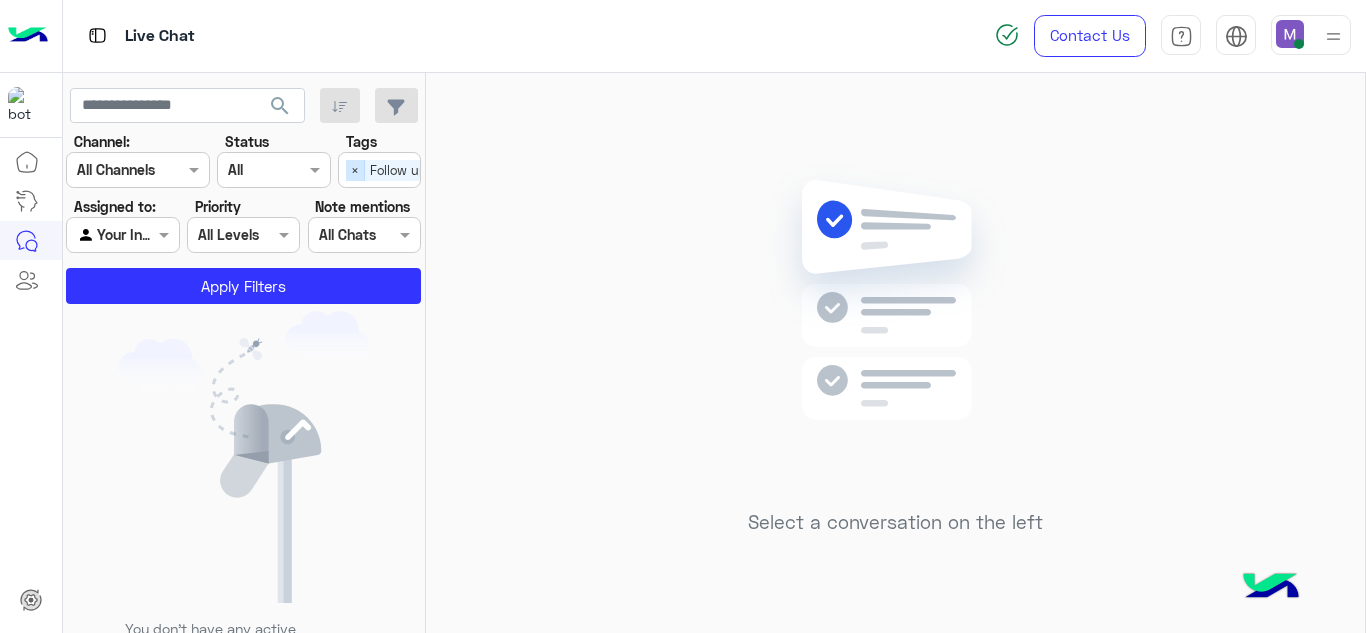 click on "×" at bounding box center (355, 170) 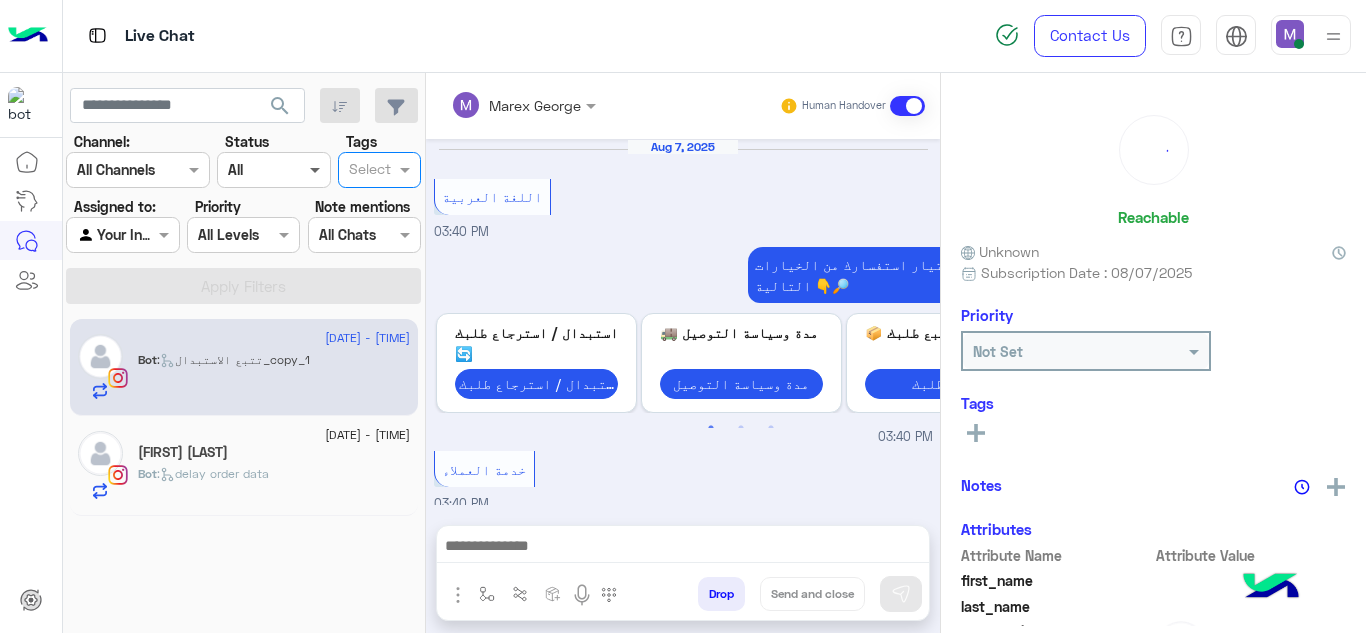 scroll, scrollTop: 751, scrollLeft: 0, axis: vertical 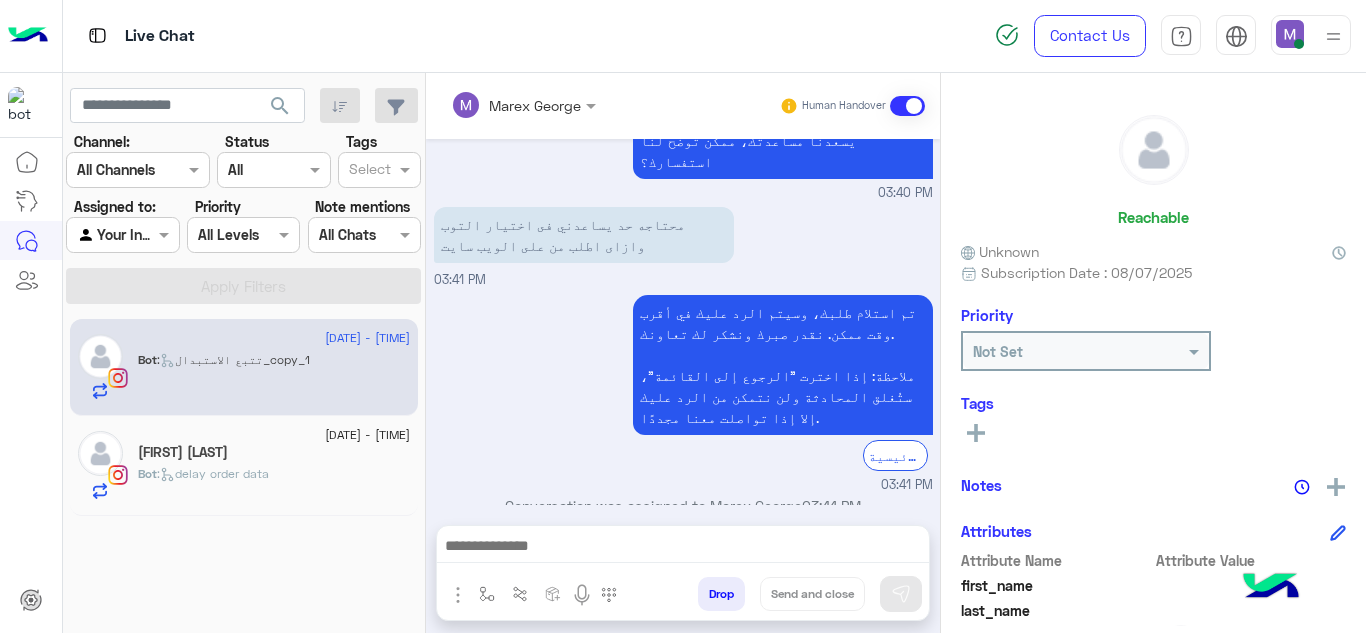 click on "[FIRST] [LAST]" 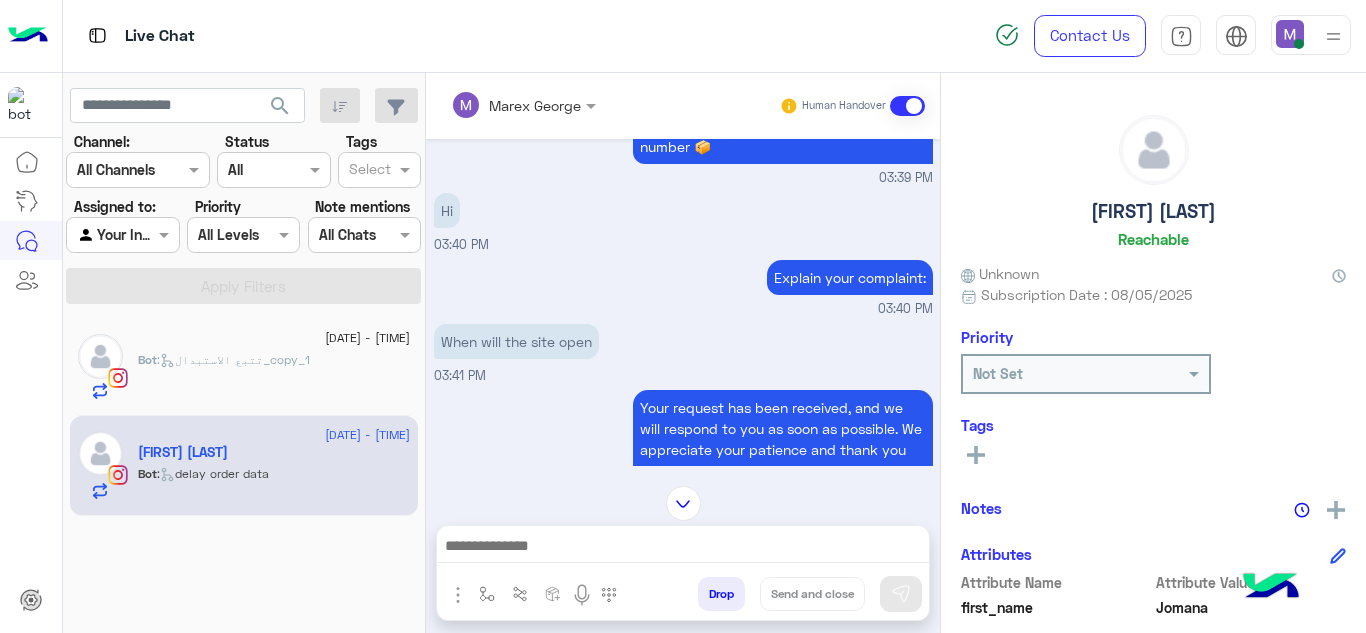 scroll, scrollTop: 488, scrollLeft: 0, axis: vertical 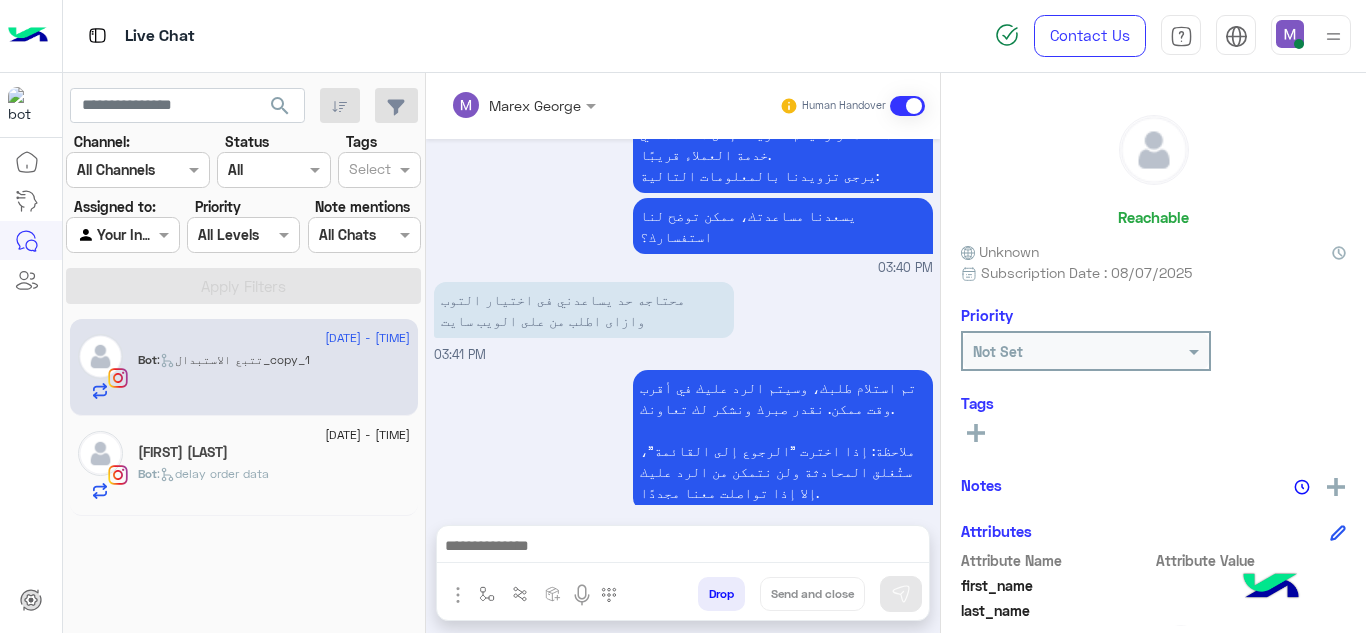 click on "[DATE] - [TIME] [FIRST] [LAST] Bot : delay order data" 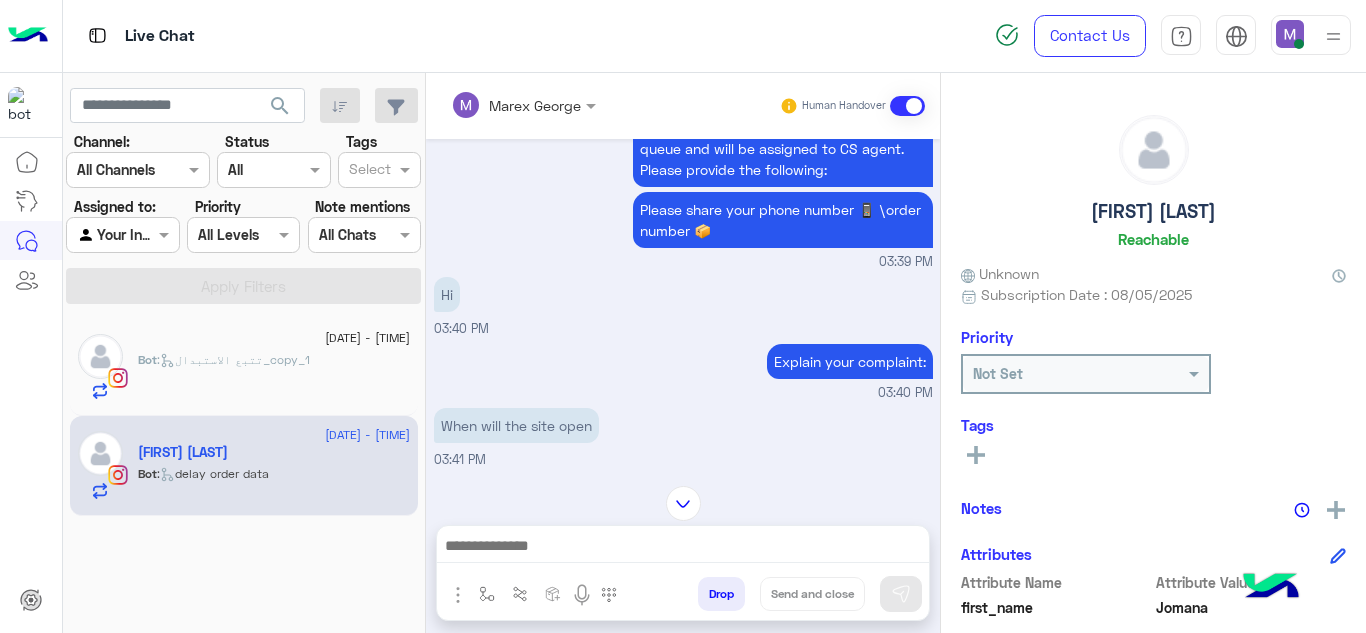 scroll, scrollTop: 403, scrollLeft: 0, axis: vertical 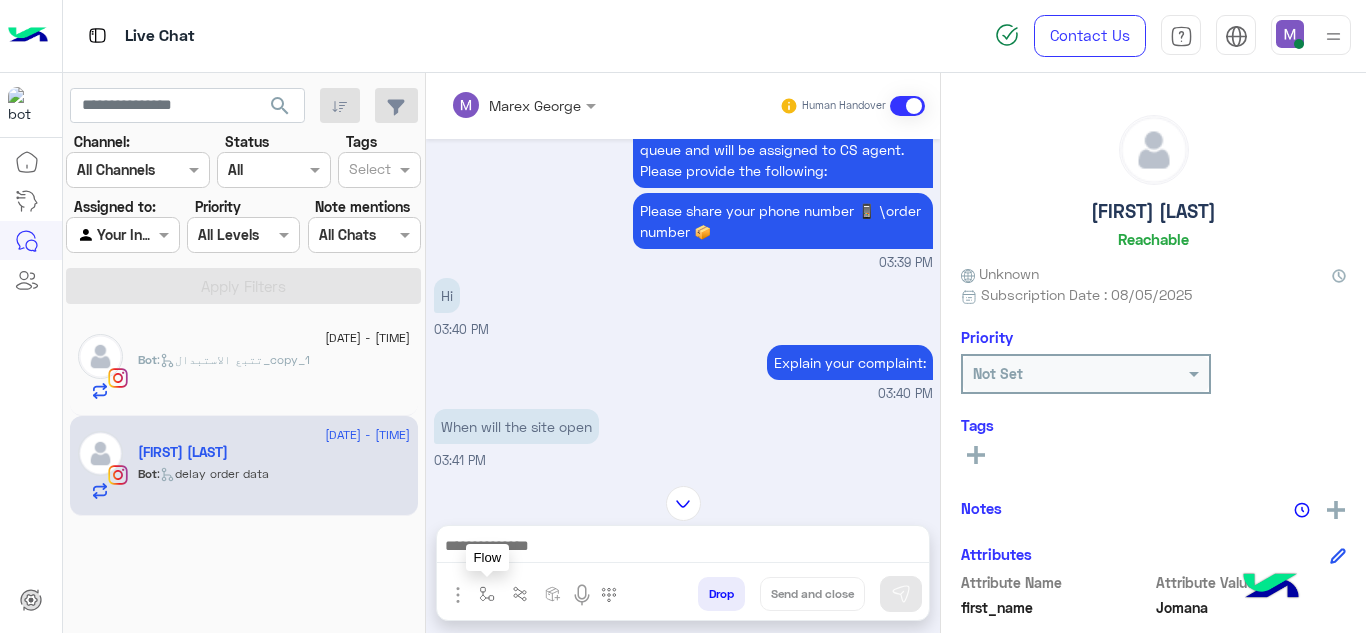 click at bounding box center [487, 593] 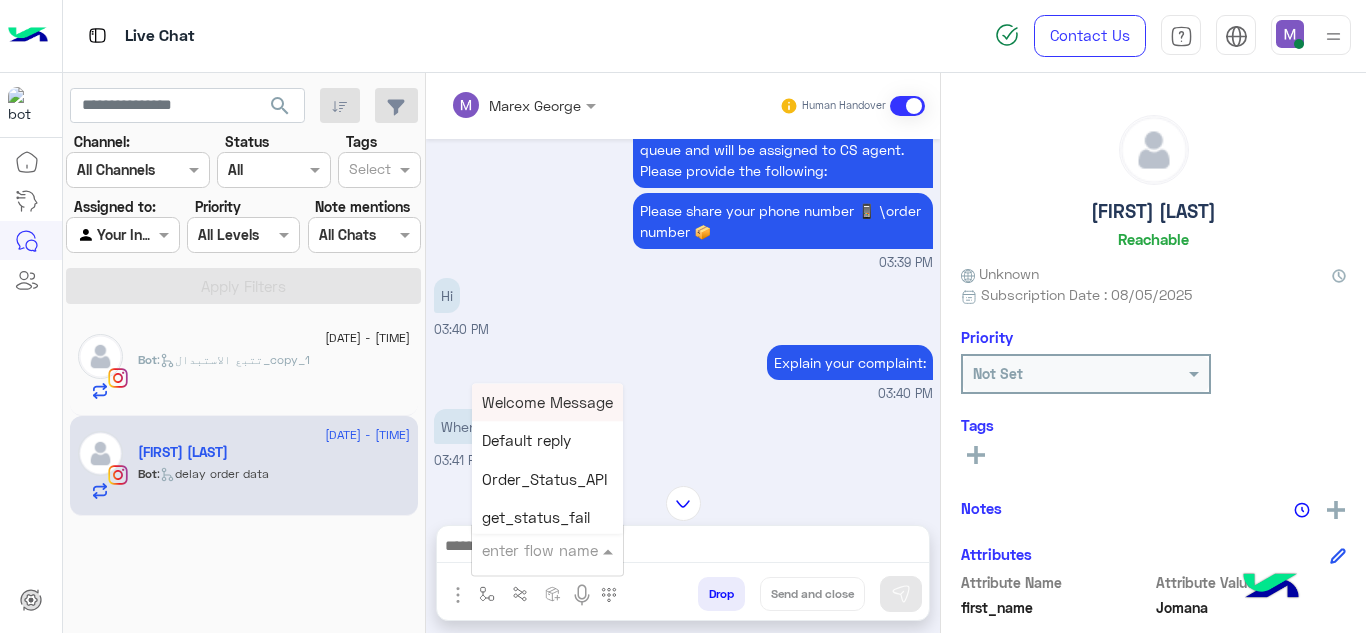 click at bounding box center (523, 550) 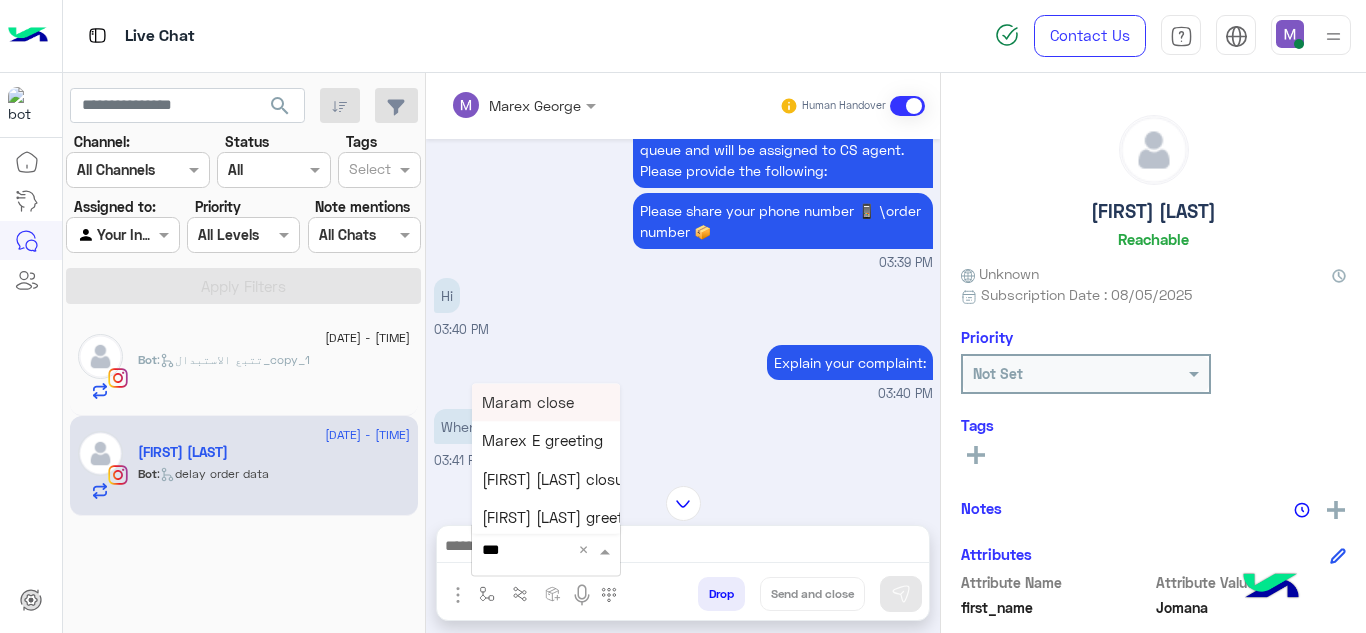 type on "****" 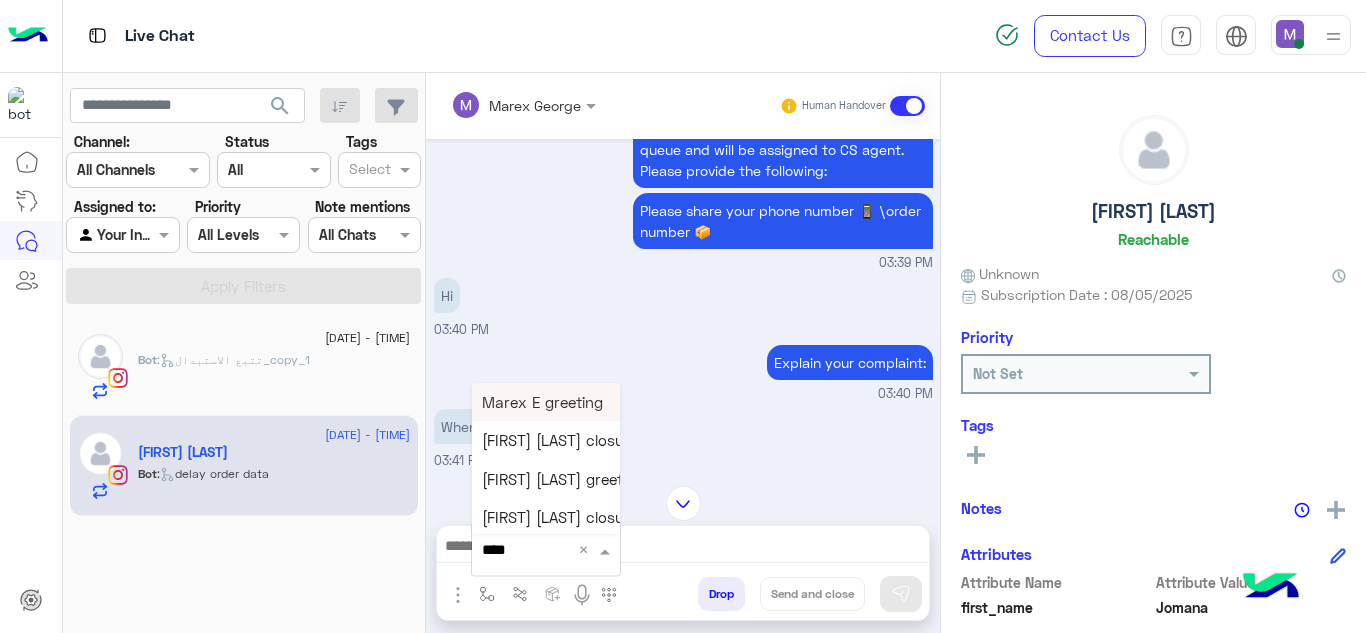click on "Marex E greeting" at bounding box center [546, 402] 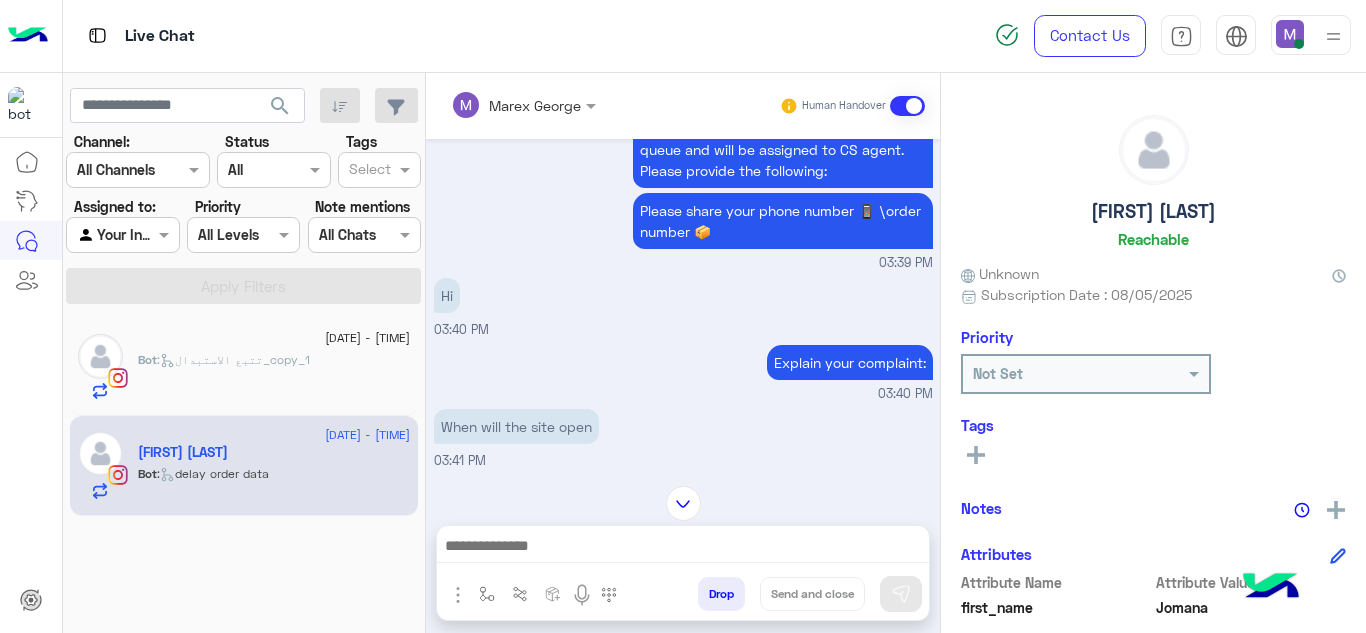 type on "**********" 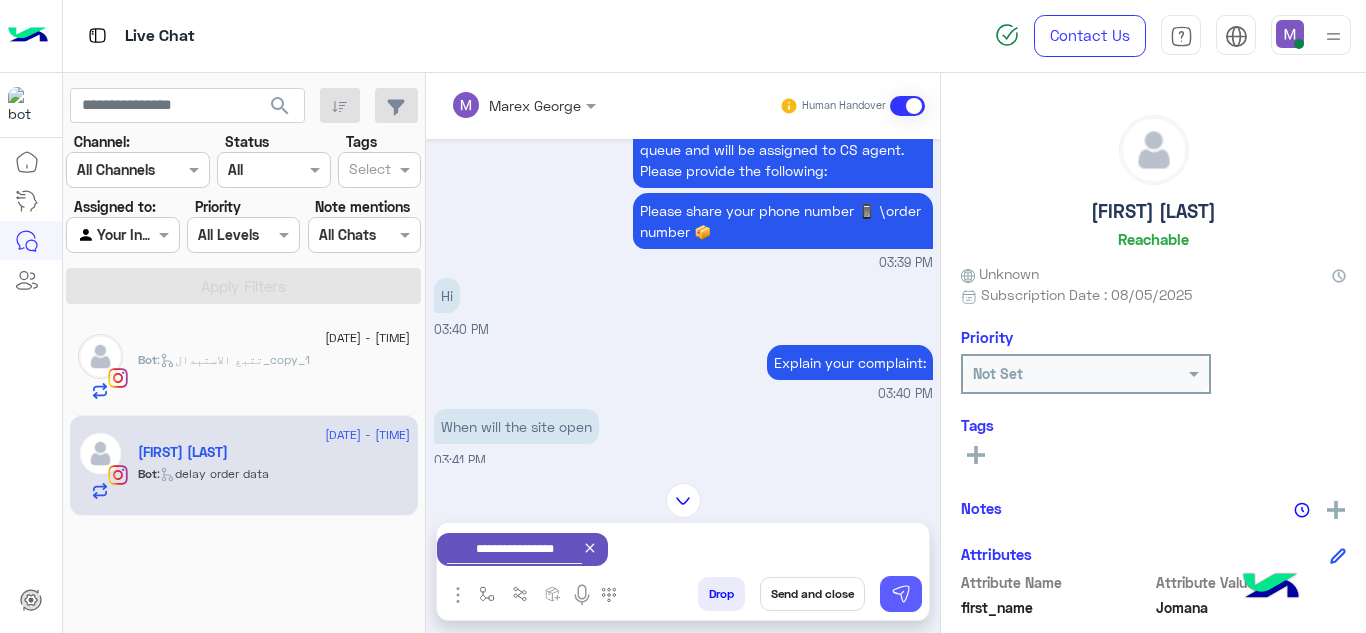 click at bounding box center (901, 594) 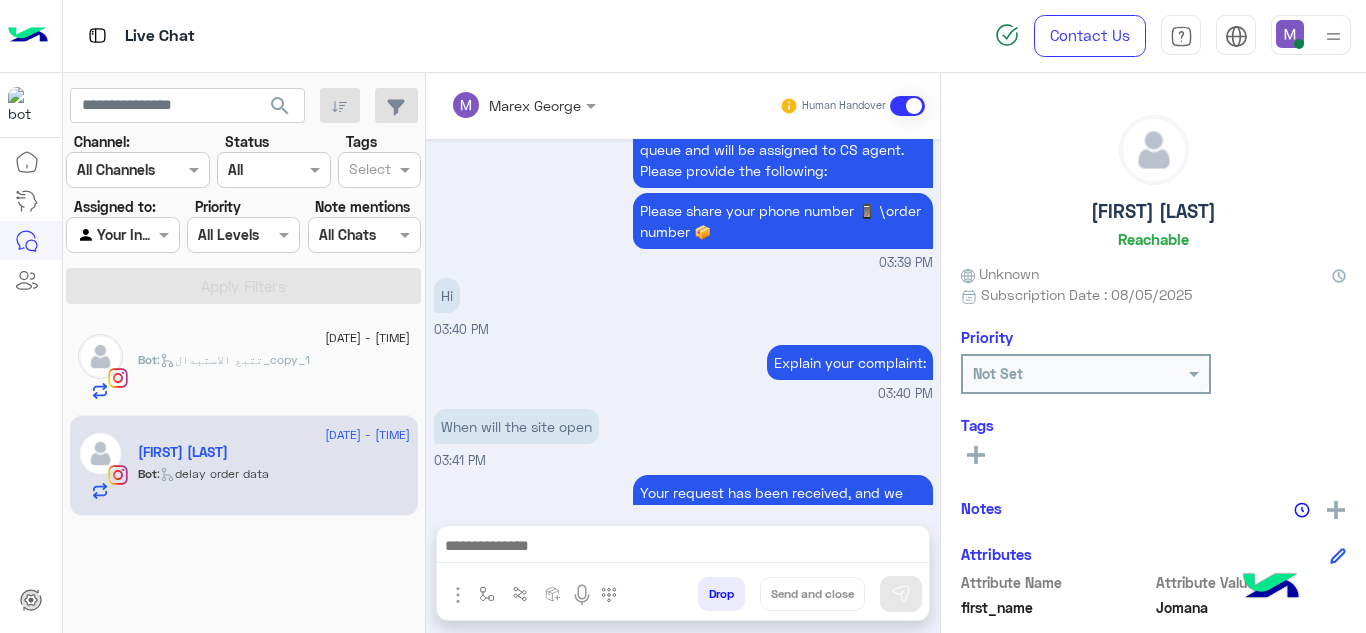 scroll, scrollTop: 761, scrollLeft: 0, axis: vertical 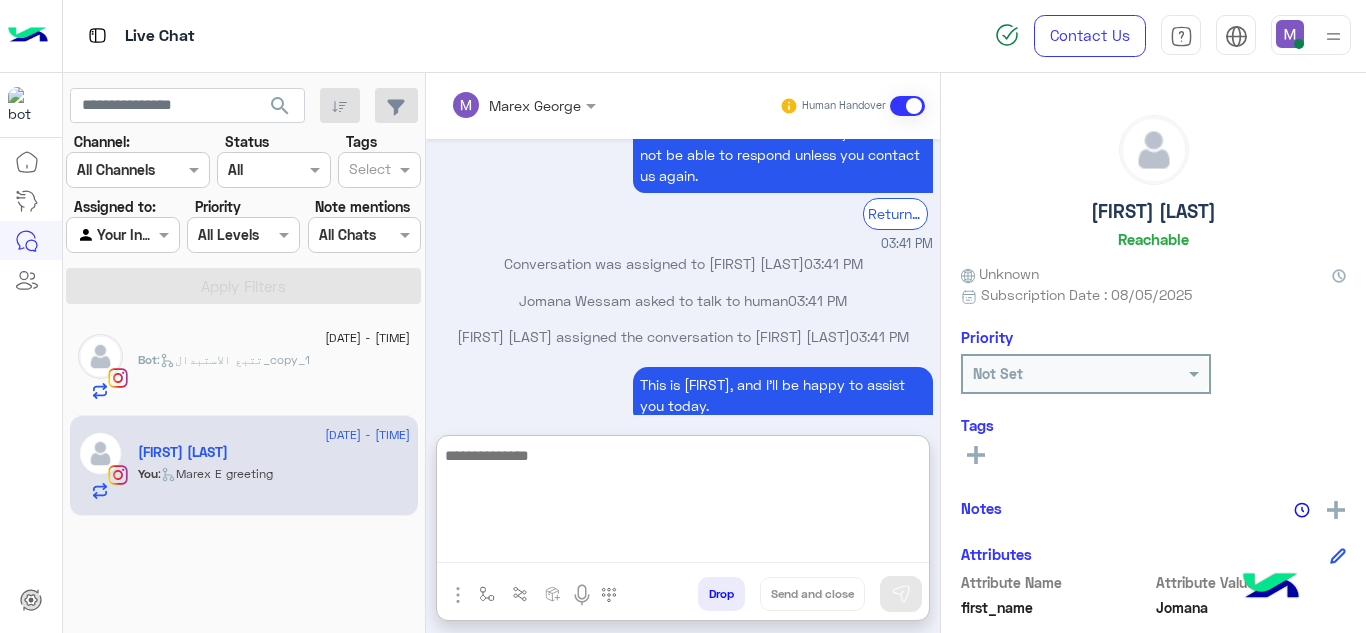 click at bounding box center (683, 503) 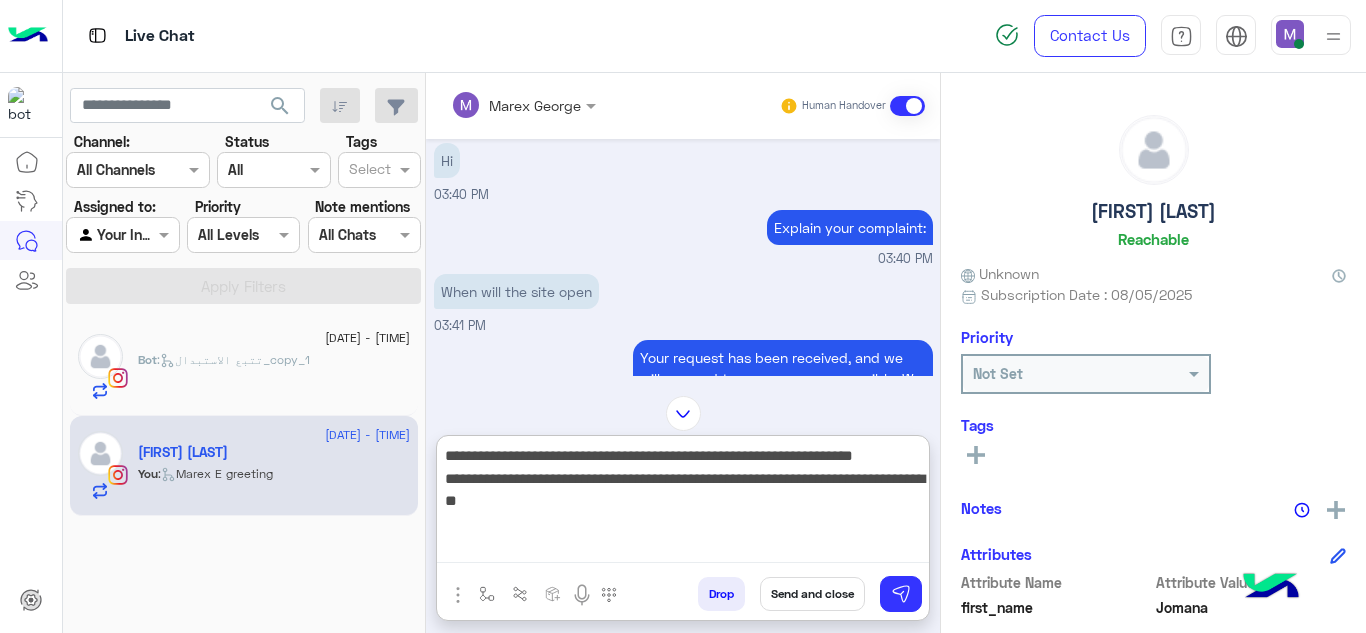 scroll, scrollTop: 537, scrollLeft: 0, axis: vertical 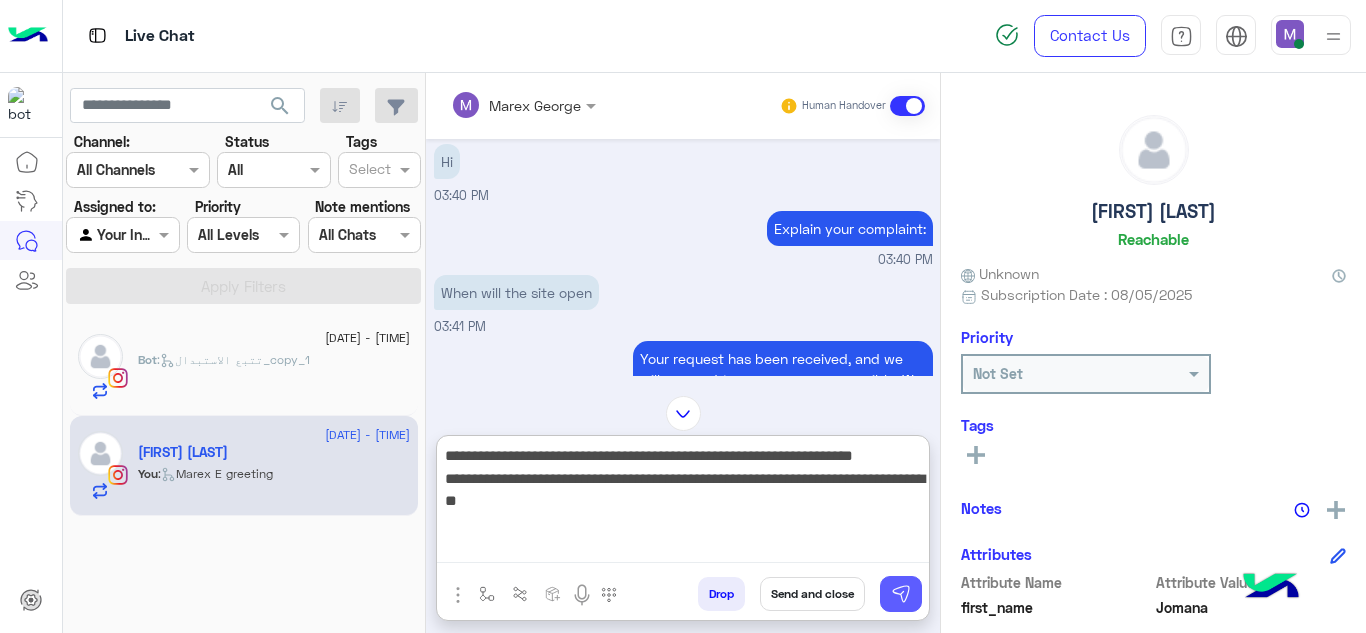 type on "**********" 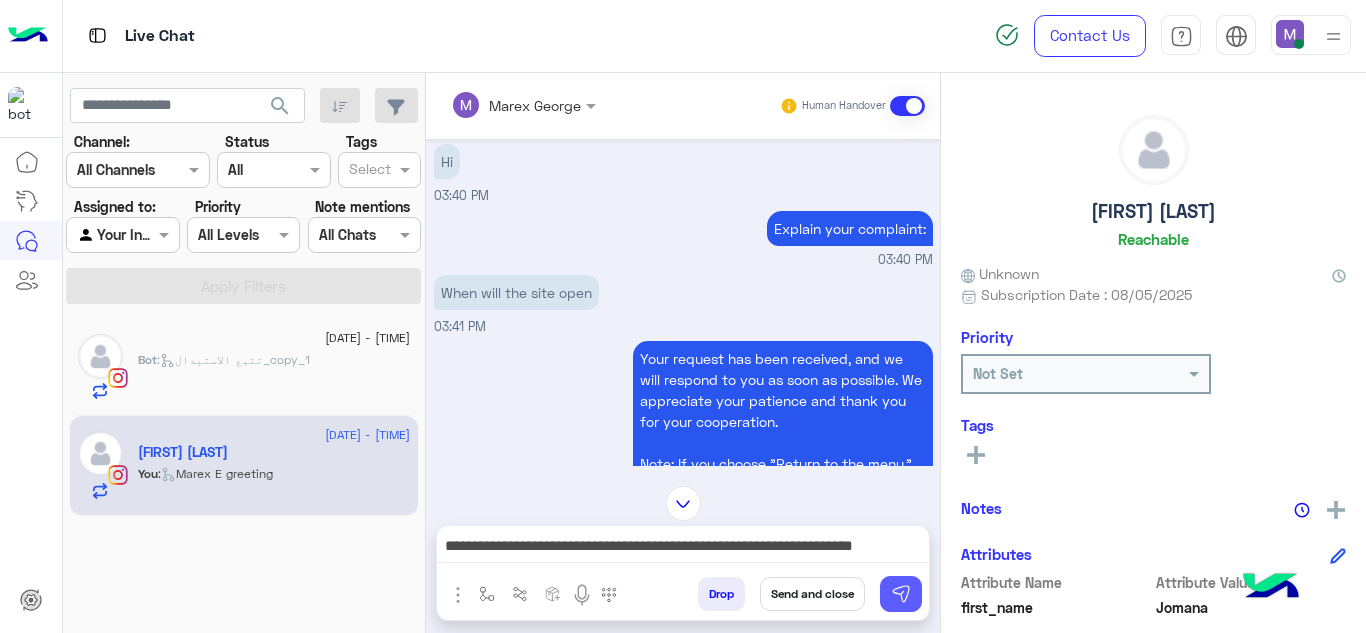 click at bounding box center (901, 594) 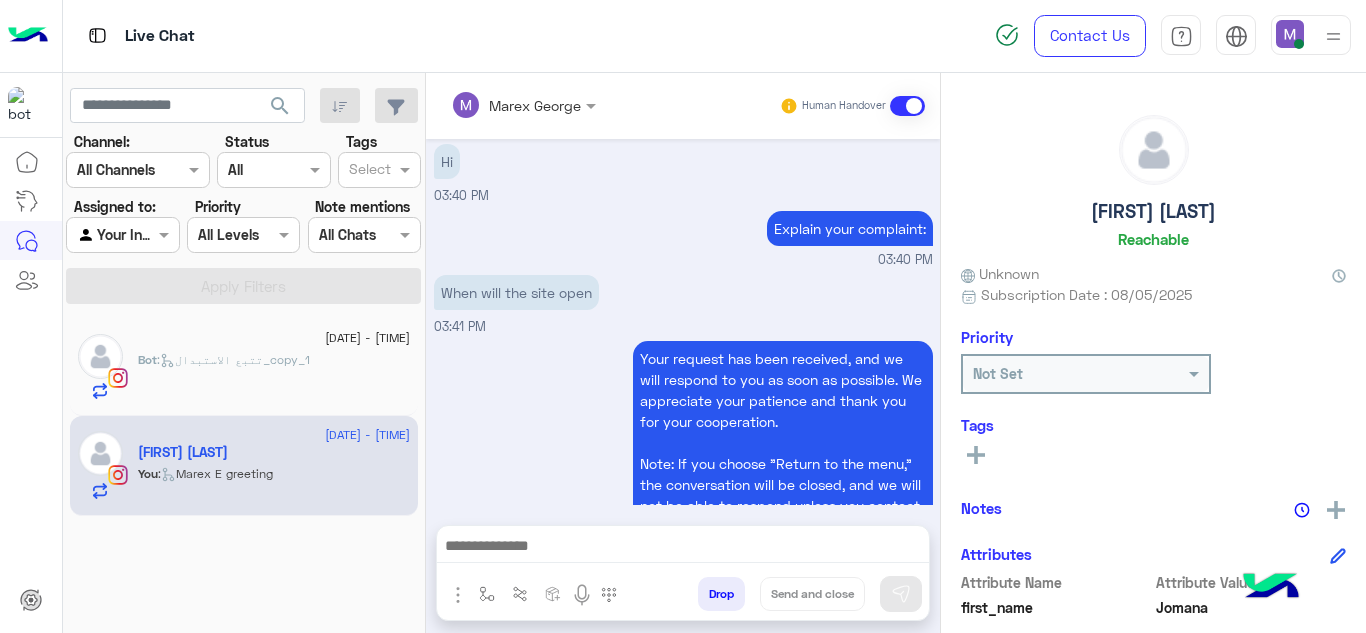 scroll, scrollTop: 1015, scrollLeft: 0, axis: vertical 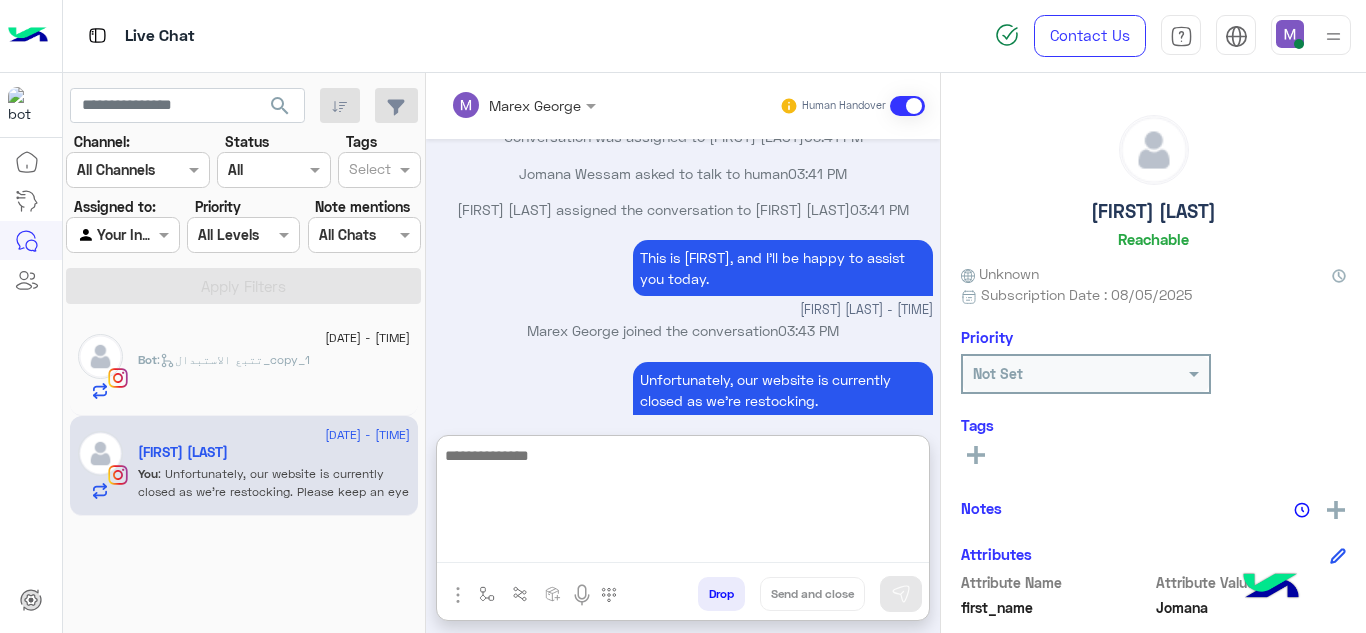 click at bounding box center [683, 503] 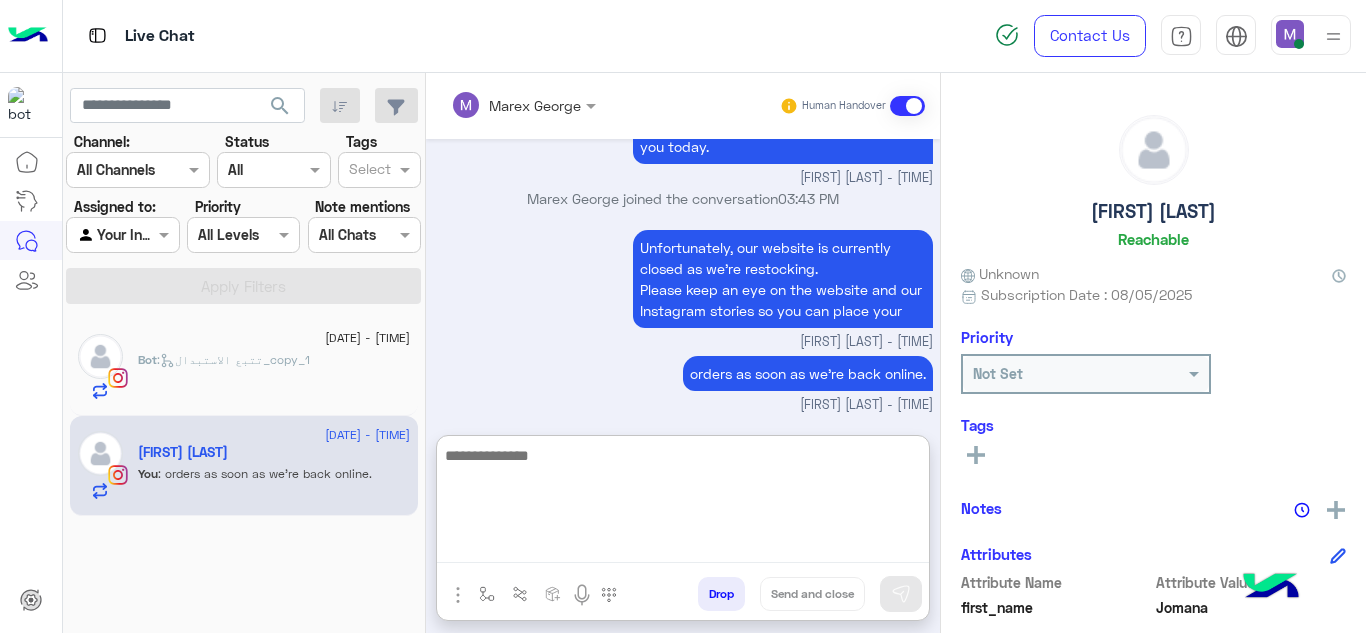 paste on "**********" 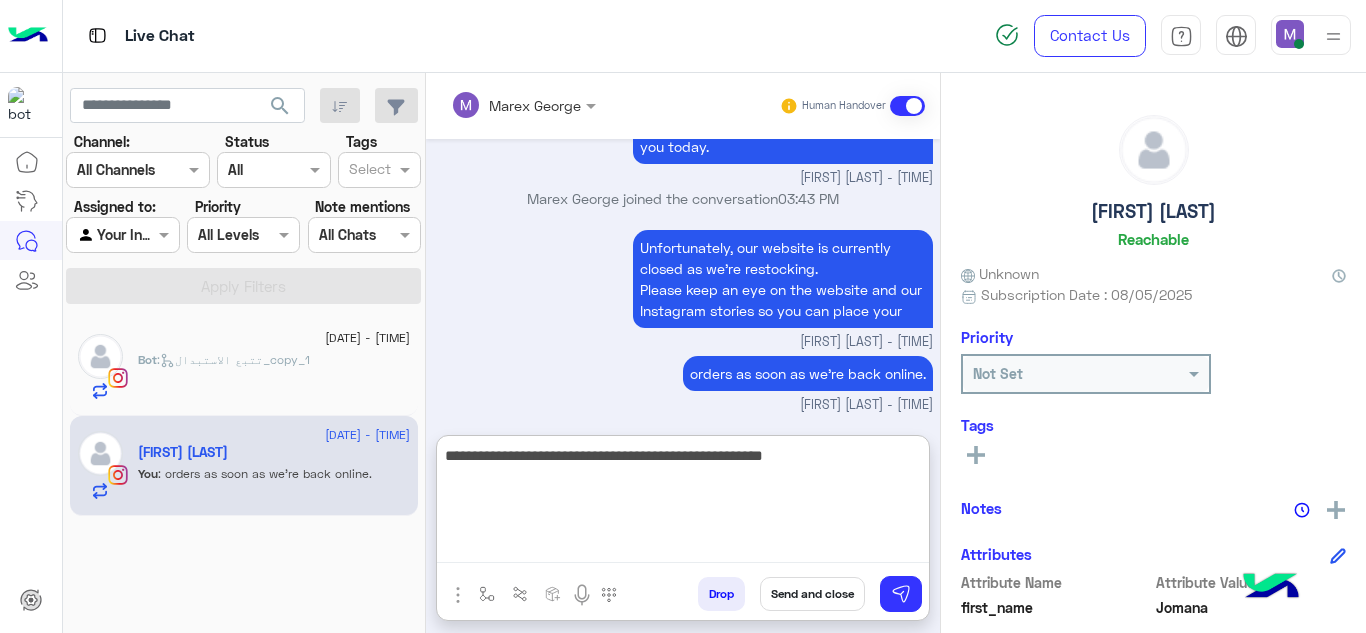 type 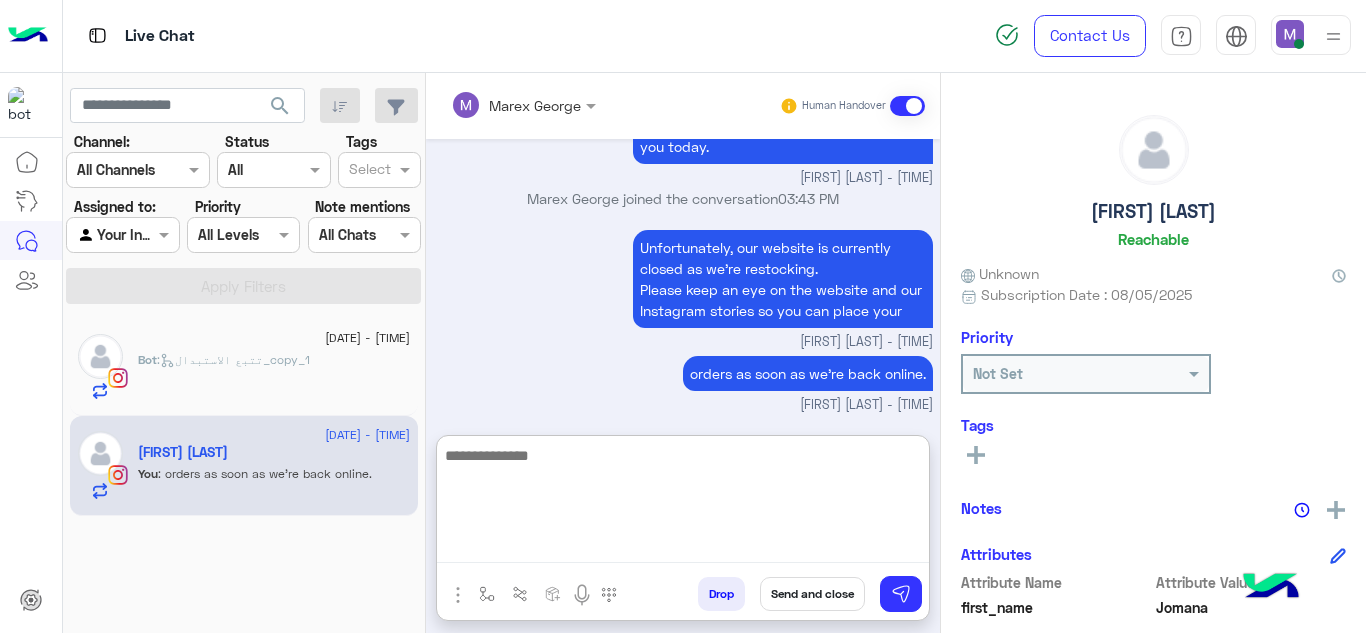 scroll, scrollTop: 1253, scrollLeft: 0, axis: vertical 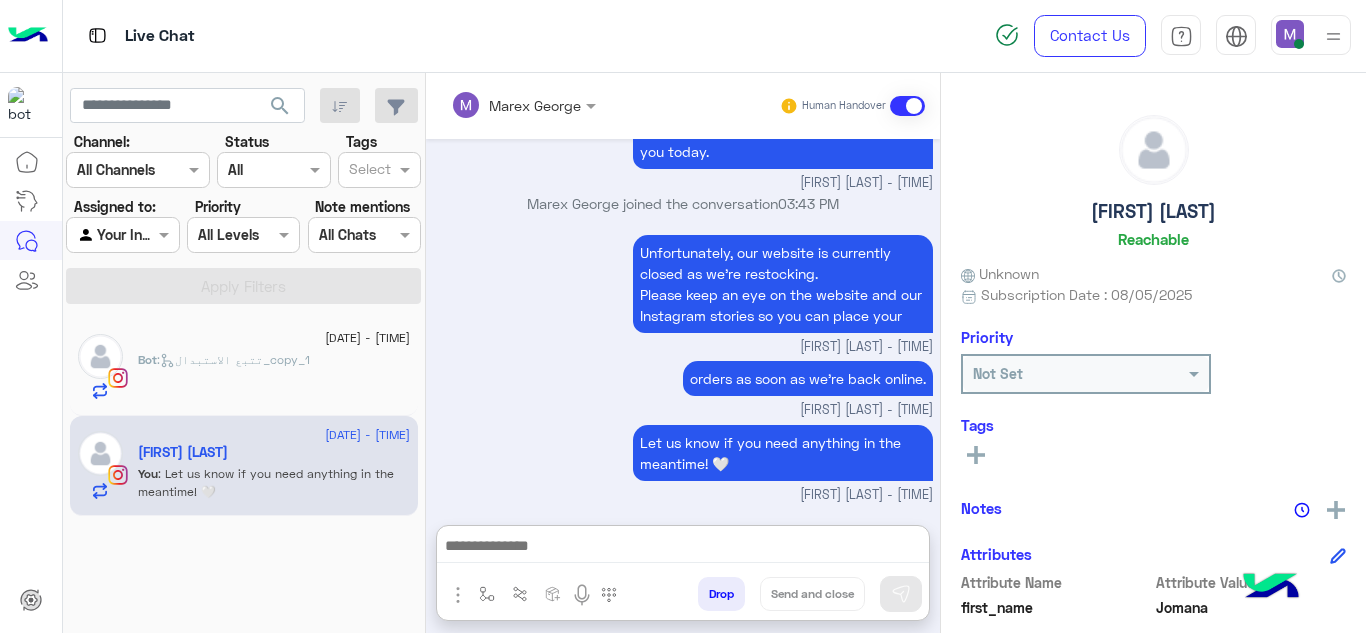 click on ":   تتبع الاستبدال_copy_1" 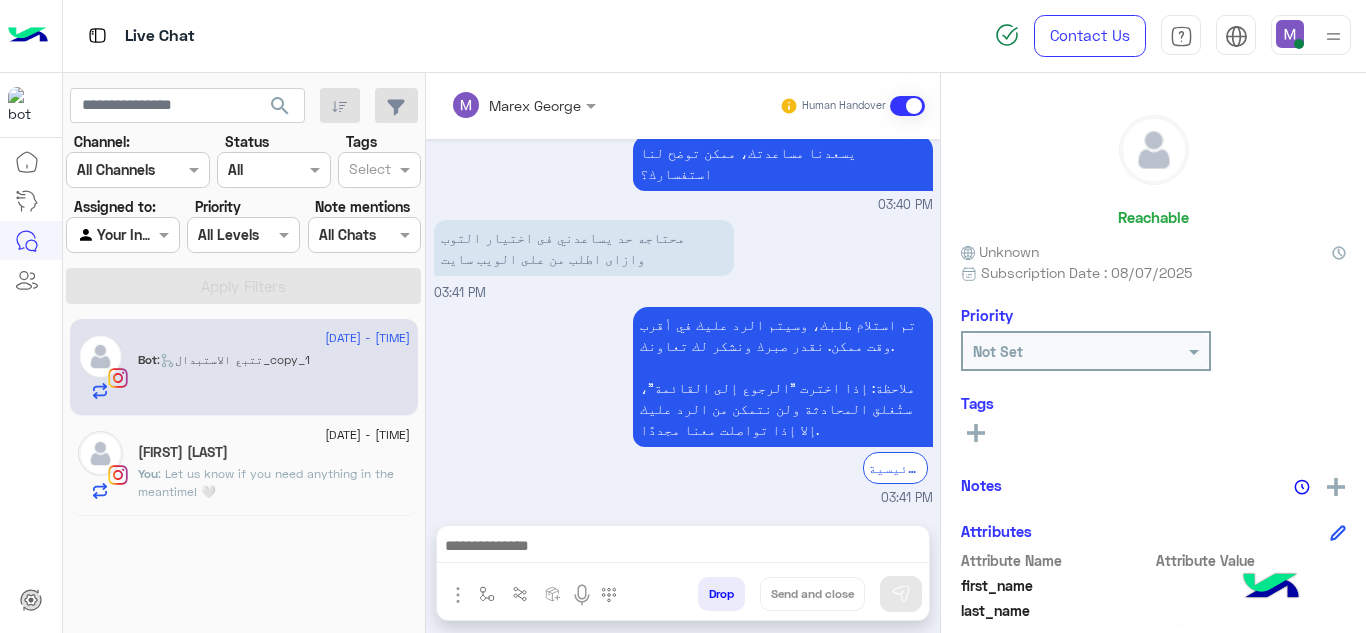 scroll, scrollTop: 1016, scrollLeft: 0, axis: vertical 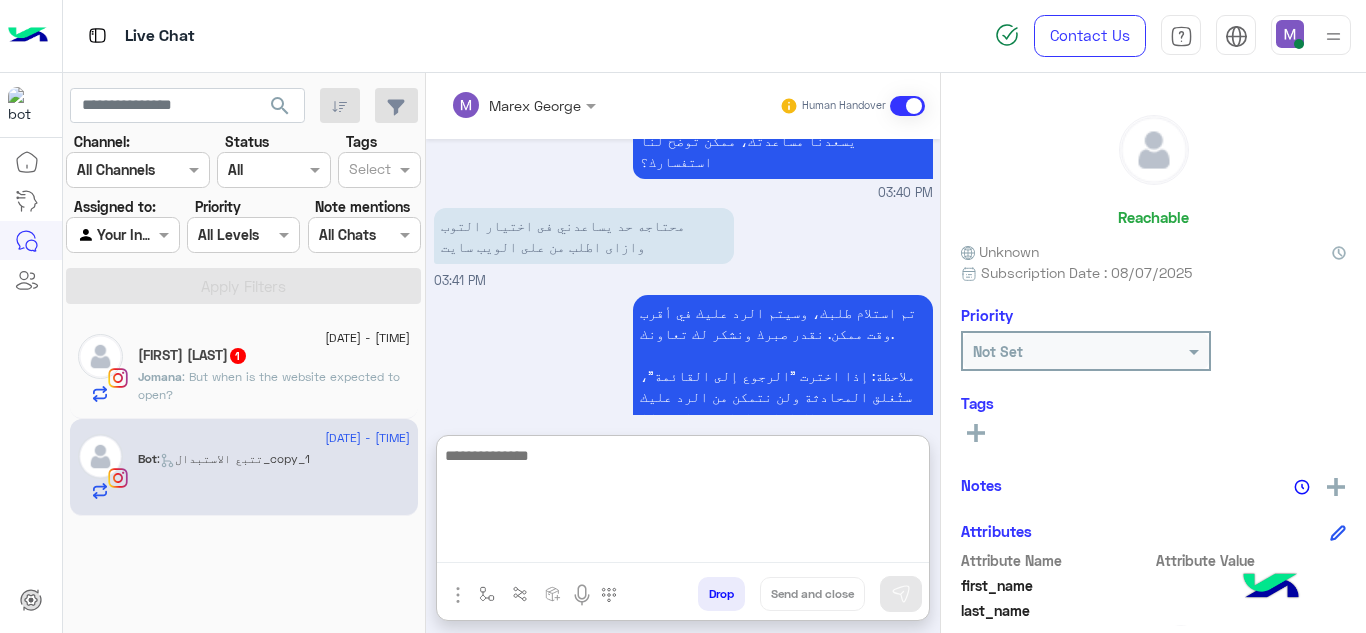 click at bounding box center [683, 503] 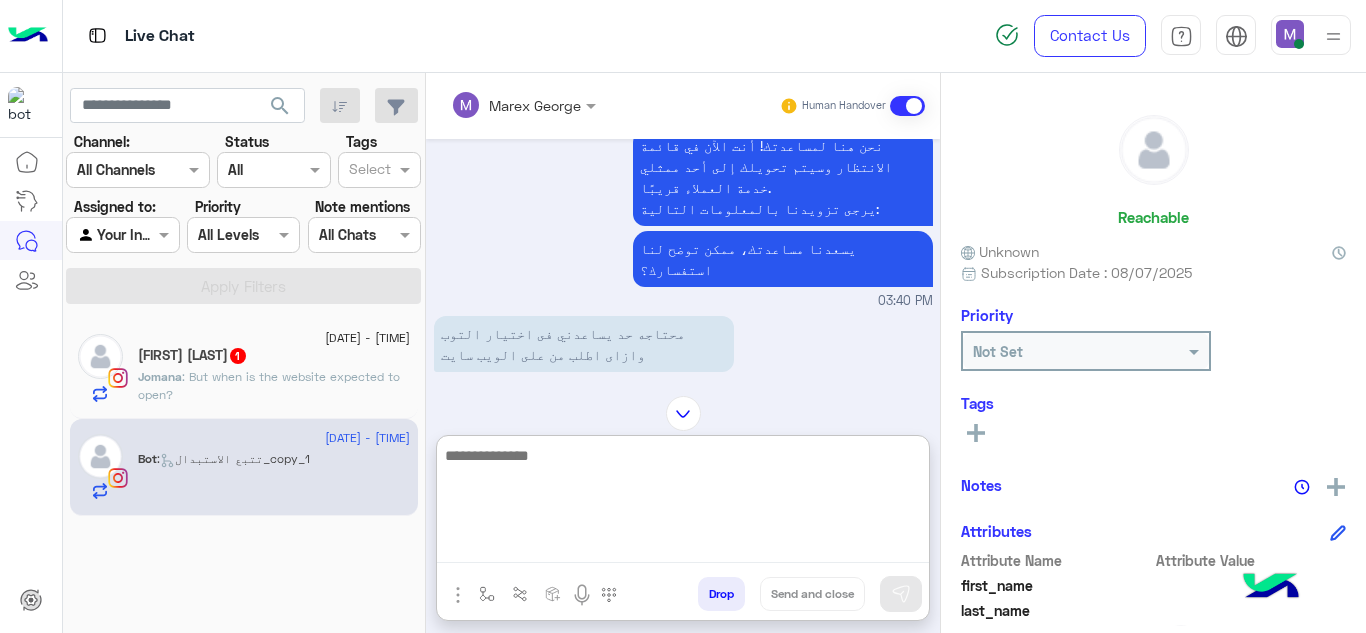 scroll, scrollTop: 1106, scrollLeft: 0, axis: vertical 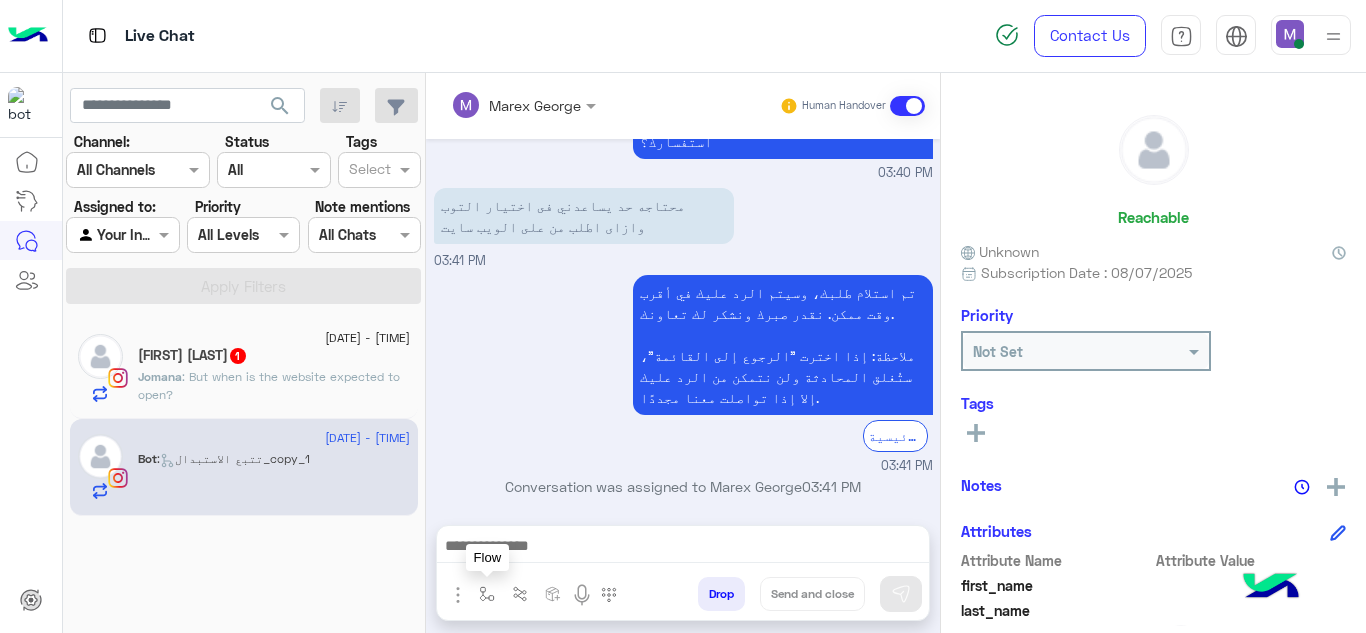 click at bounding box center (487, 594) 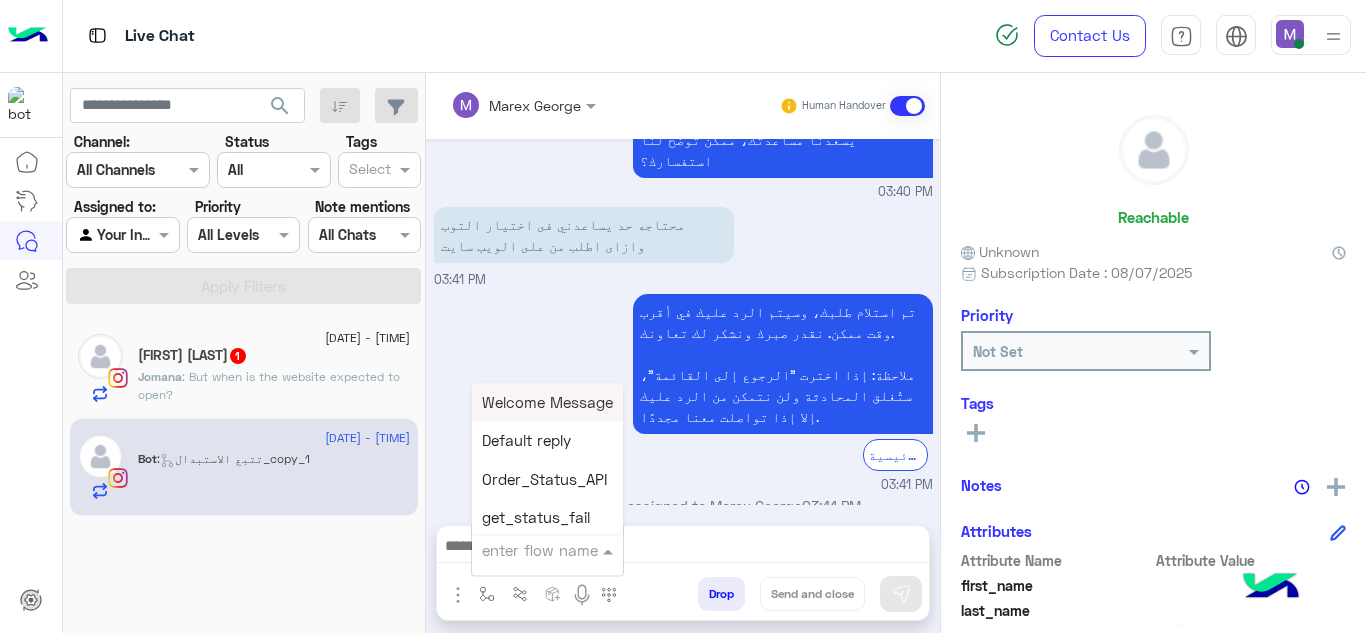 click at bounding box center [523, 550] 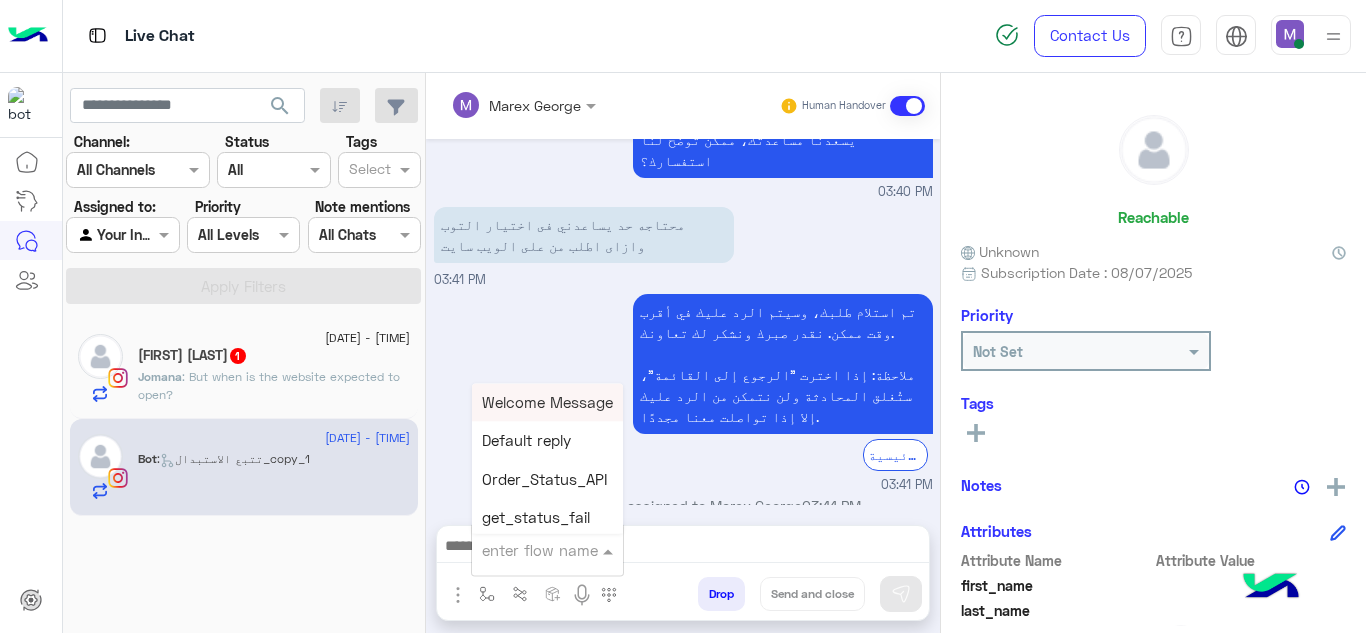 click at bounding box center (523, 550) 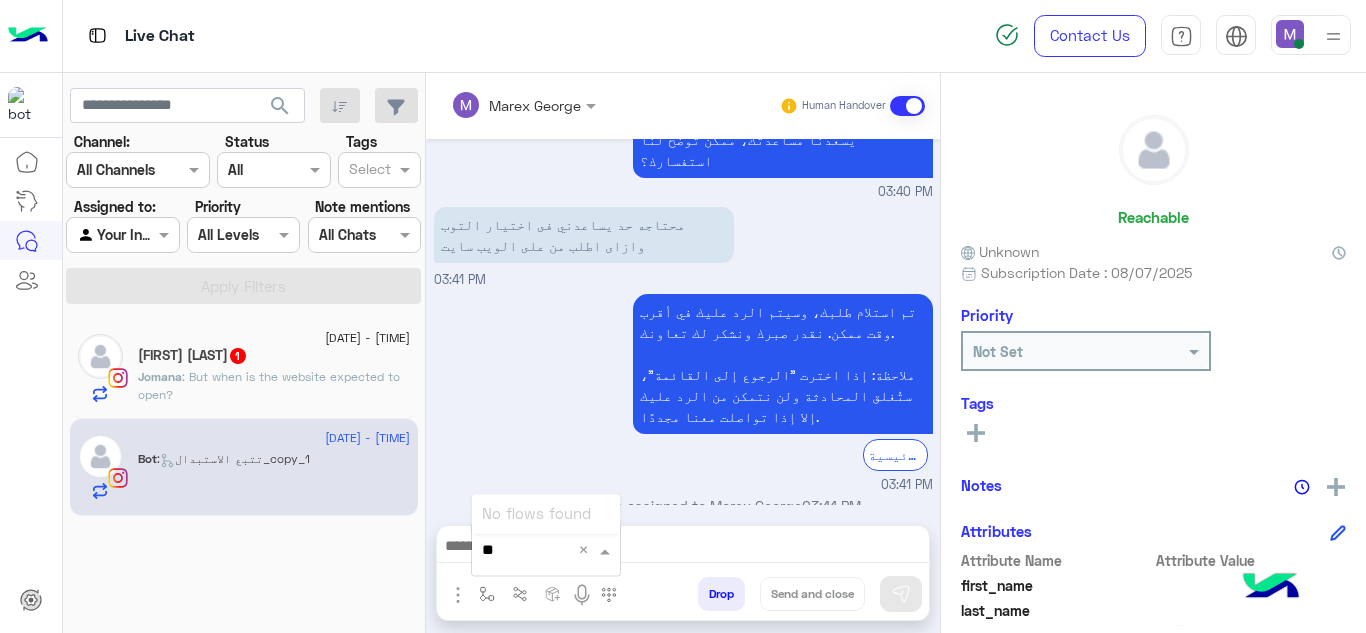 type on "*" 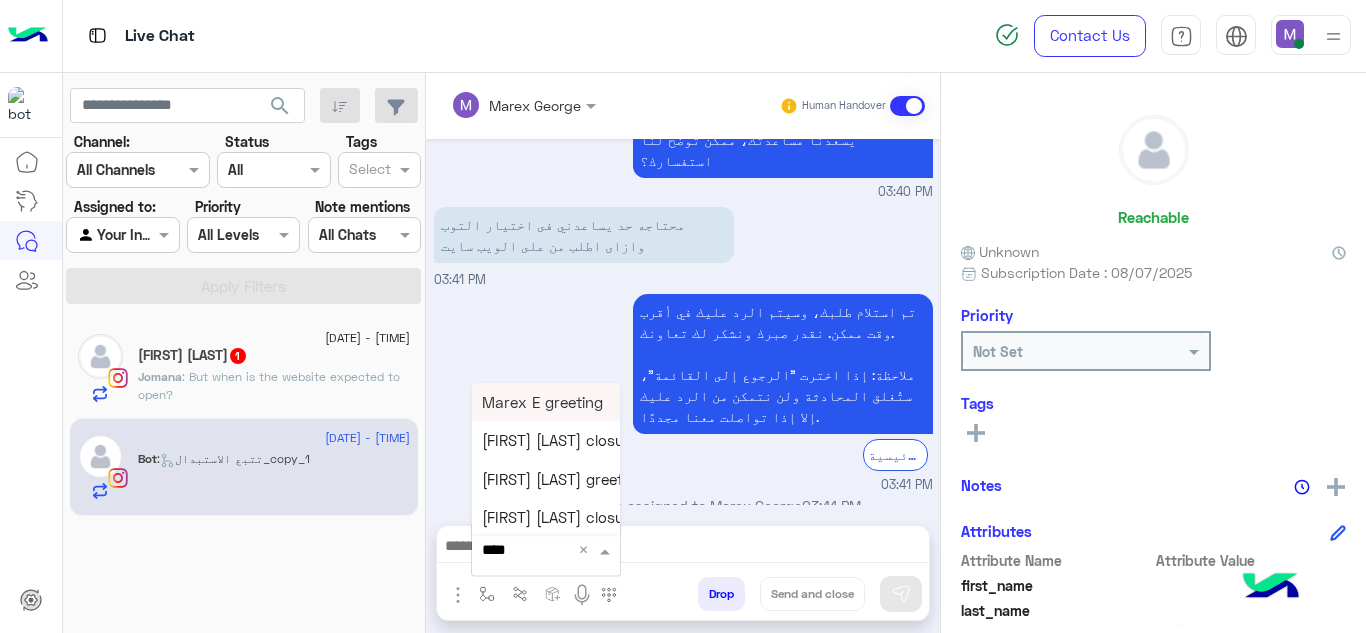type on "*****" 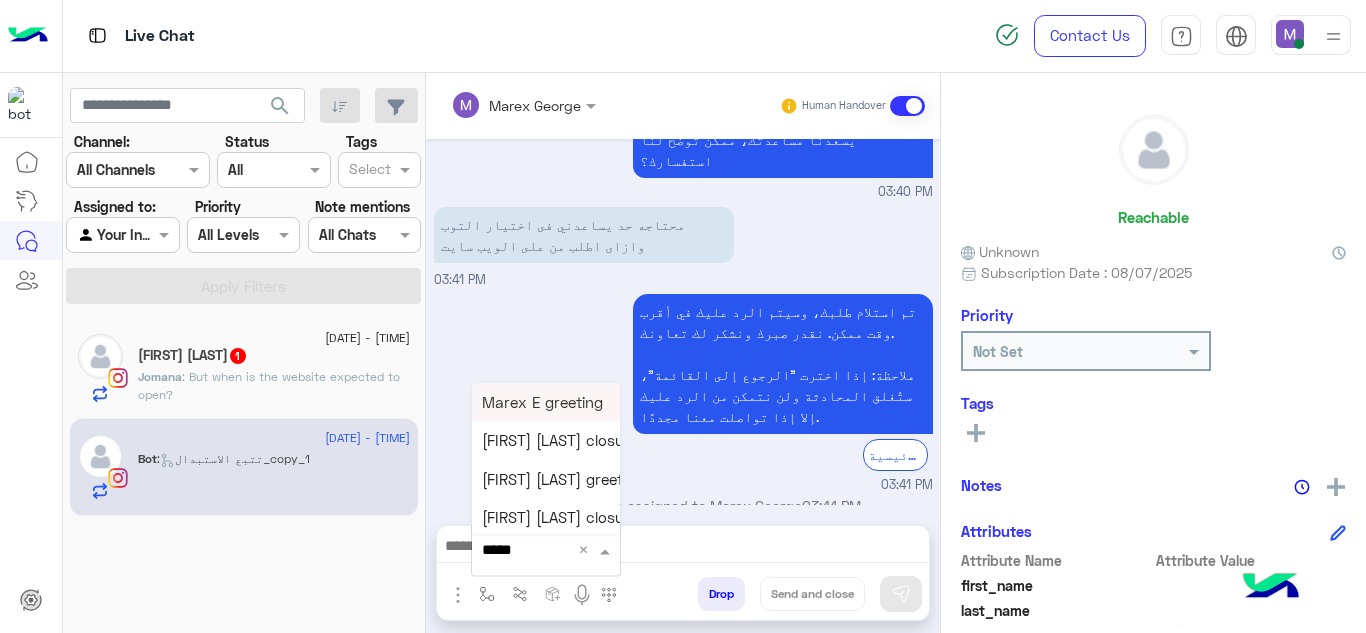 click on "Marex E greeting" at bounding box center (542, 402) 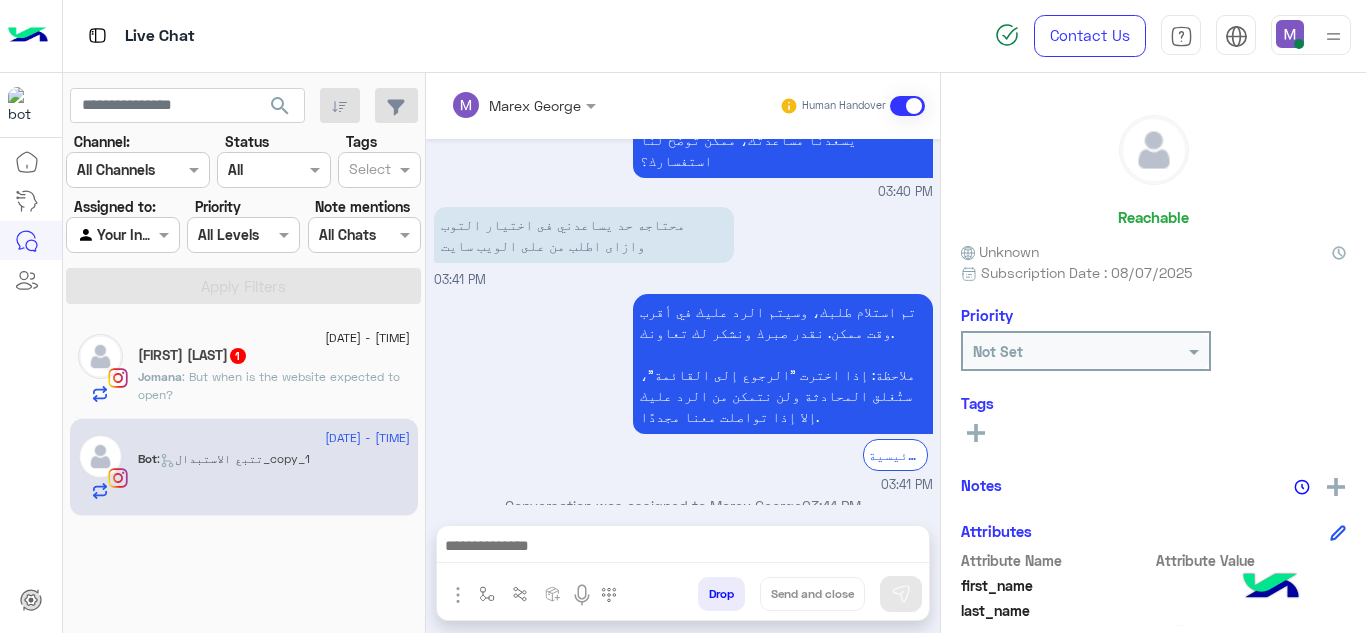 type on "**********" 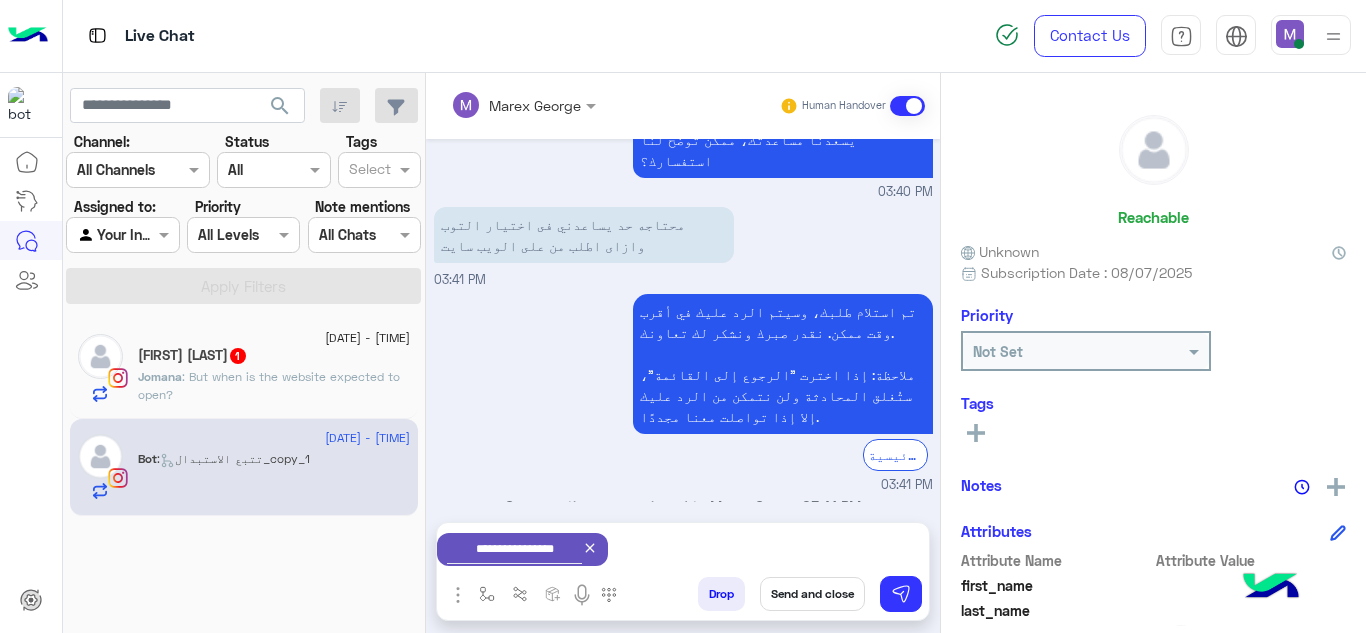 scroll, scrollTop: 1020, scrollLeft: 0, axis: vertical 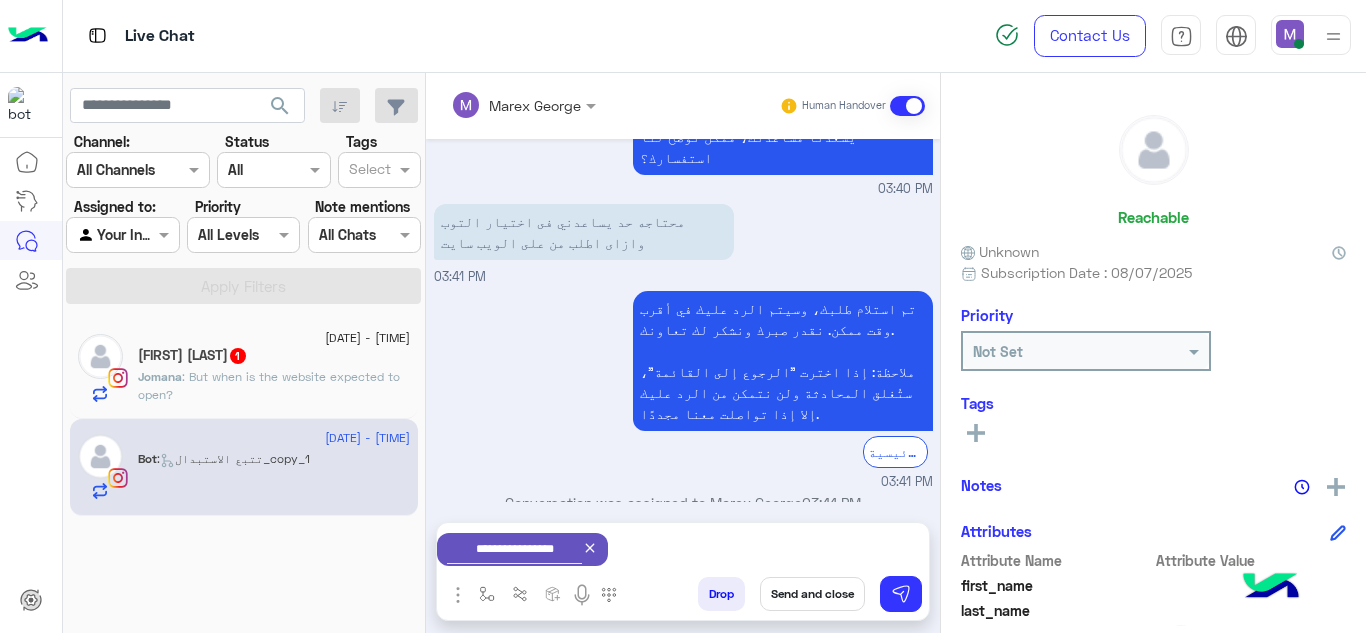 click 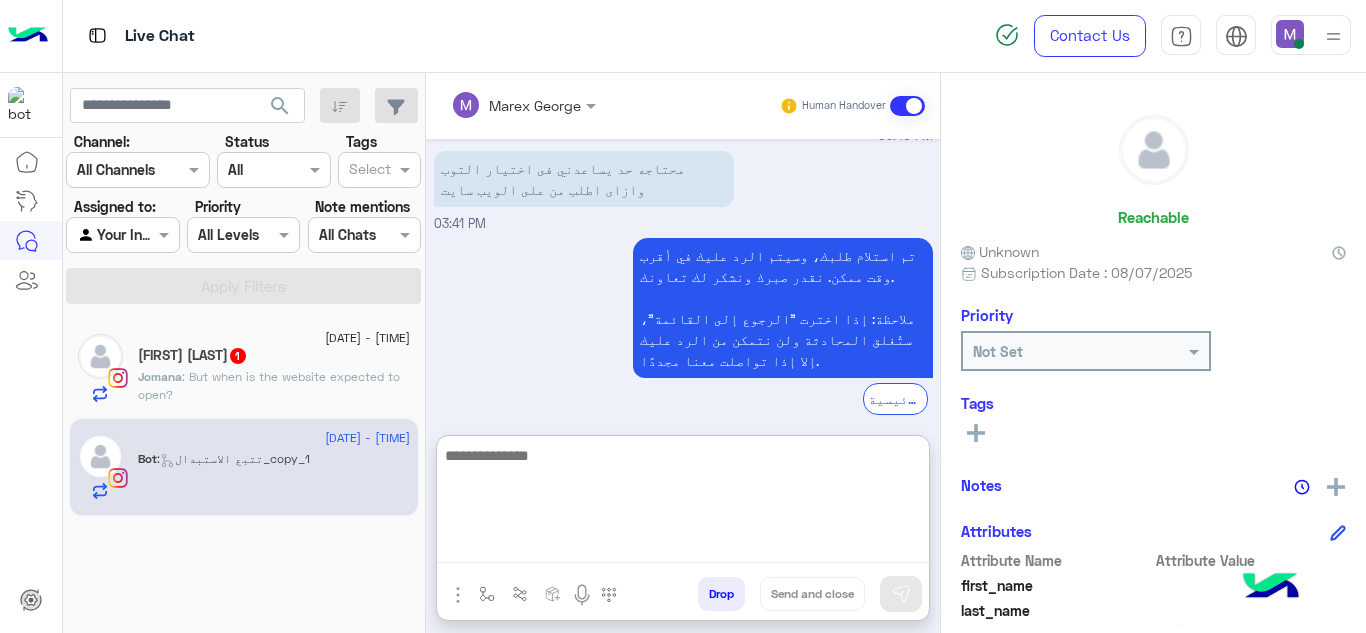 click at bounding box center (683, 503) 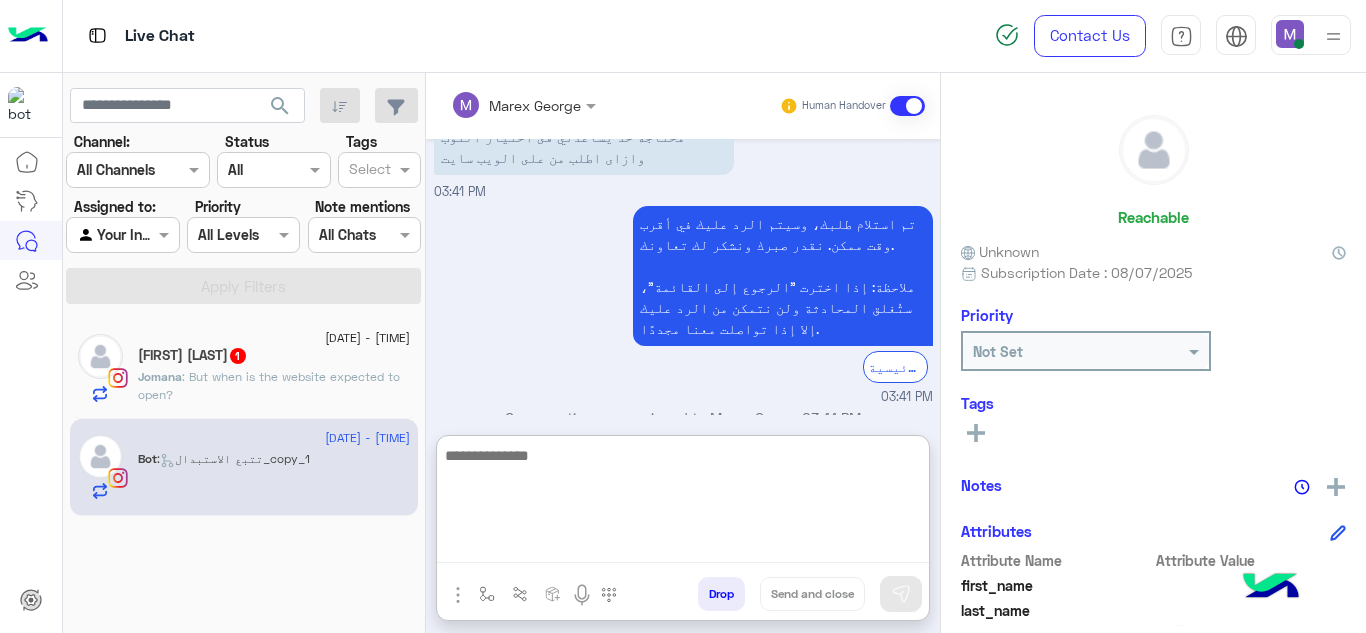 scroll, scrollTop: 1106, scrollLeft: 0, axis: vertical 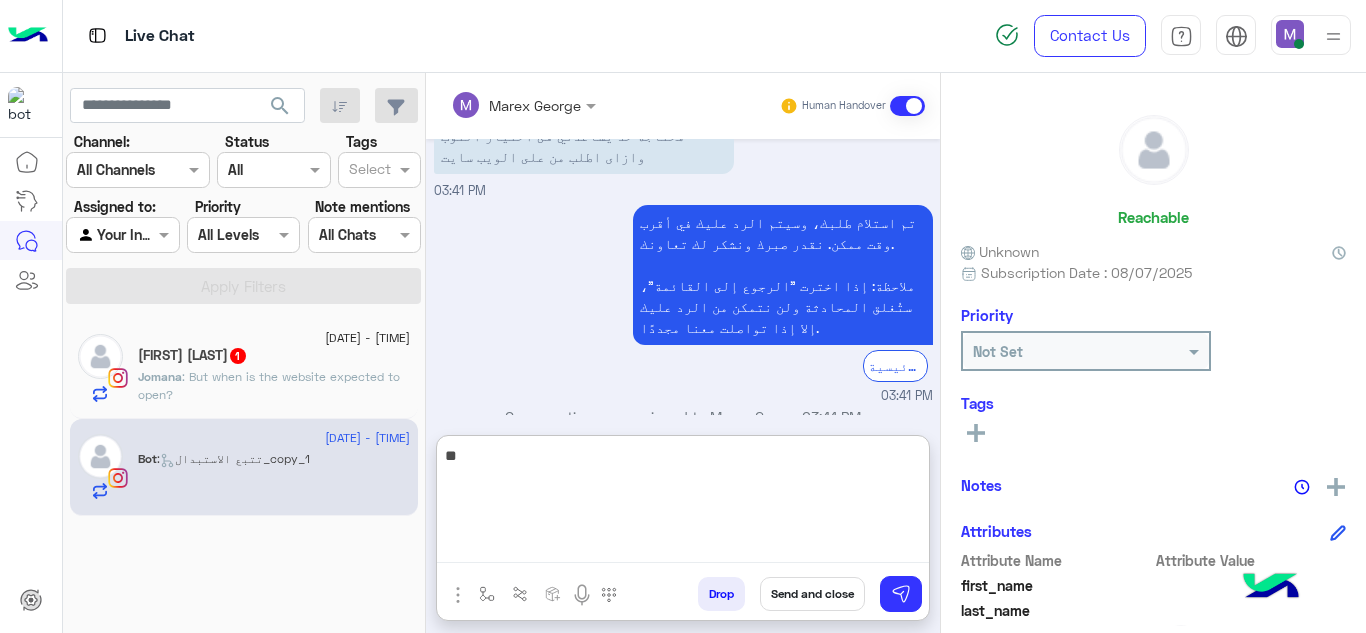 type on "*" 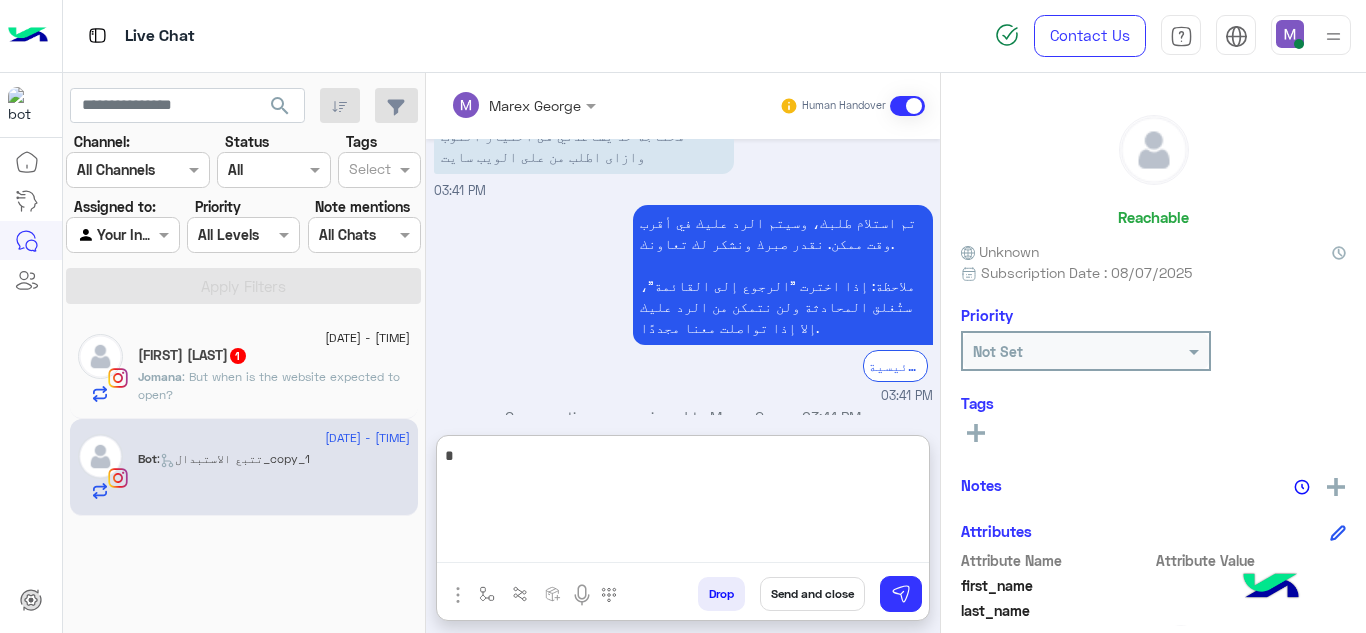 type 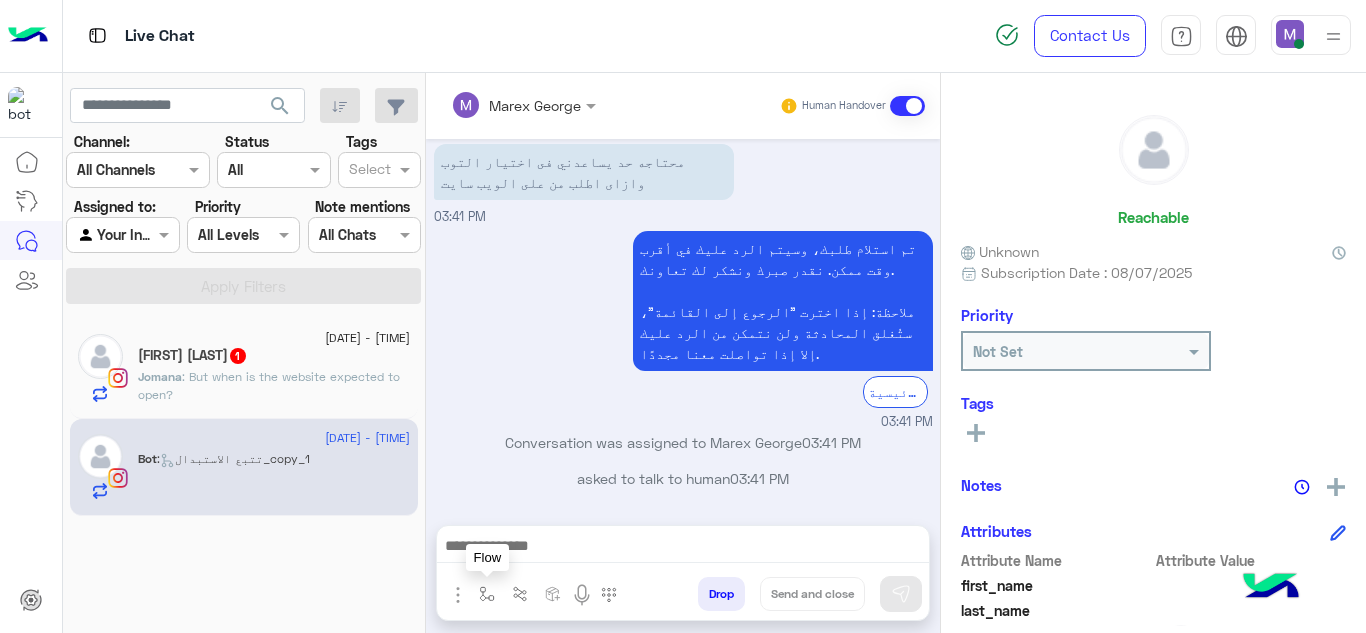 scroll, scrollTop: 1017, scrollLeft: 0, axis: vertical 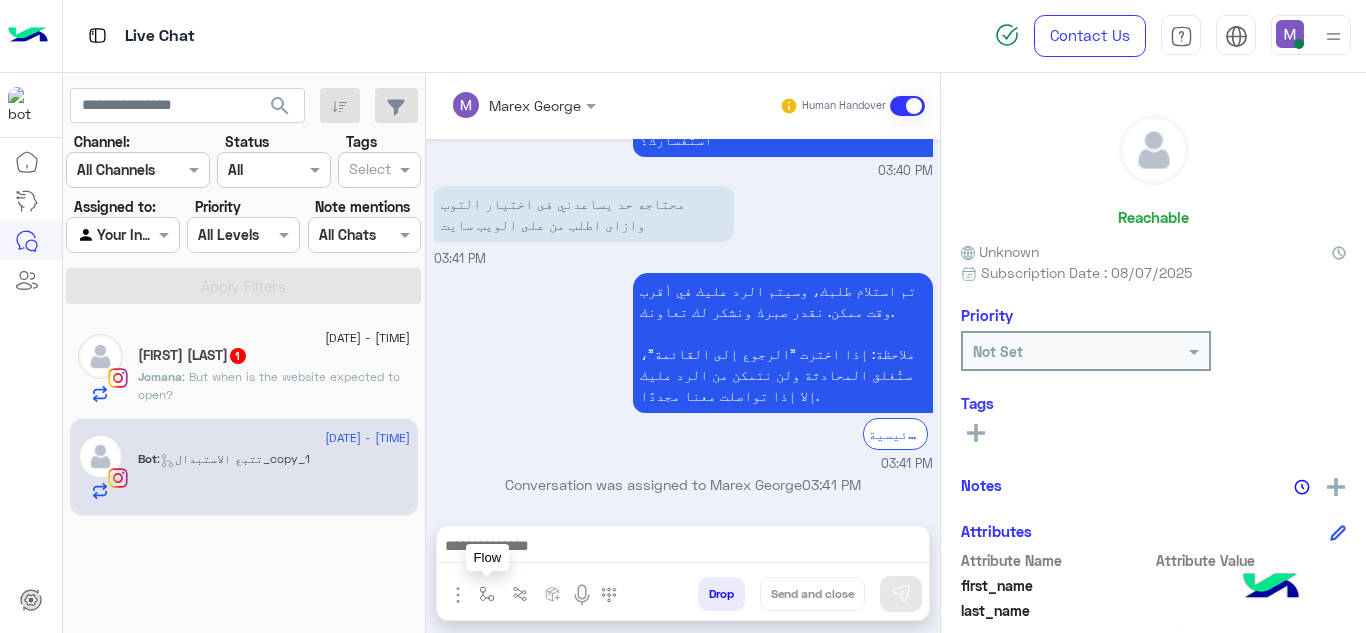 click at bounding box center [487, 593] 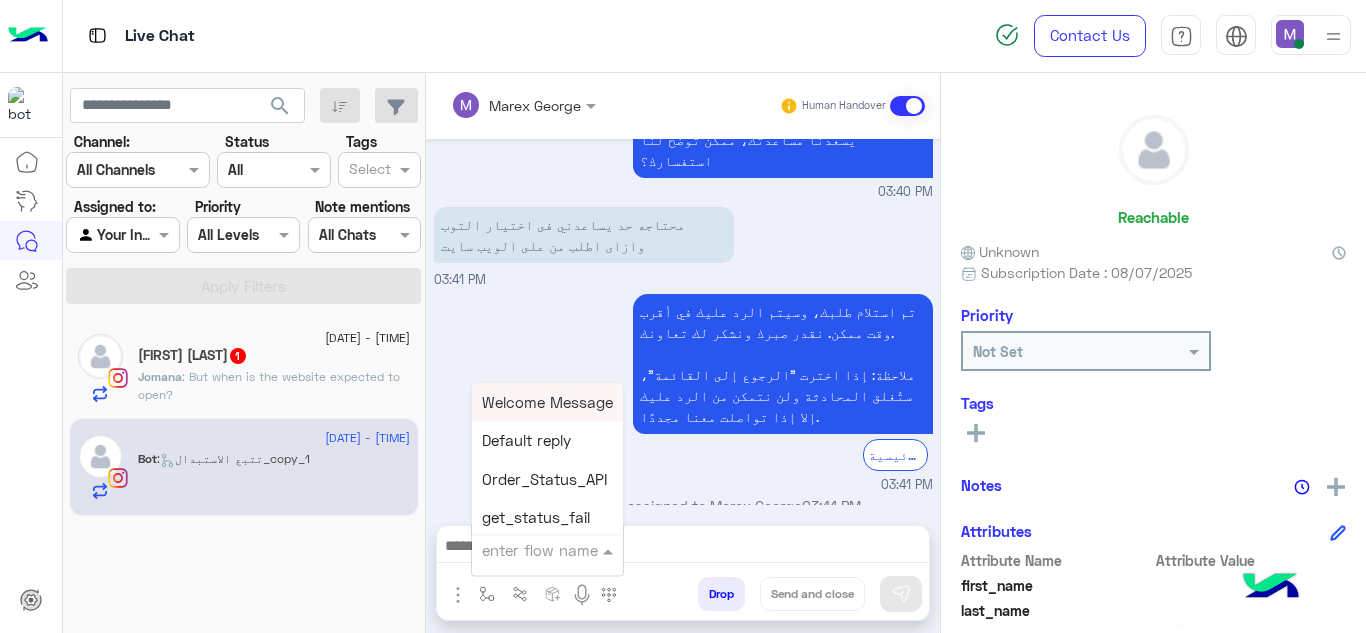 click at bounding box center [523, 550] 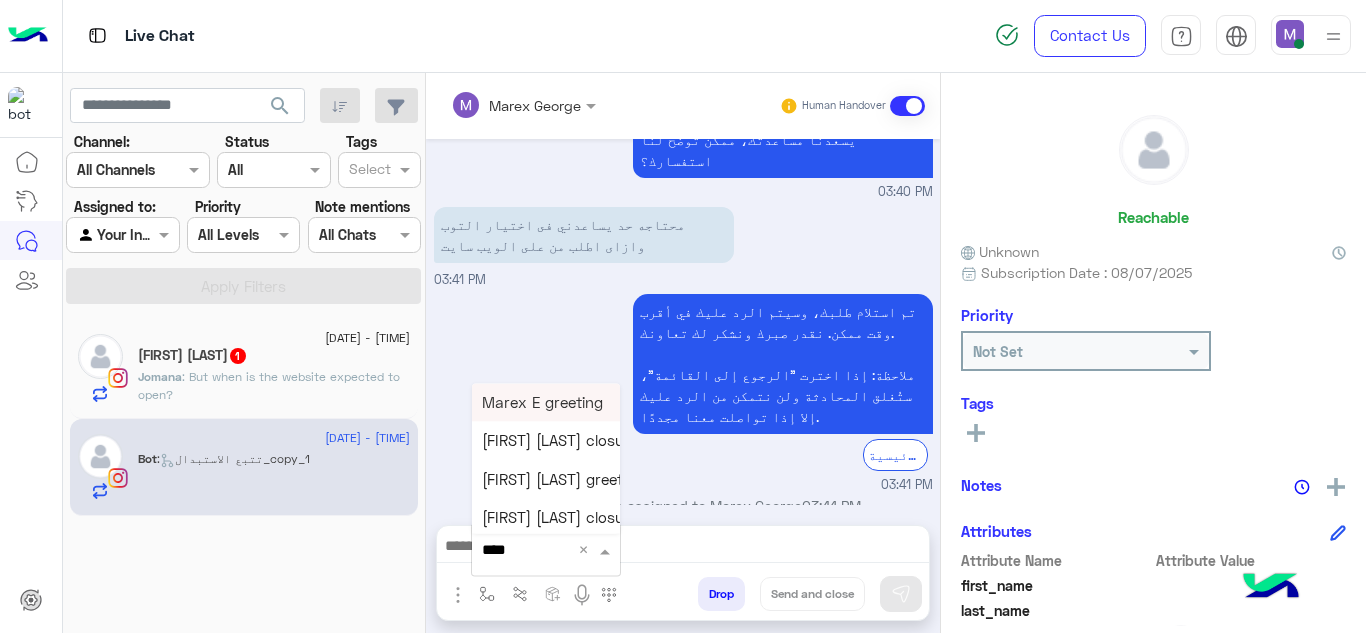 type on "*****" 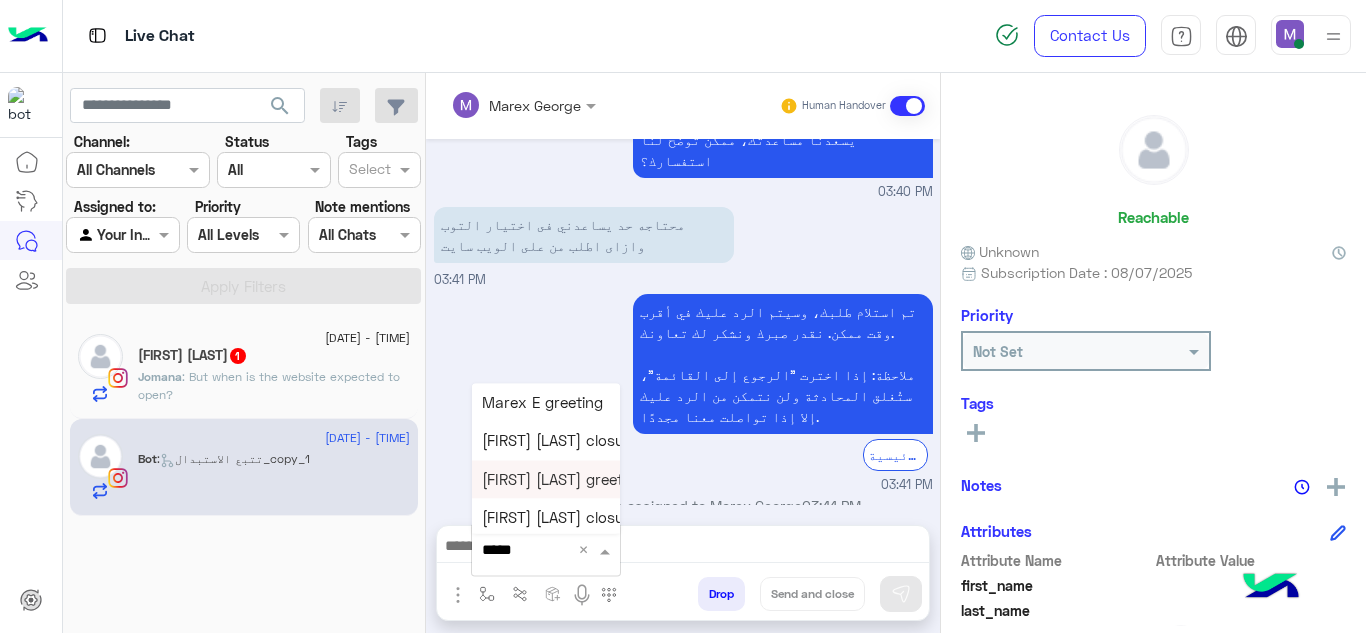 click on "[FIRST] [LAST] greeting" at bounding box center [563, 479] 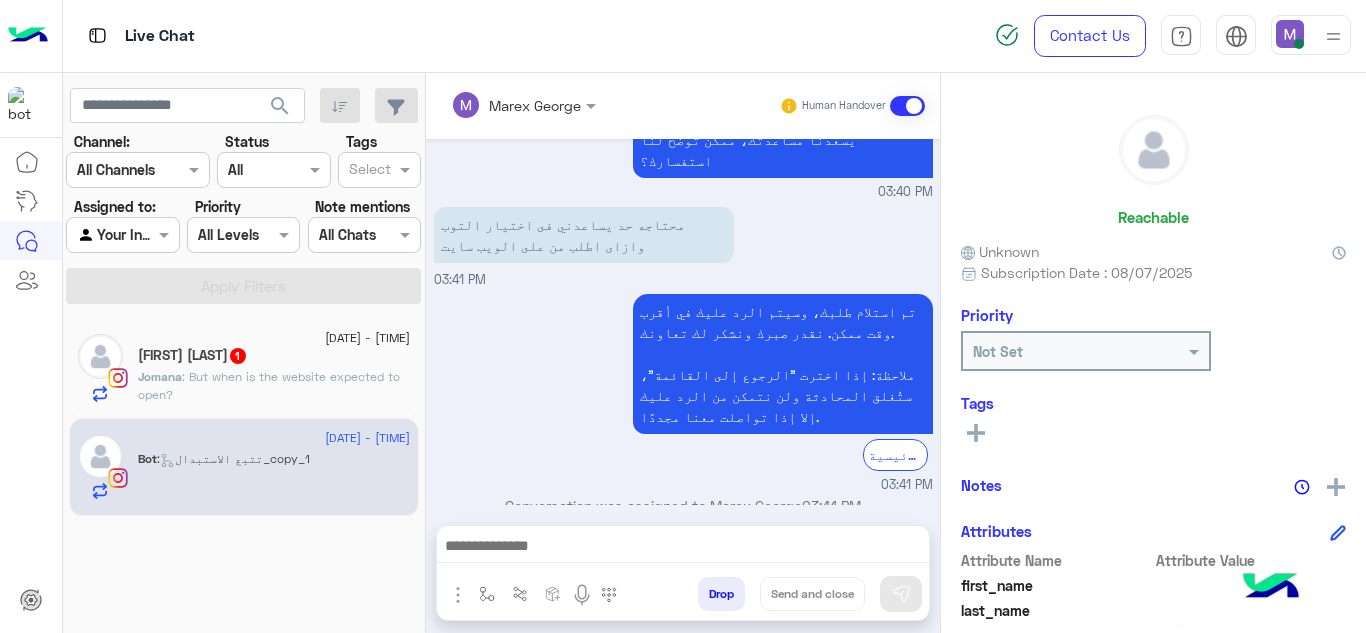 type on "**********" 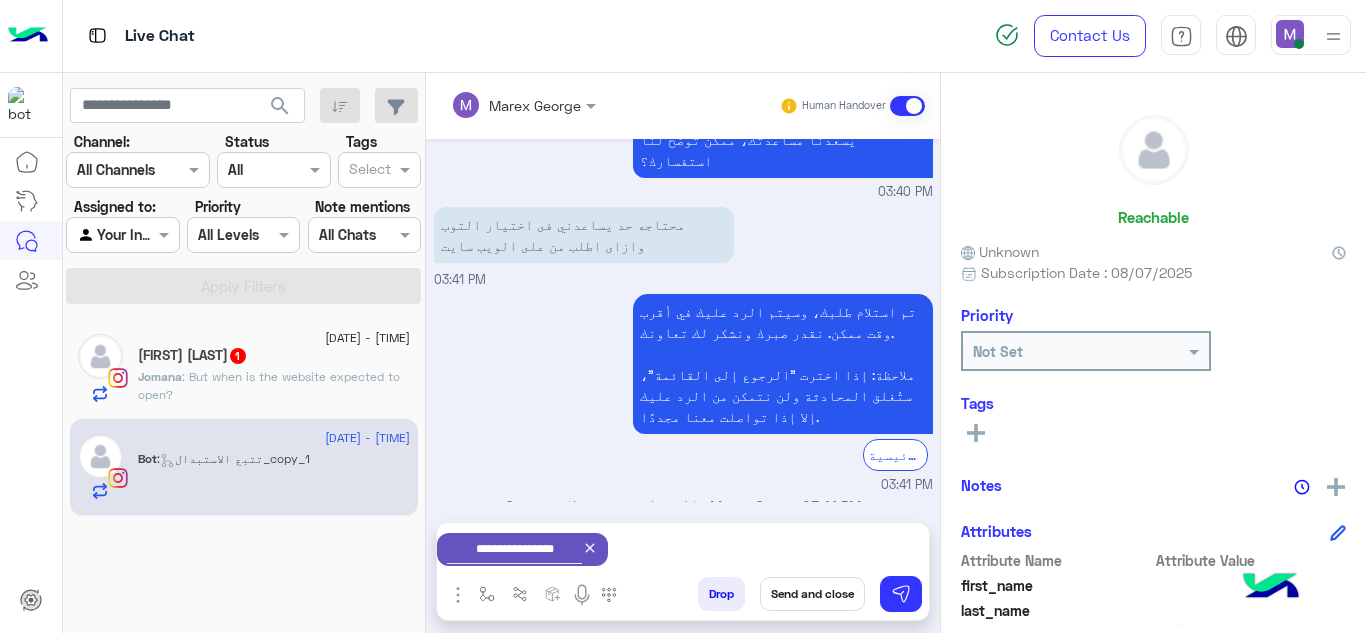 scroll, scrollTop: 1020, scrollLeft: 0, axis: vertical 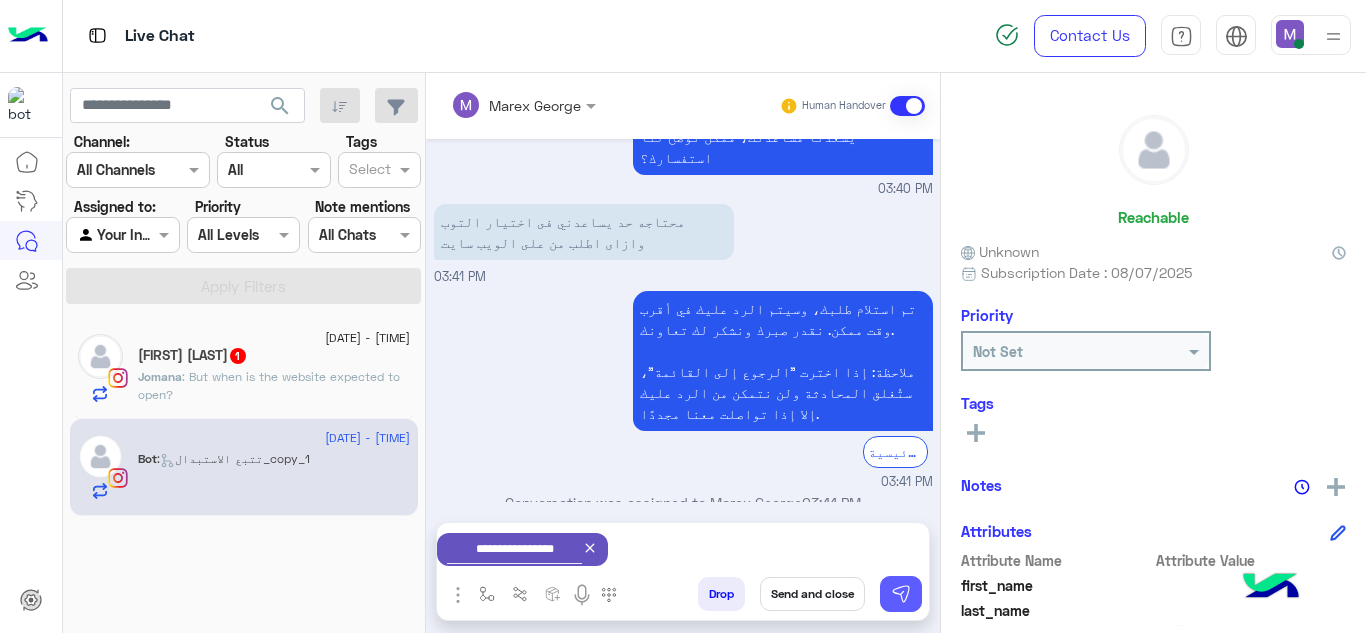 click at bounding box center [901, 594] 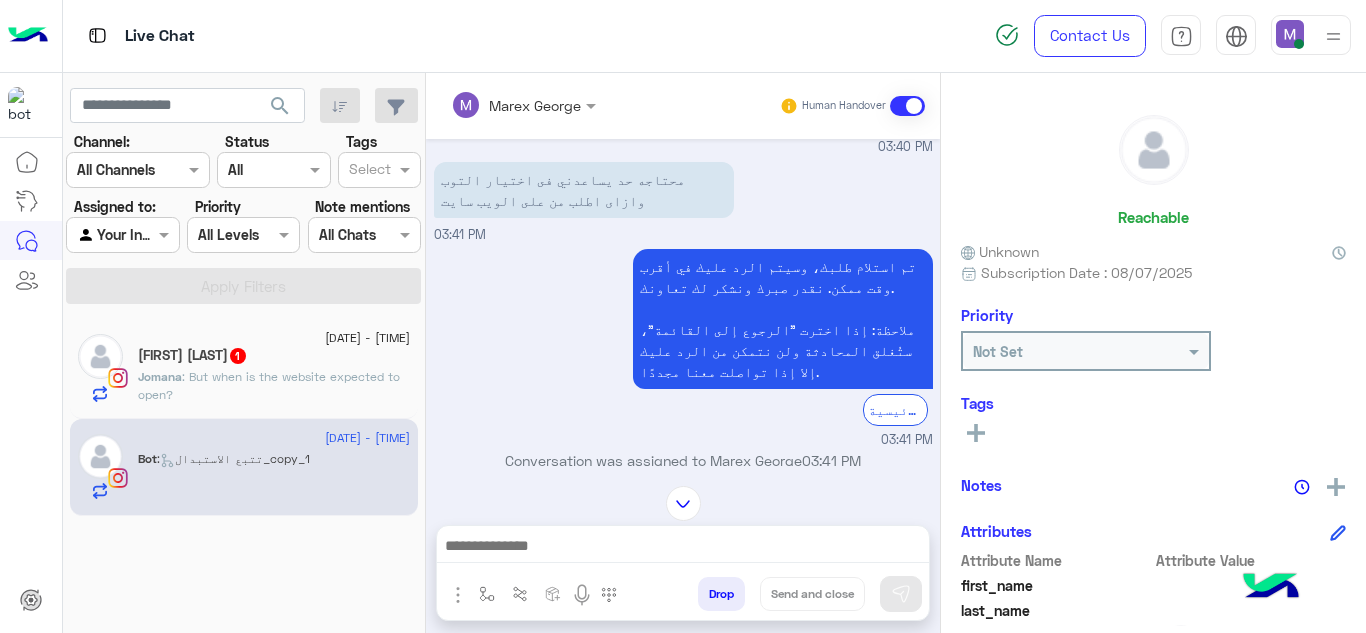 scroll, scrollTop: 0, scrollLeft: 0, axis: both 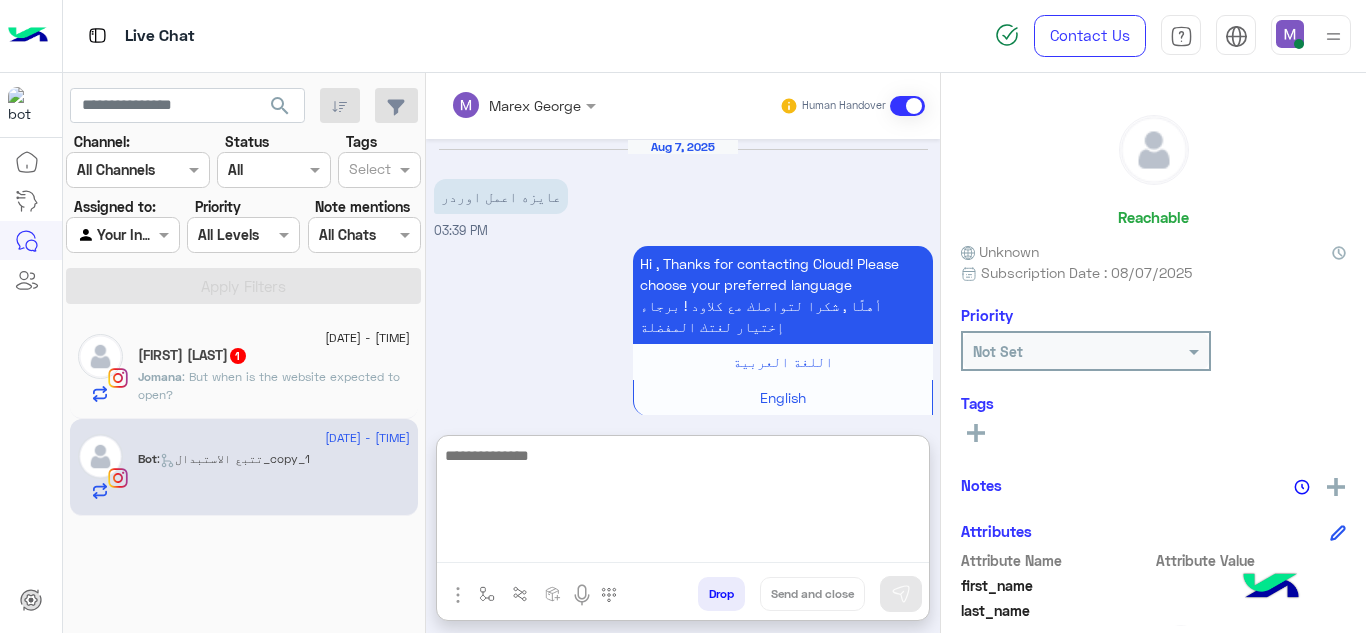 click at bounding box center (683, 503) 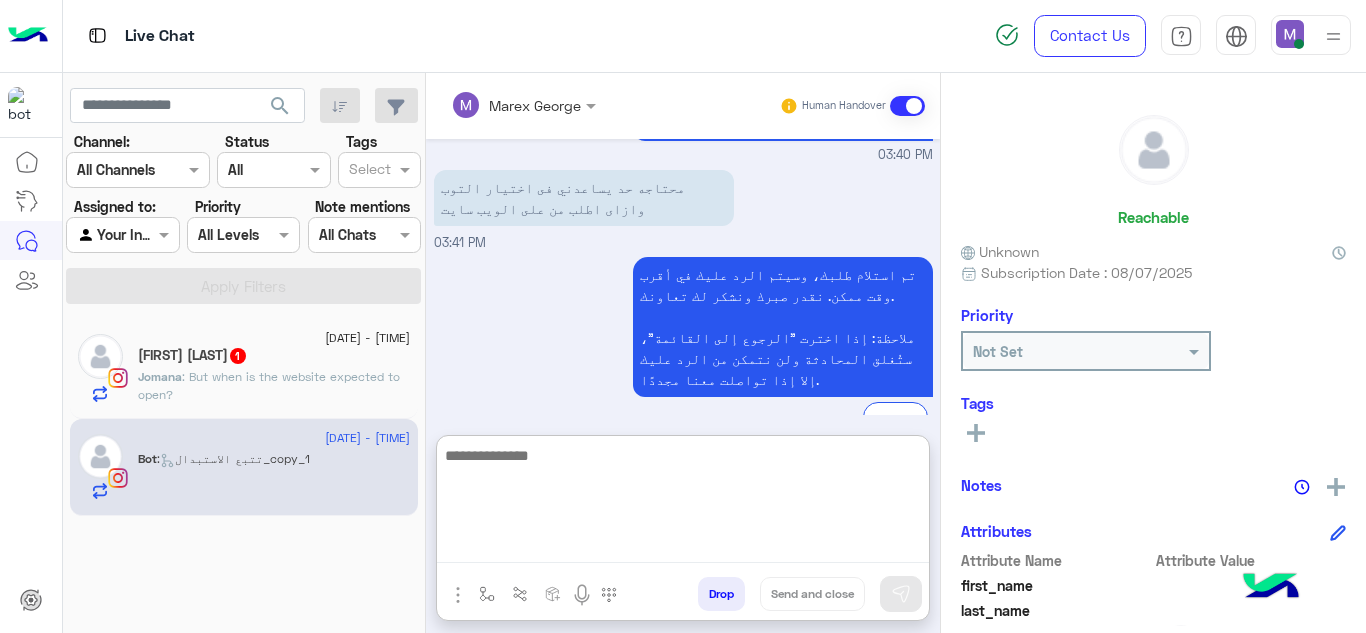scroll, scrollTop: 1228, scrollLeft: 0, axis: vertical 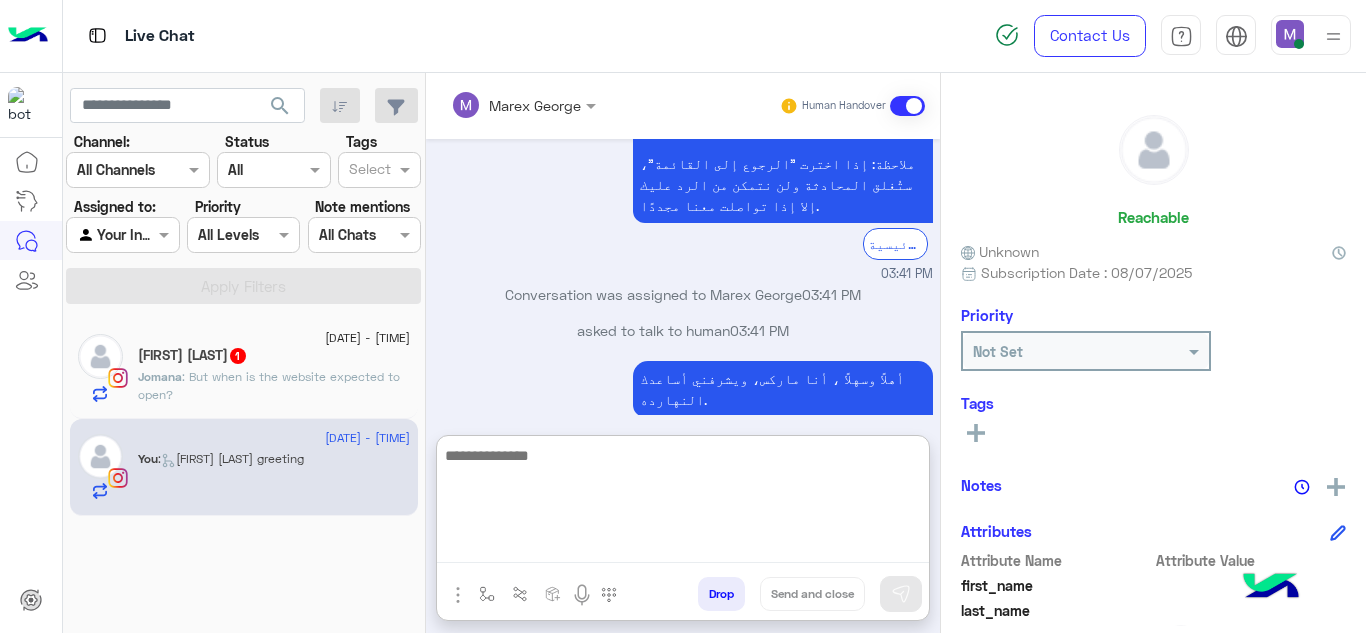 paste on "**********" 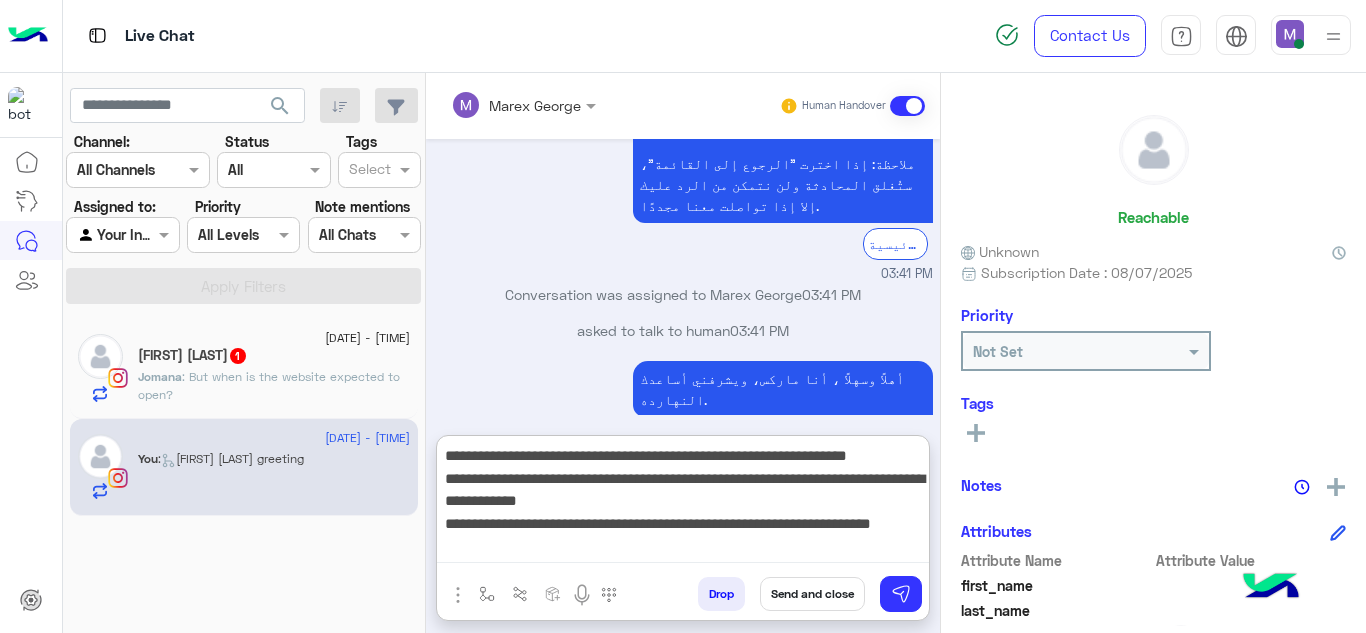 scroll, scrollTop: 0, scrollLeft: 0, axis: both 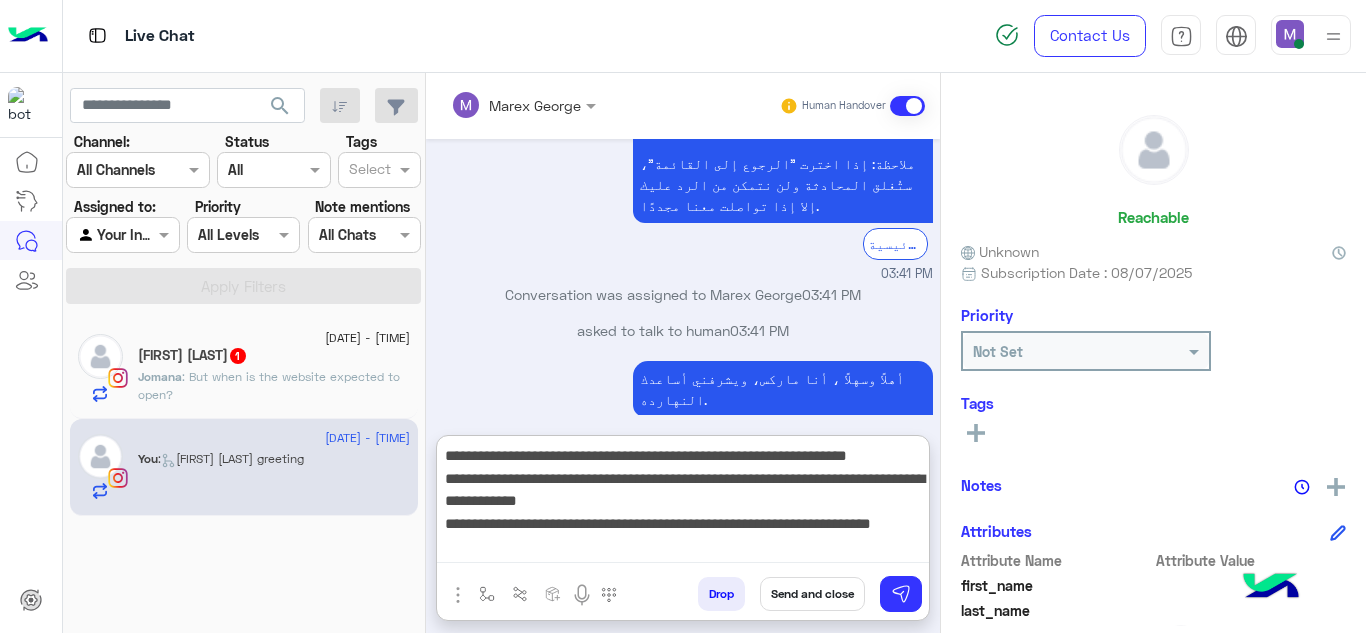 drag, startPoint x: 912, startPoint y: 484, endPoint x: 437, endPoint y: 560, distance: 481.04156 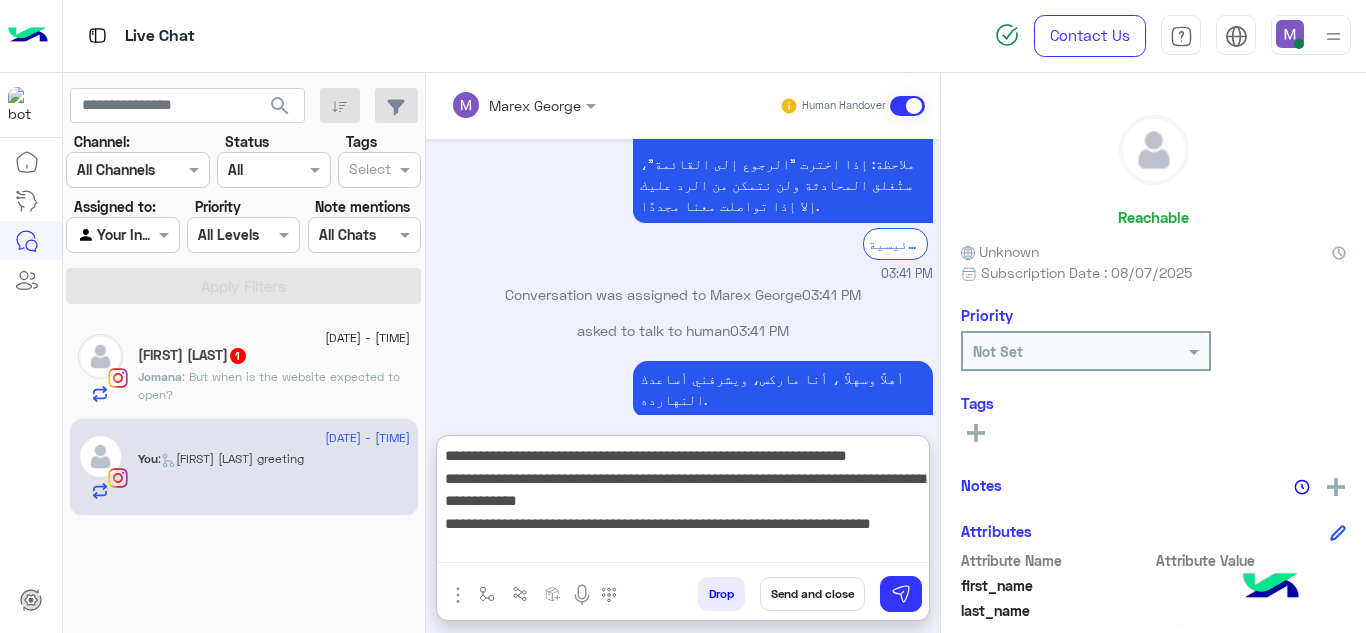type on "**********" 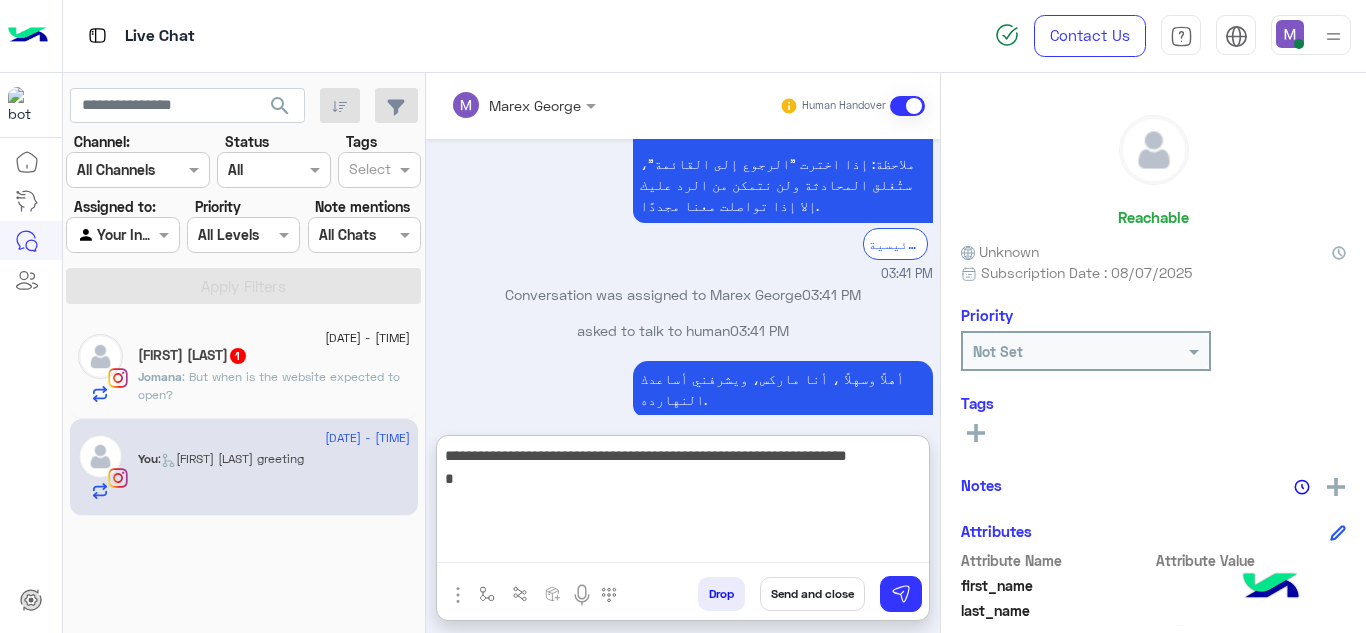 scroll, scrollTop: 0, scrollLeft: 0, axis: both 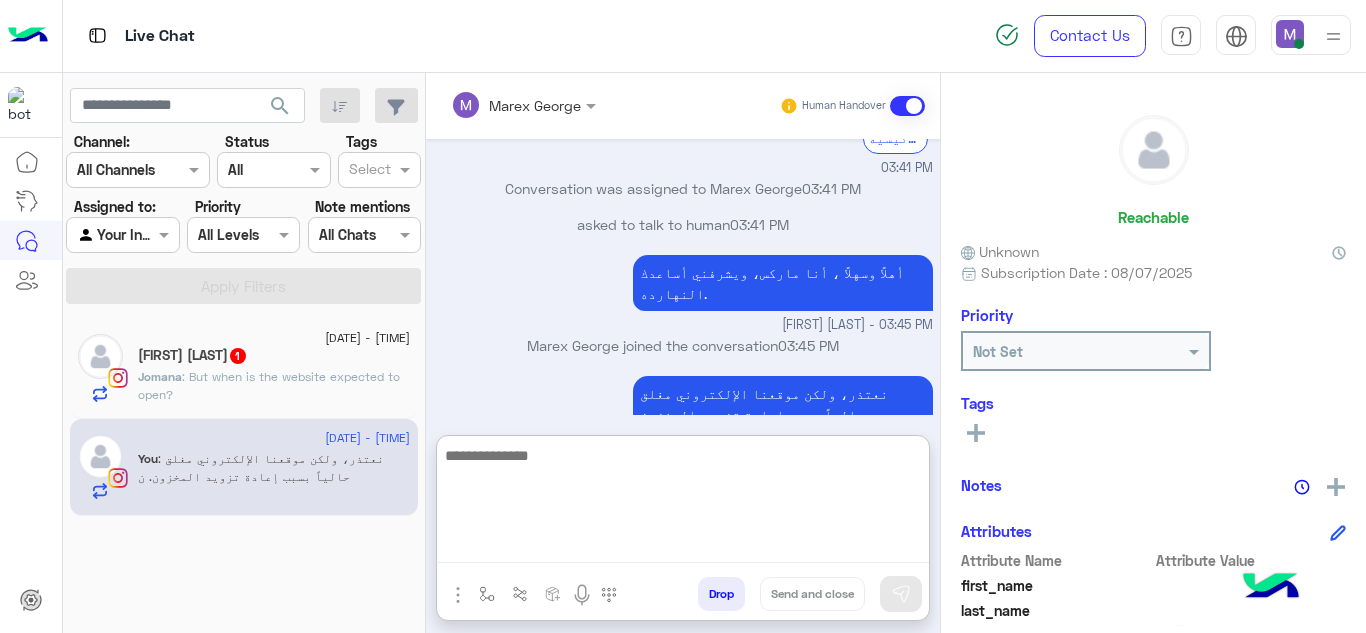 paste on "**********" 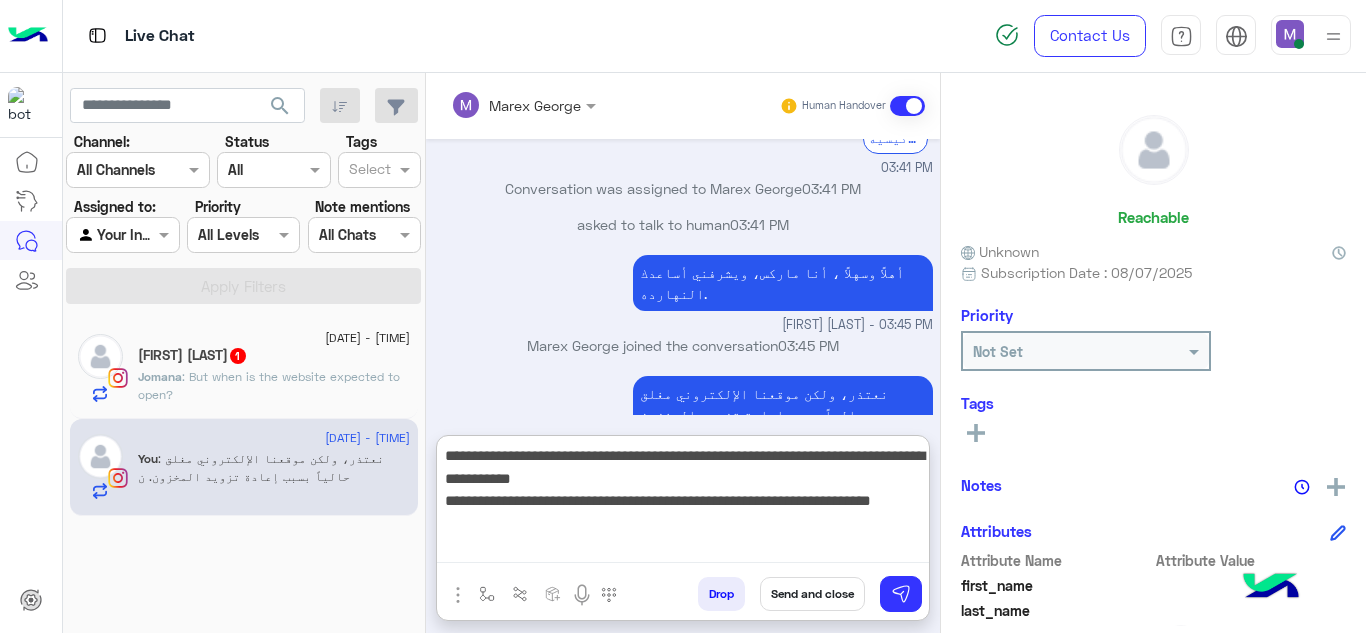 click on "**********" at bounding box center [683, 503] 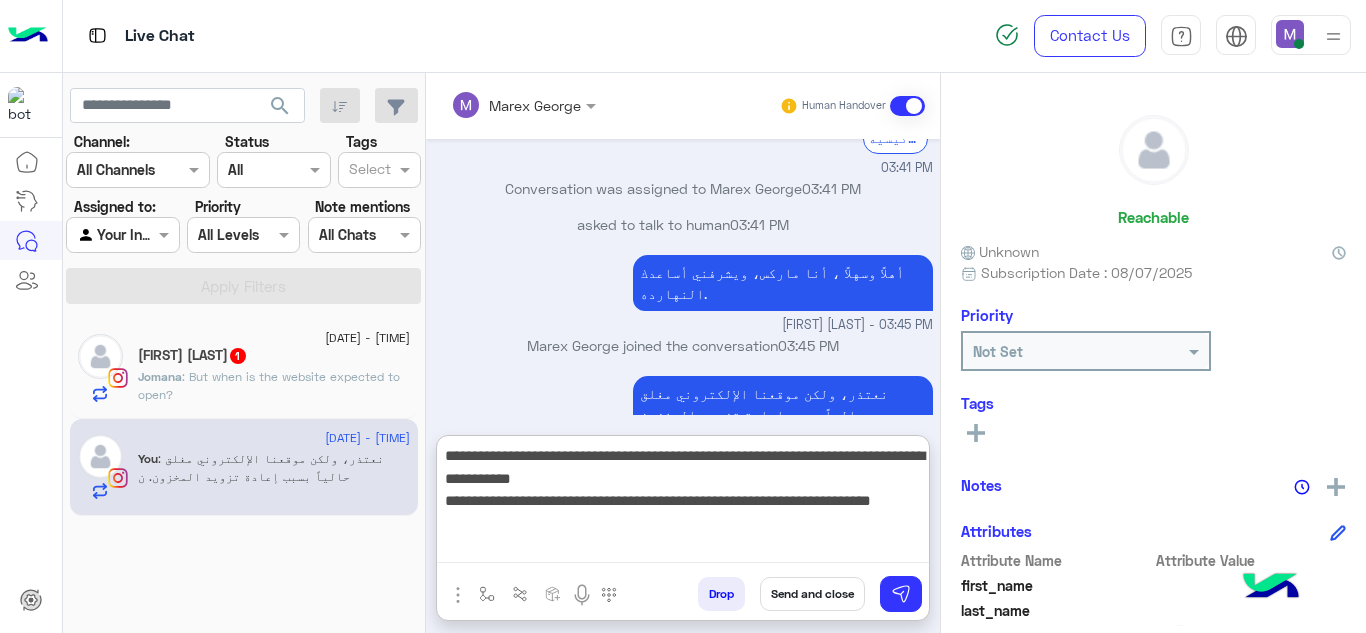 click on "**********" at bounding box center (683, 503) 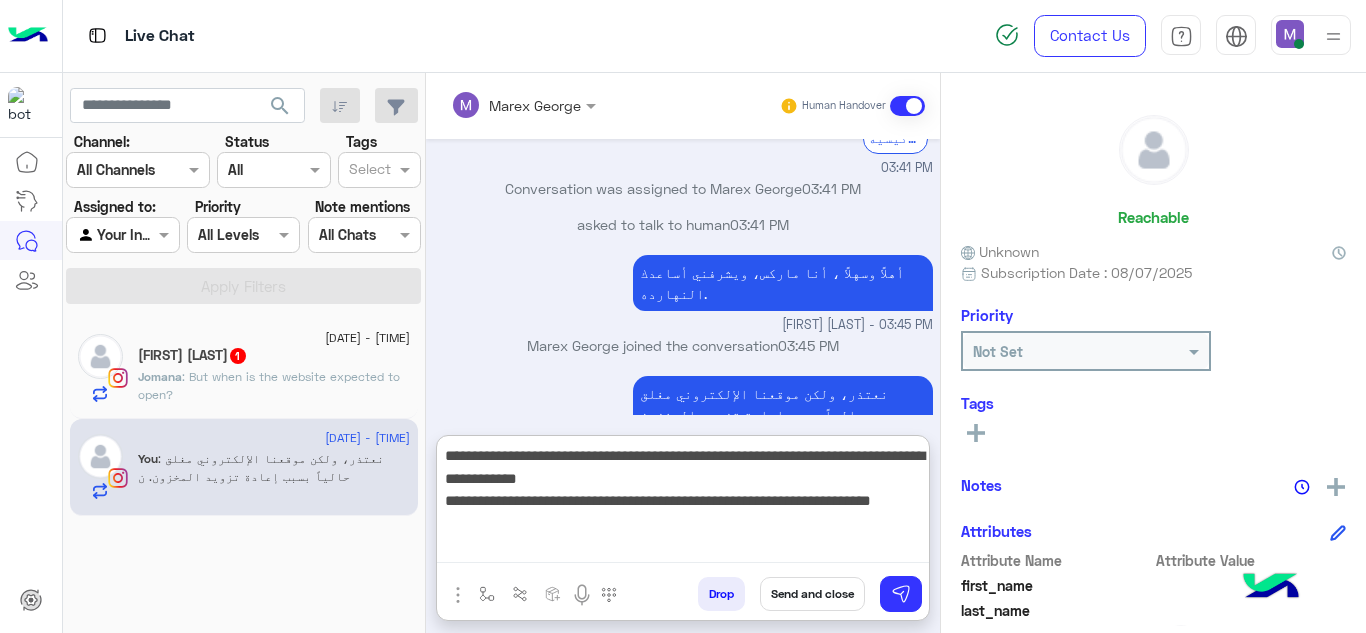 drag, startPoint x: 925, startPoint y: 451, endPoint x: 742, endPoint y: 481, distance: 185.44272 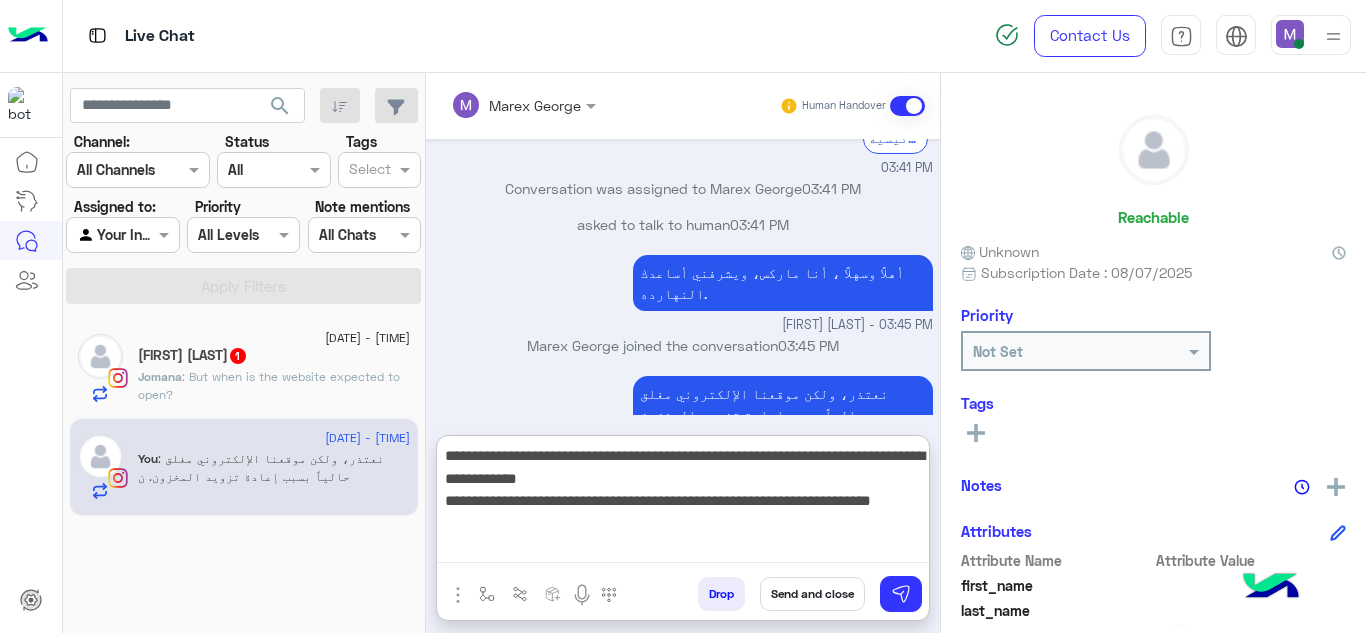 type on "**********" 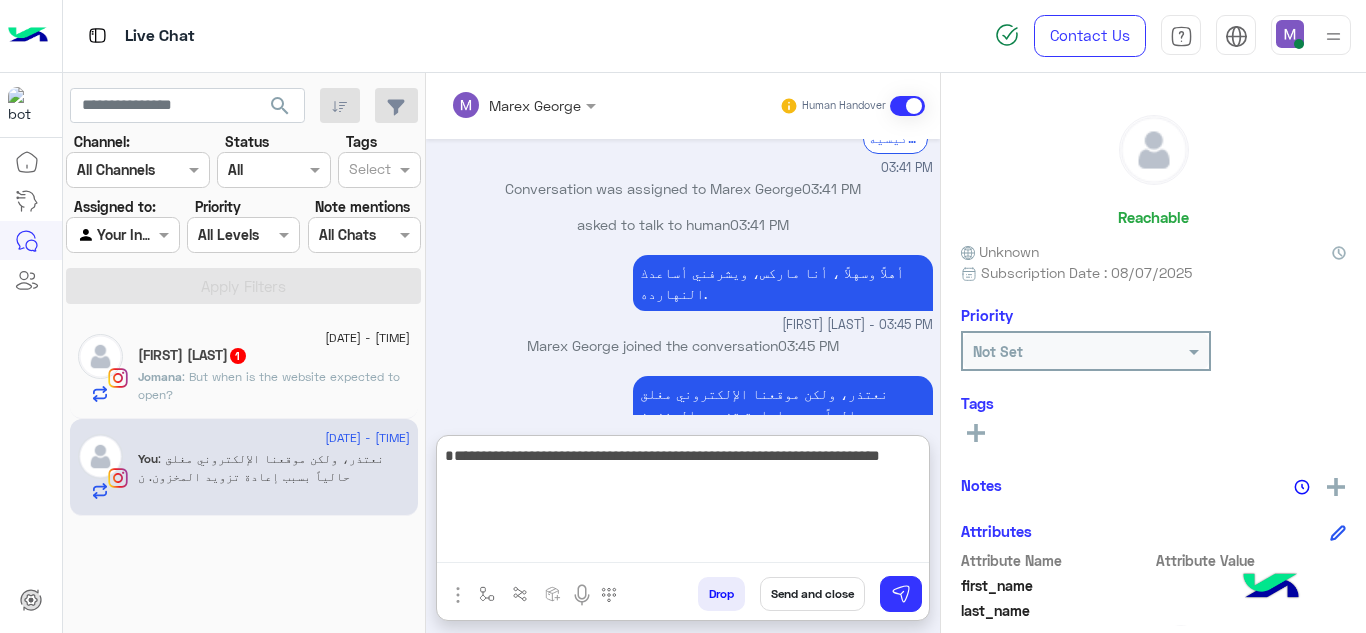 drag, startPoint x: 925, startPoint y: 472, endPoint x: 474, endPoint y: 493, distance: 451.48865 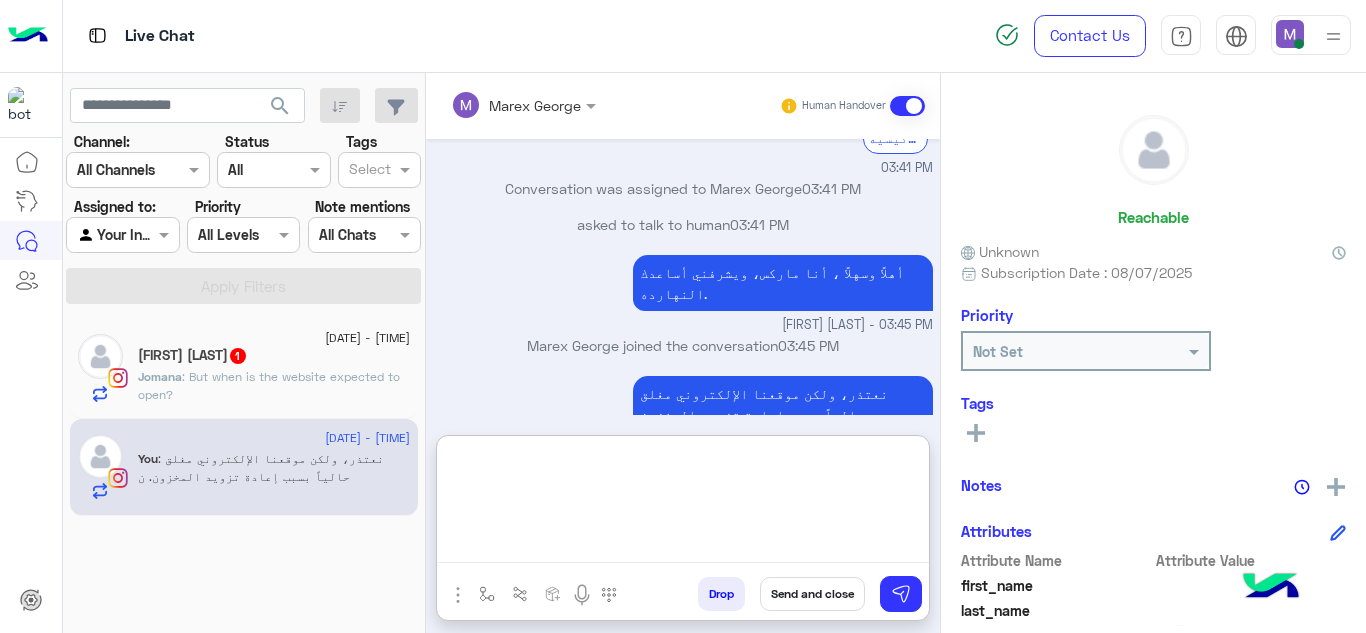 paste on "**********" 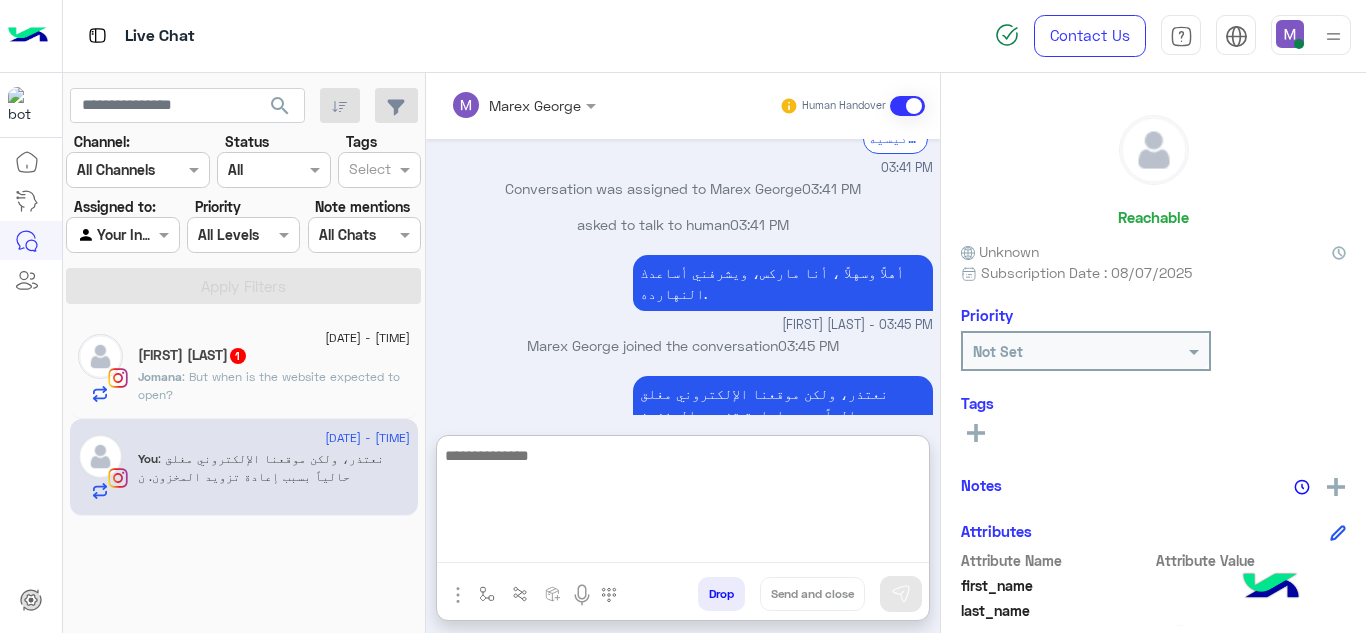 scroll, scrollTop: 1439, scrollLeft: 0, axis: vertical 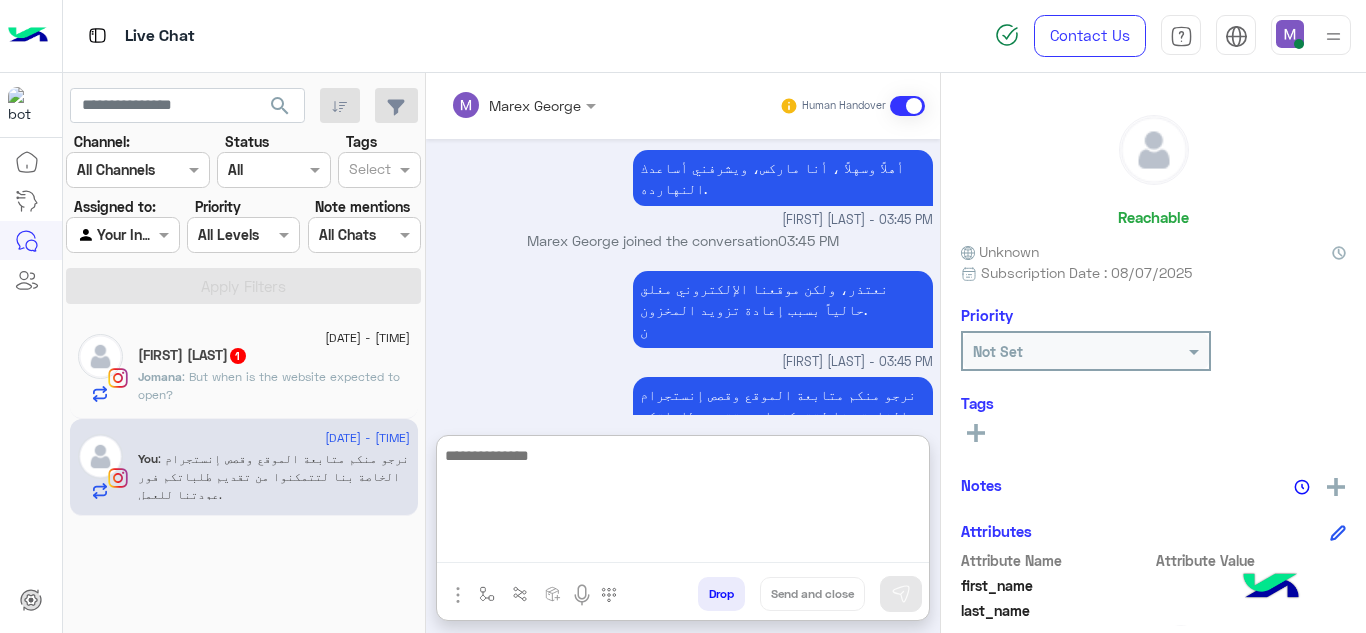 paste on "**********" 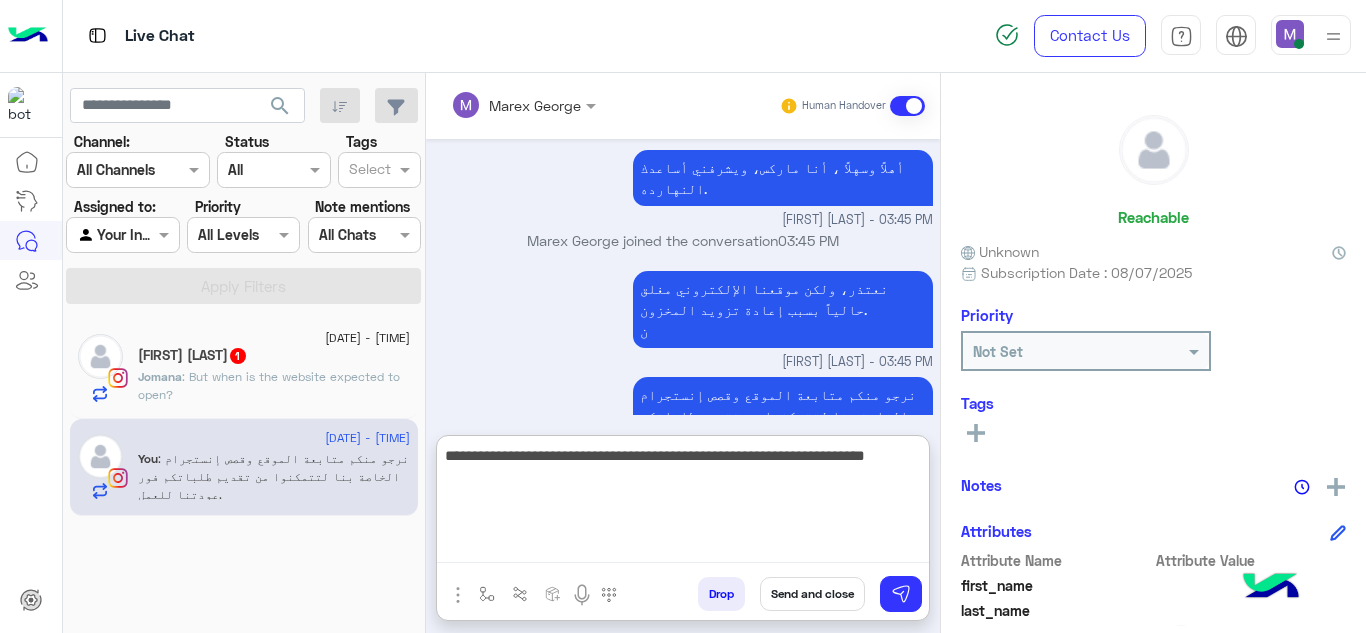 click on "**********" at bounding box center (683, 503) 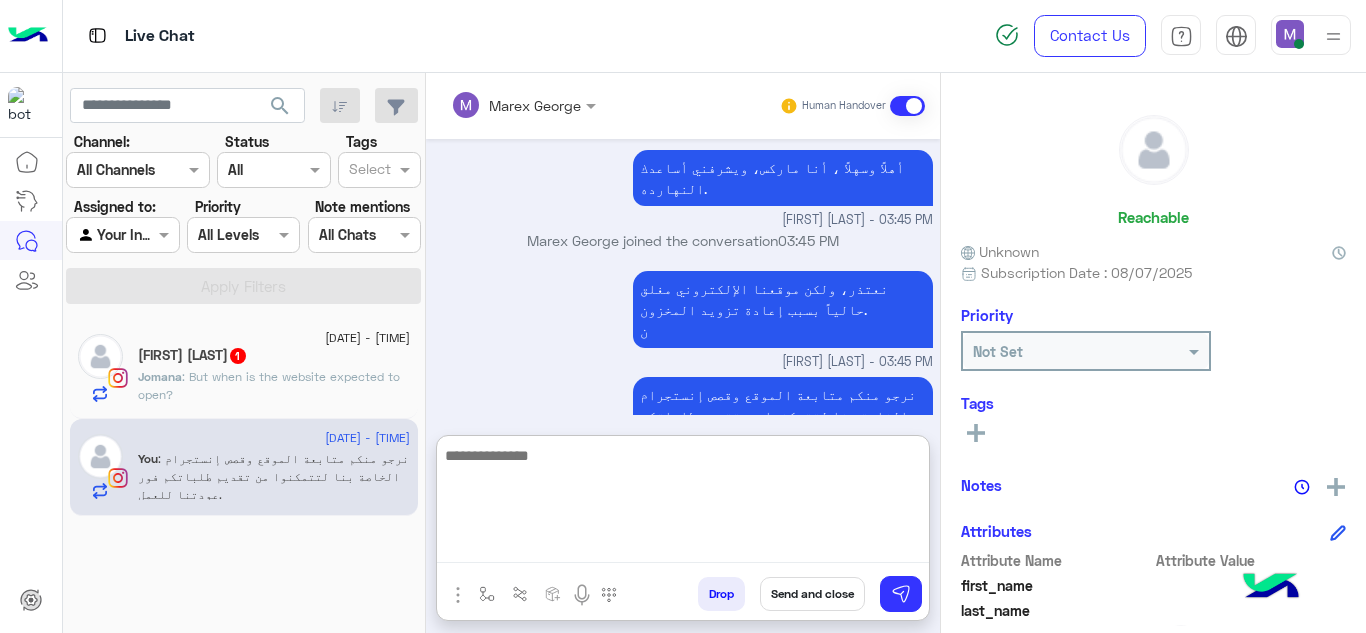 scroll, scrollTop: 1524, scrollLeft: 0, axis: vertical 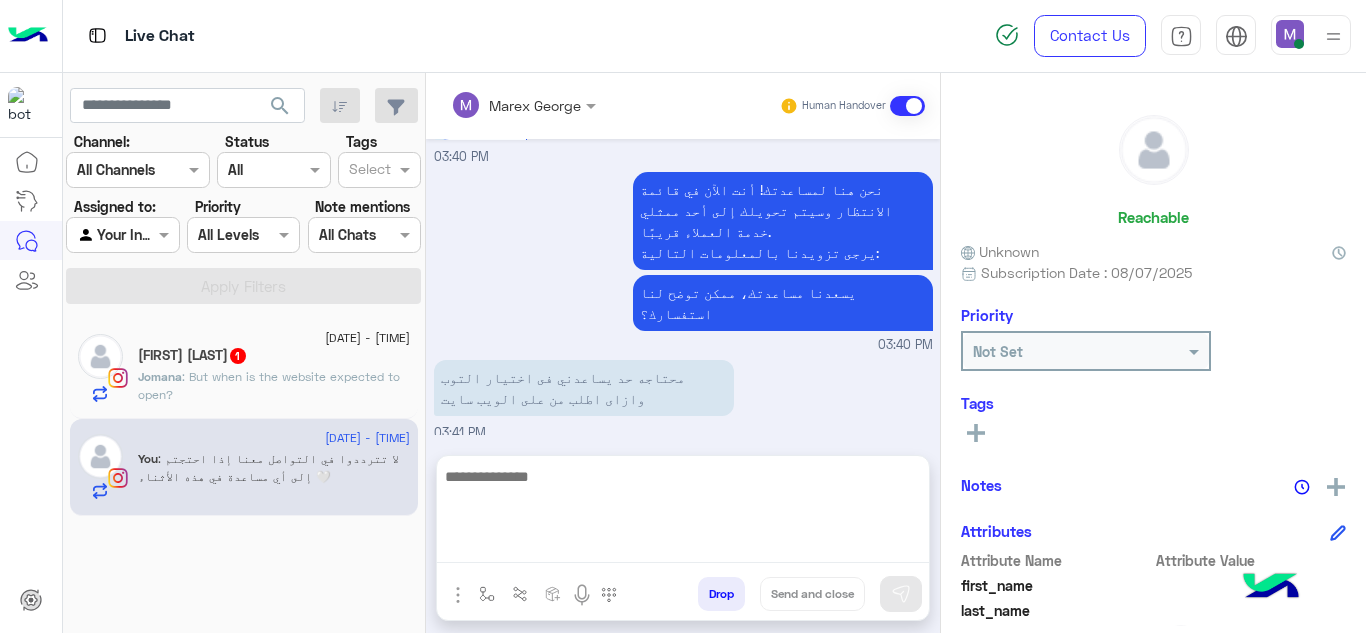 click on "[FIRST] [LAST] 1" 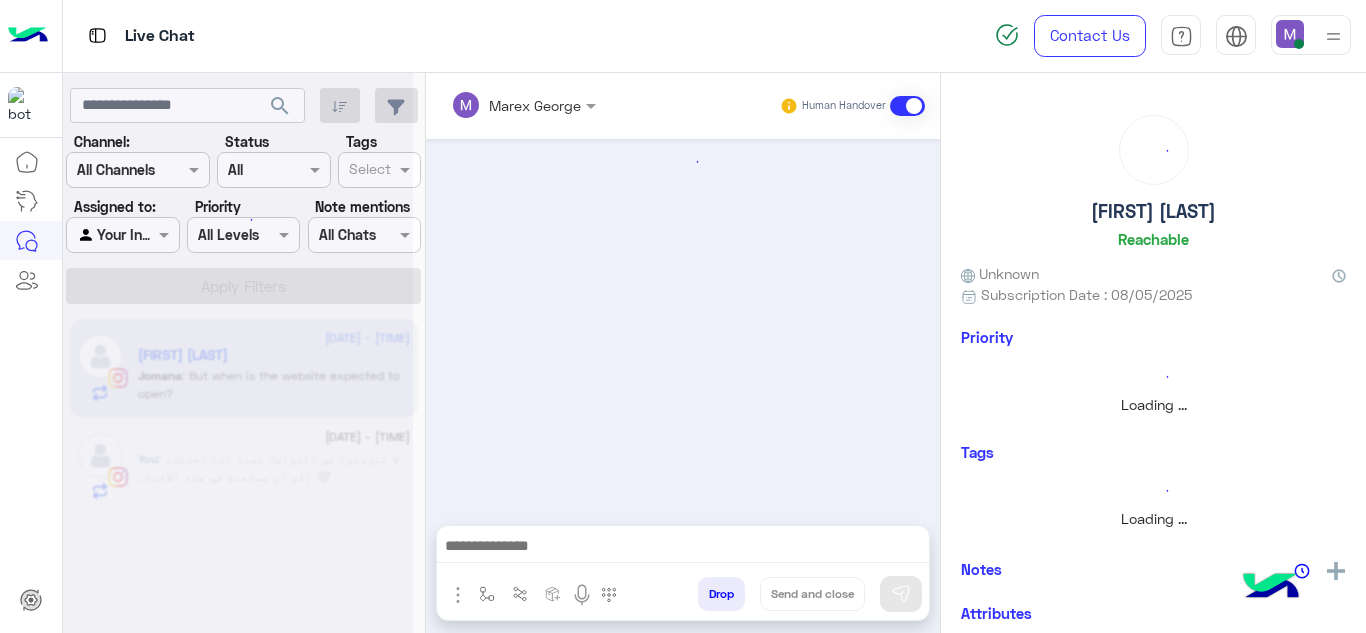 scroll, scrollTop: 530, scrollLeft: 0, axis: vertical 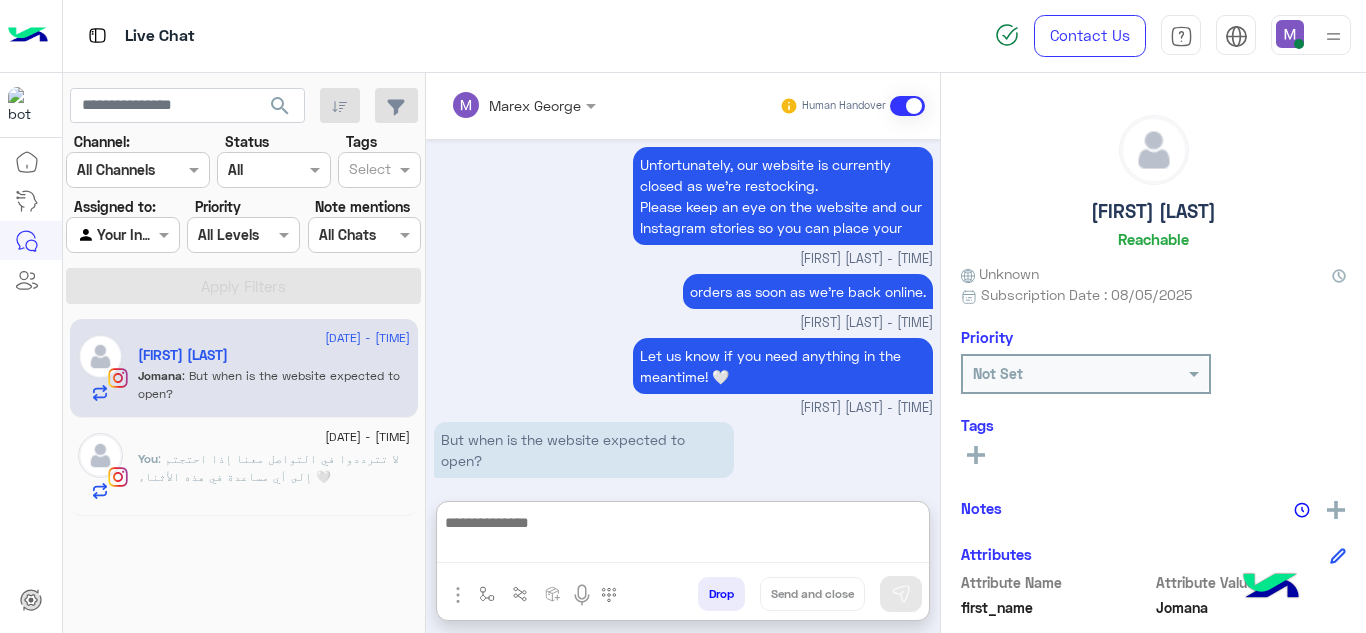 click at bounding box center [683, 536] 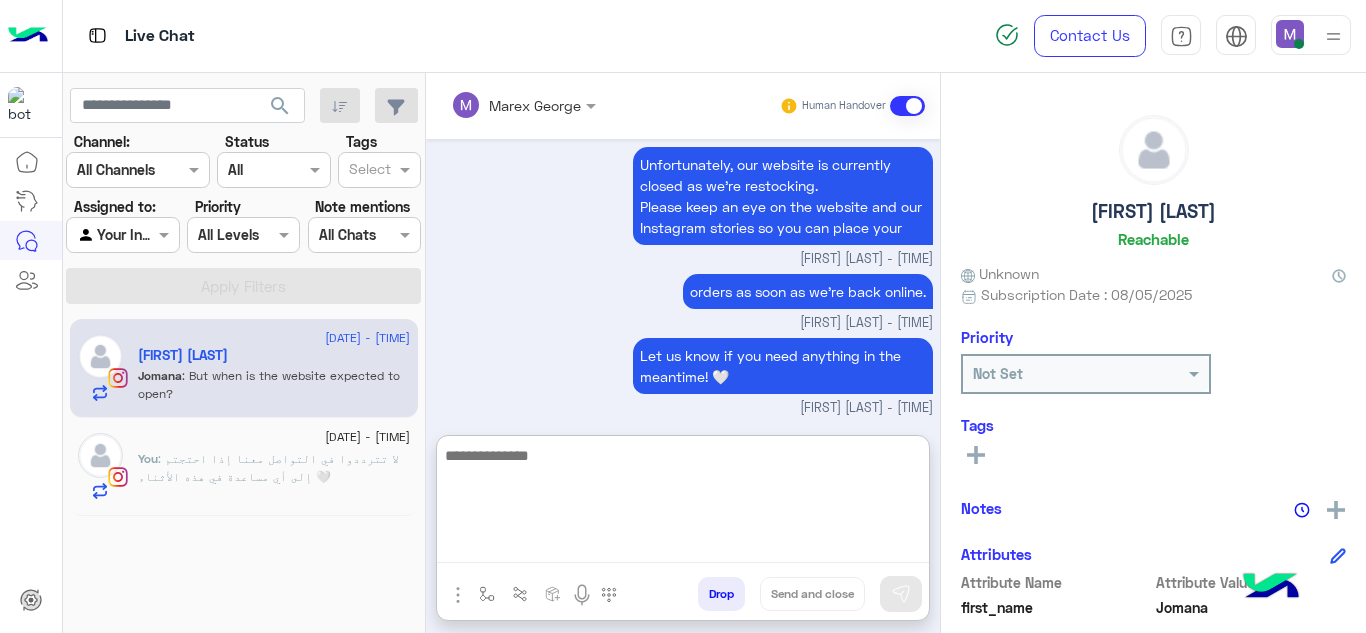 type on "*" 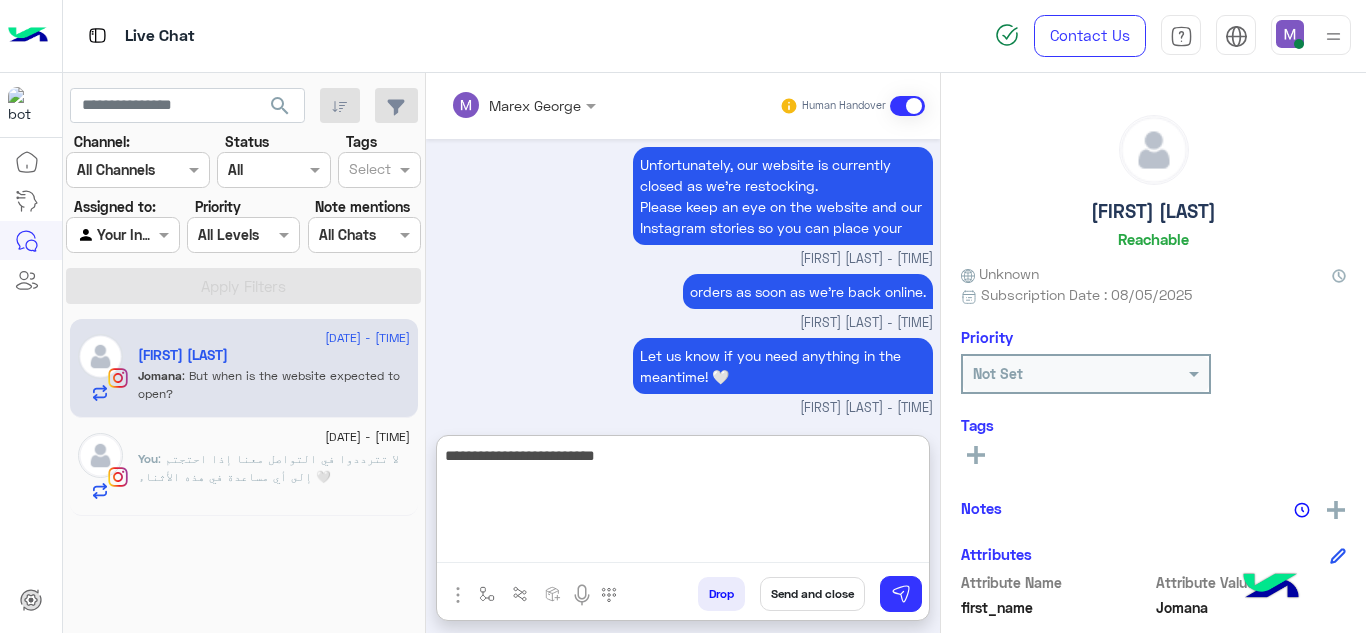 scroll, scrollTop: 620, scrollLeft: 0, axis: vertical 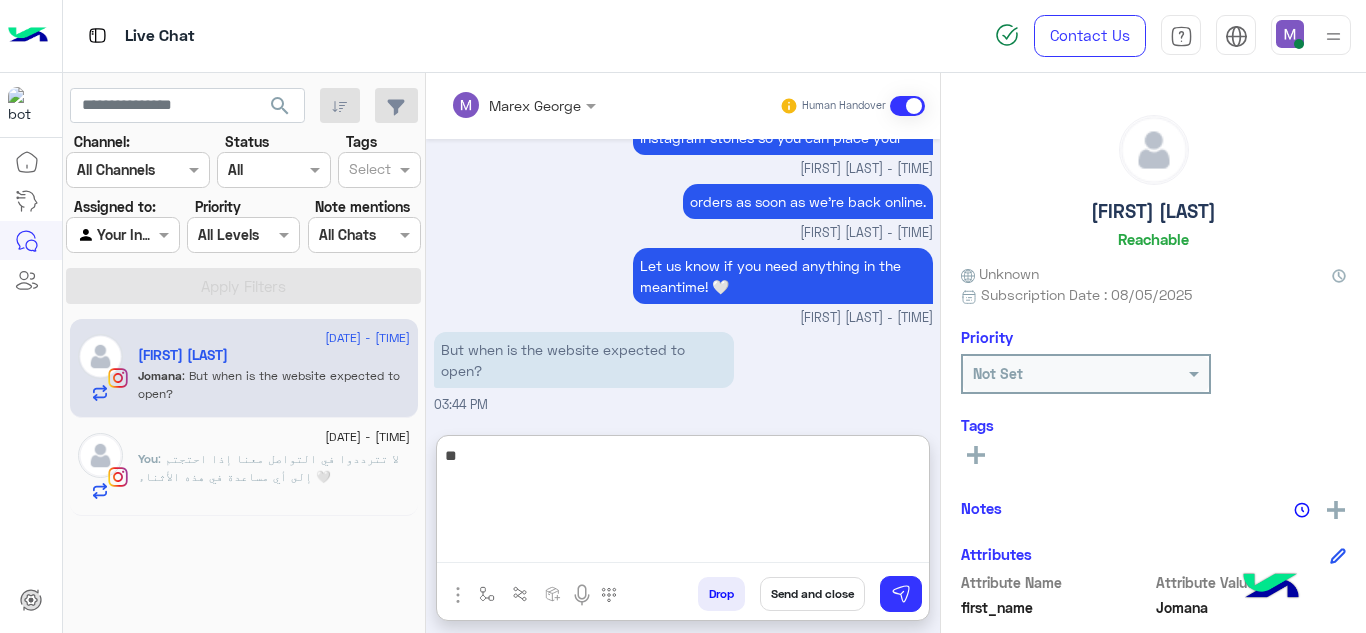type on "*" 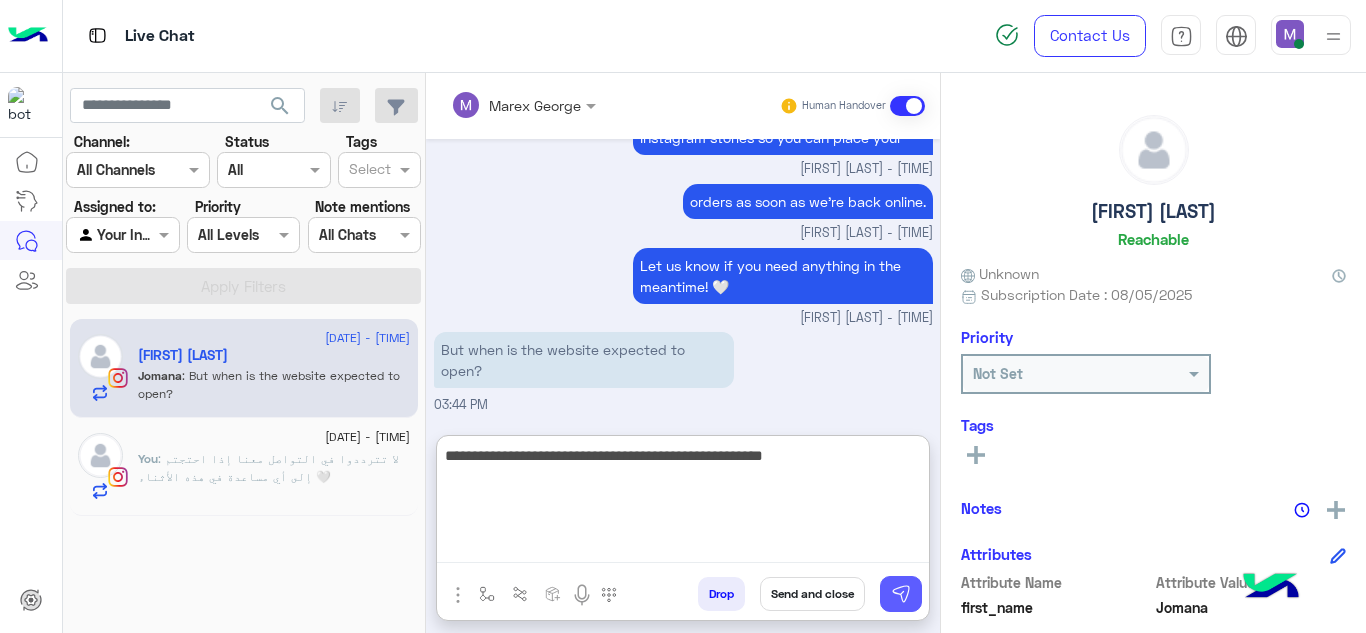 type on "**********" 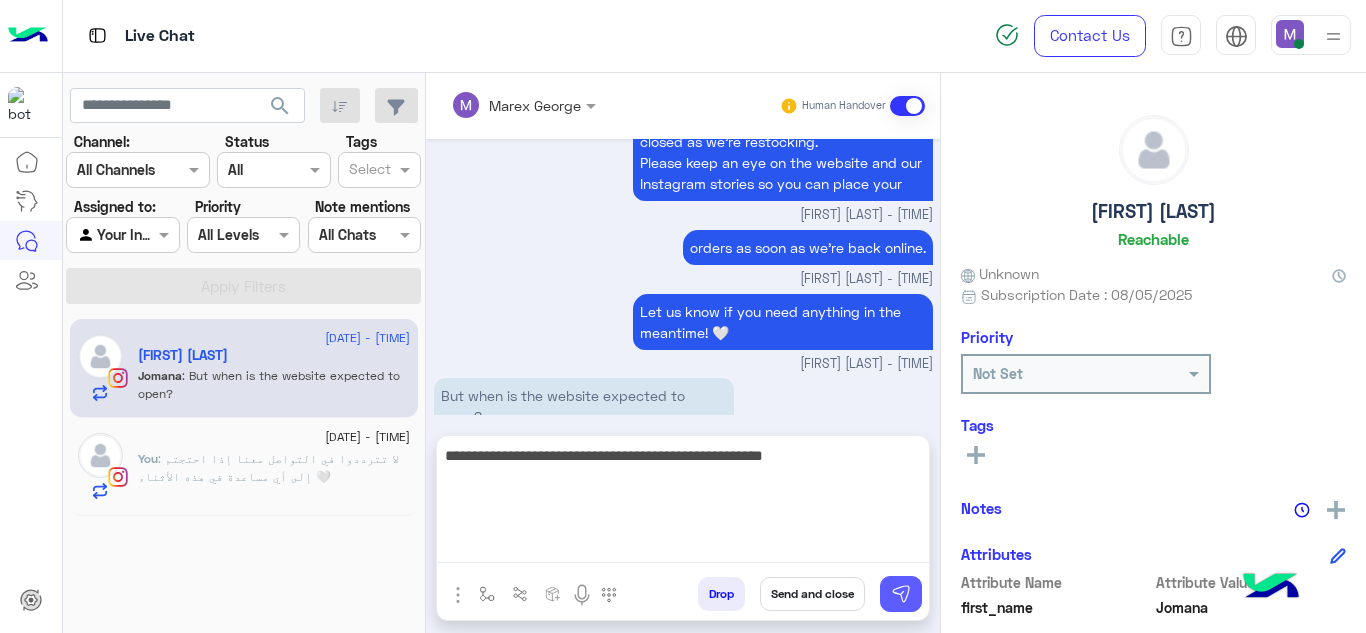 click at bounding box center [901, 594] 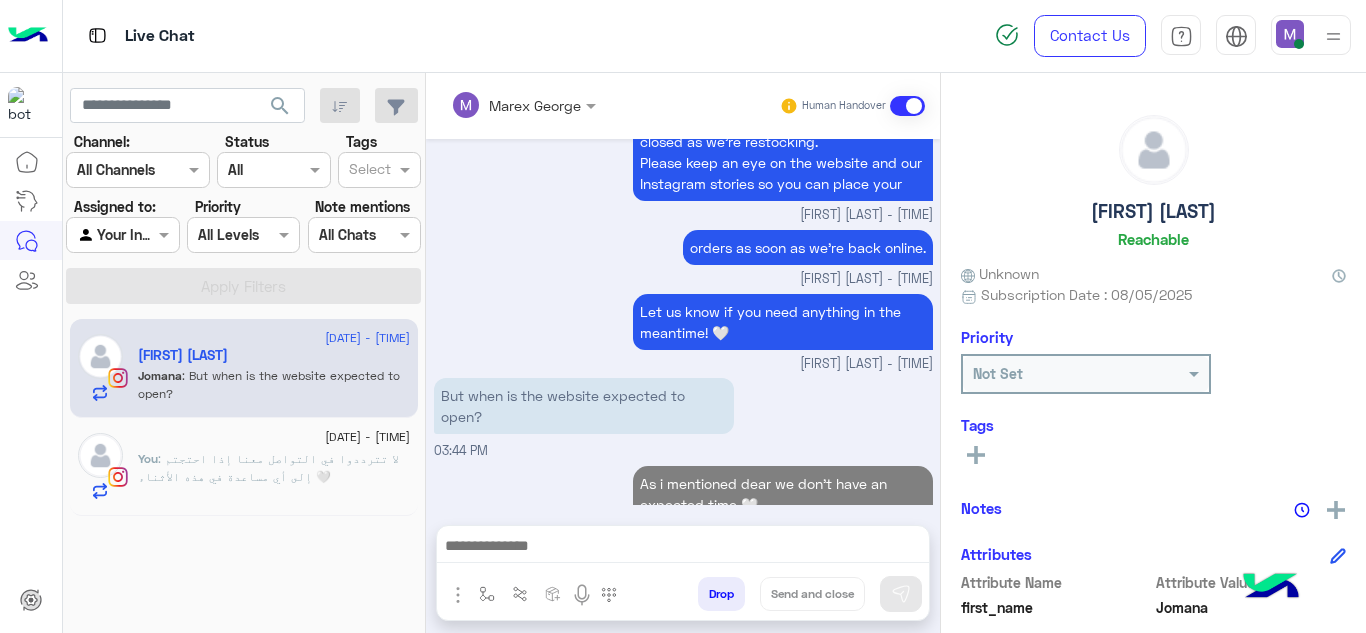 scroll, scrollTop: 615, scrollLeft: 0, axis: vertical 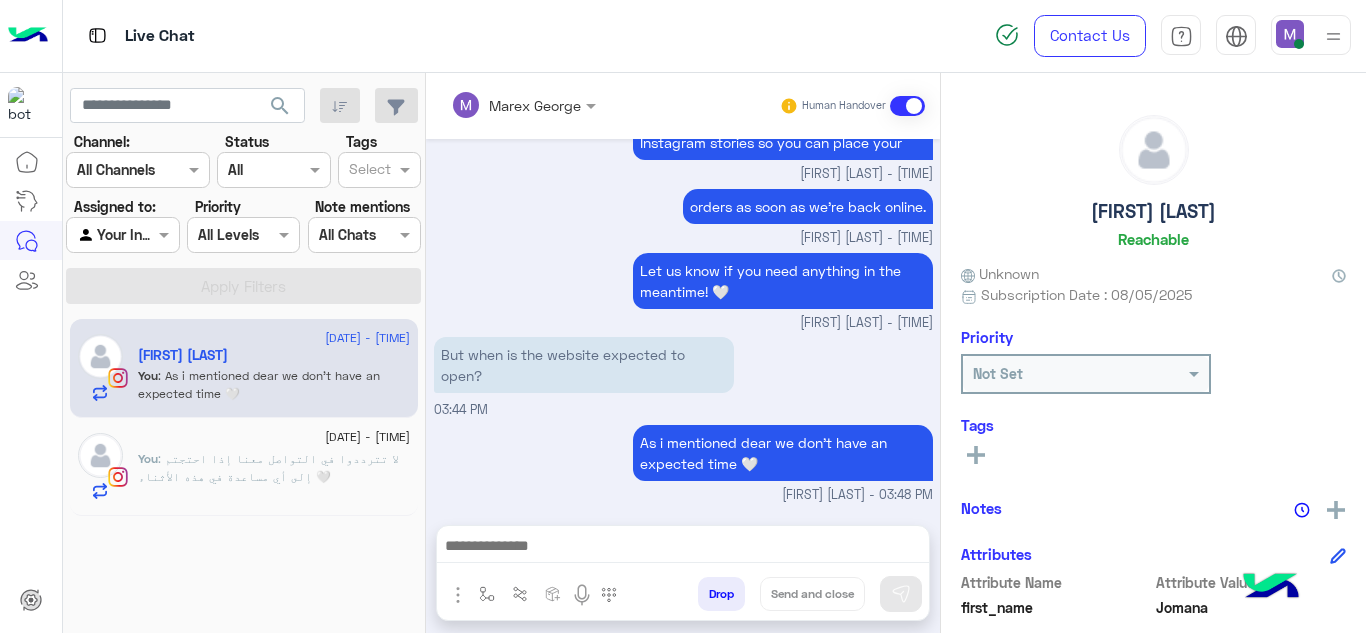 click on "[DATE] - [TIME]" 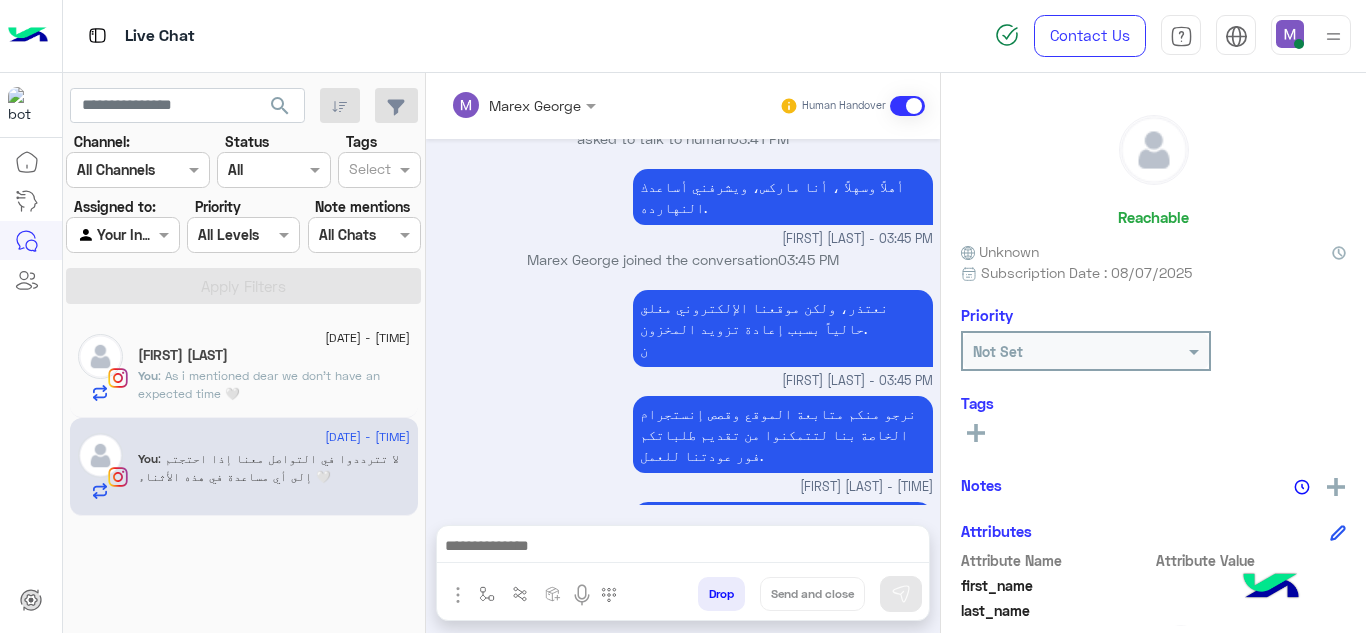scroll, scrollTop: 1433, scrollLeft: 0, axis: vertical 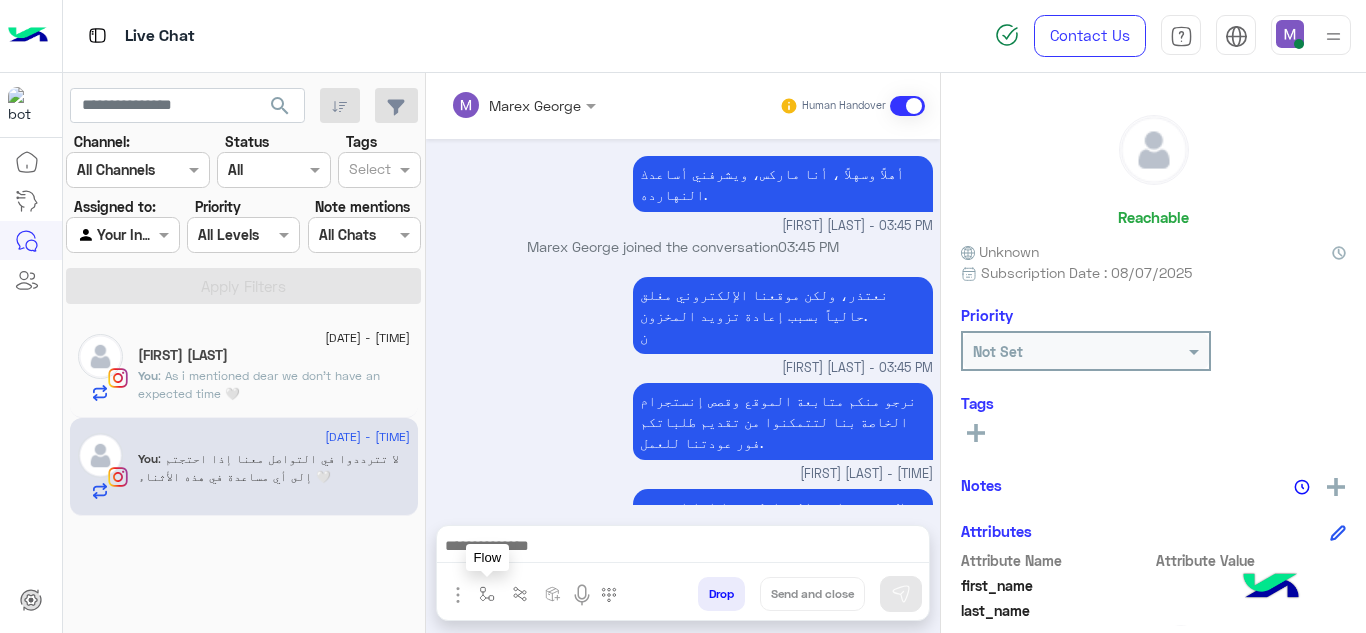 click at bounding box center [487, 593] 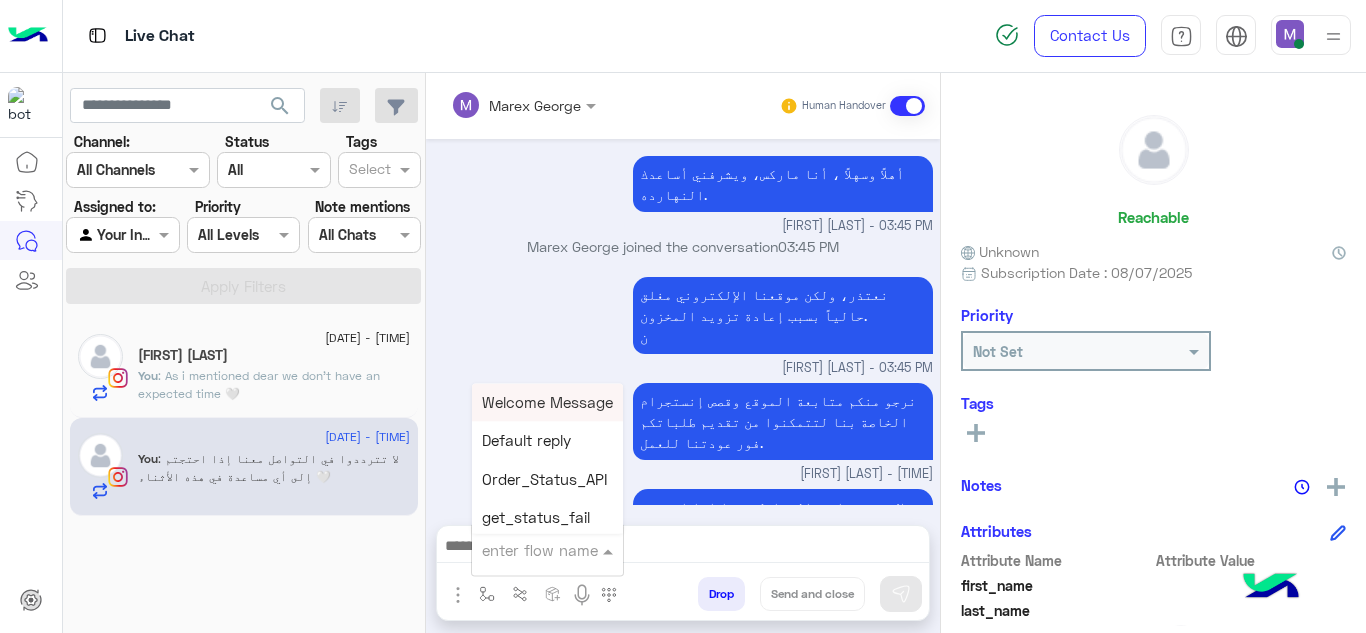click at bounding box center [523, 550] 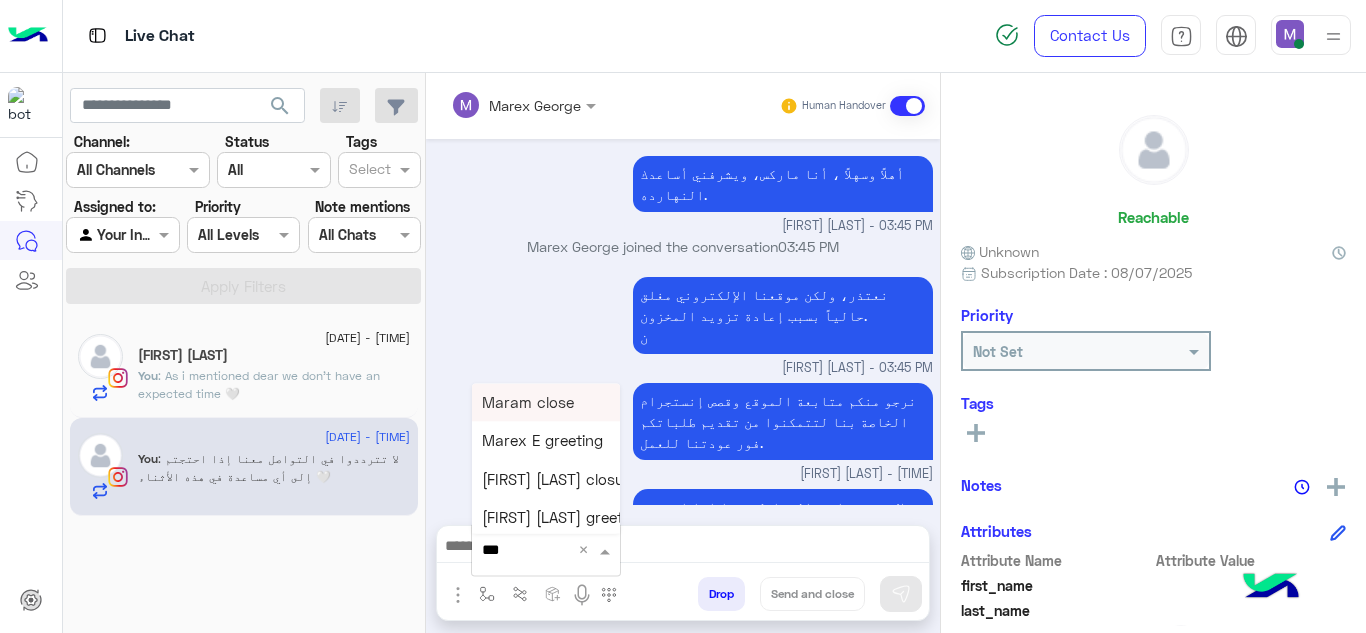 type on "****" 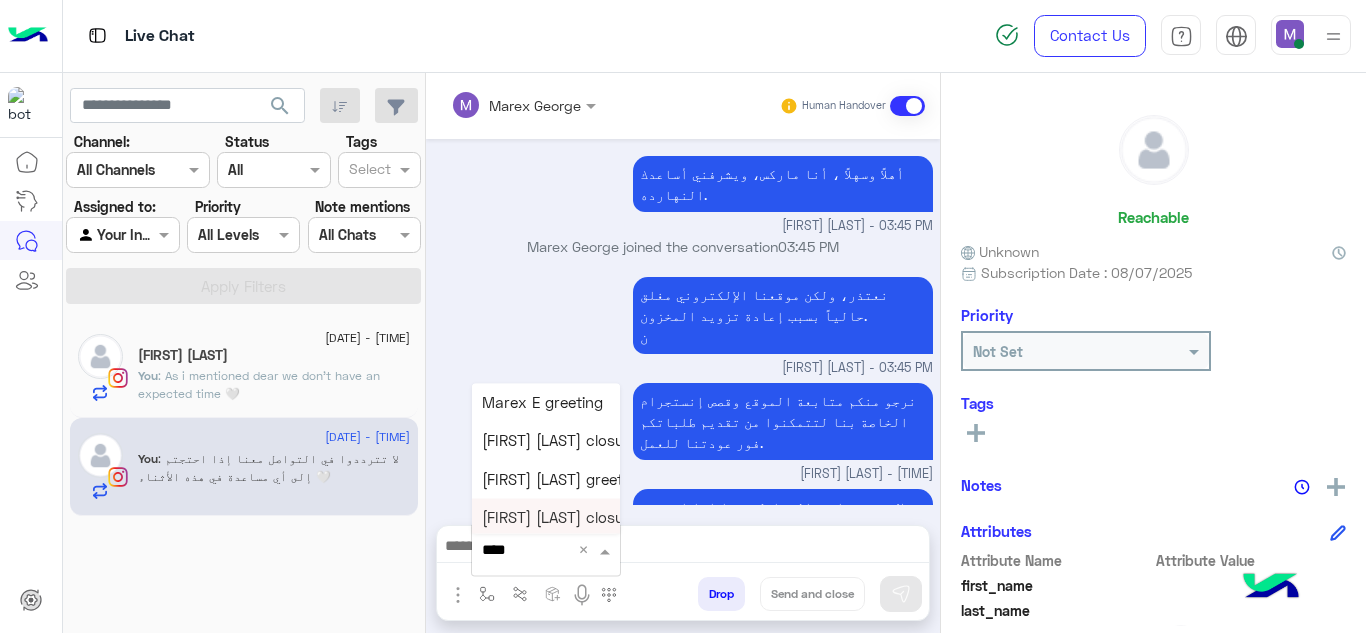 click on "[FIRST] [LAST] closure" at bounding box center (546, 518) 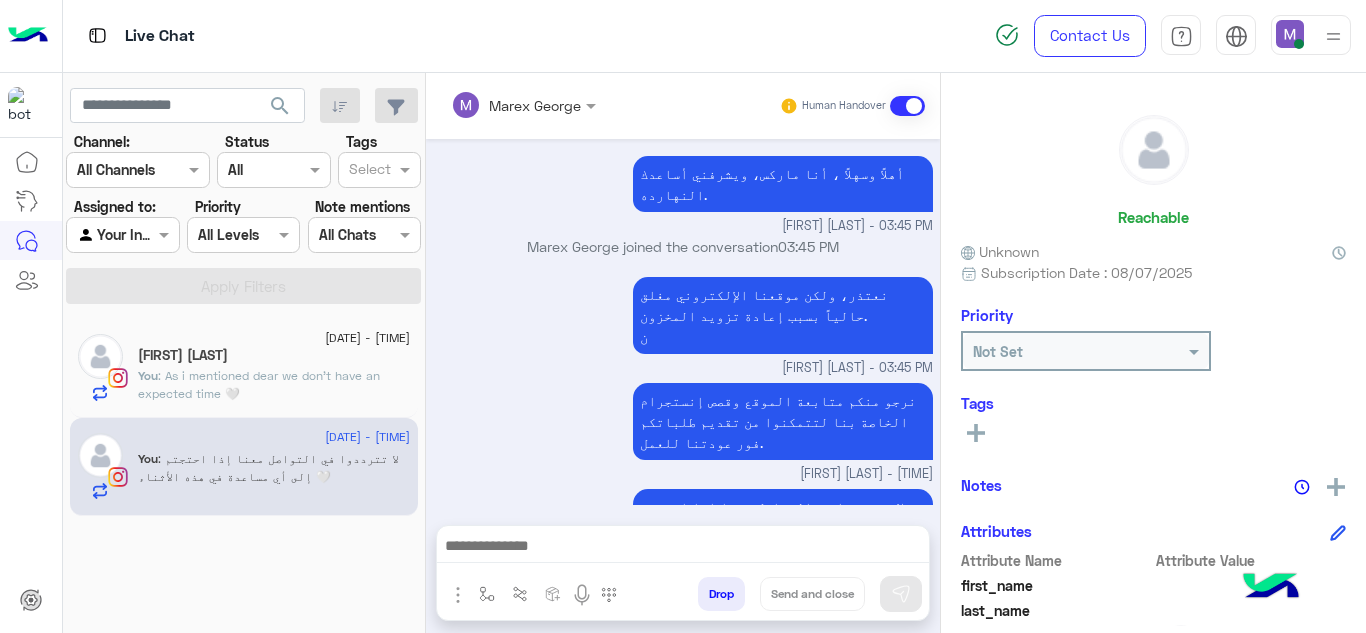type on "**********" 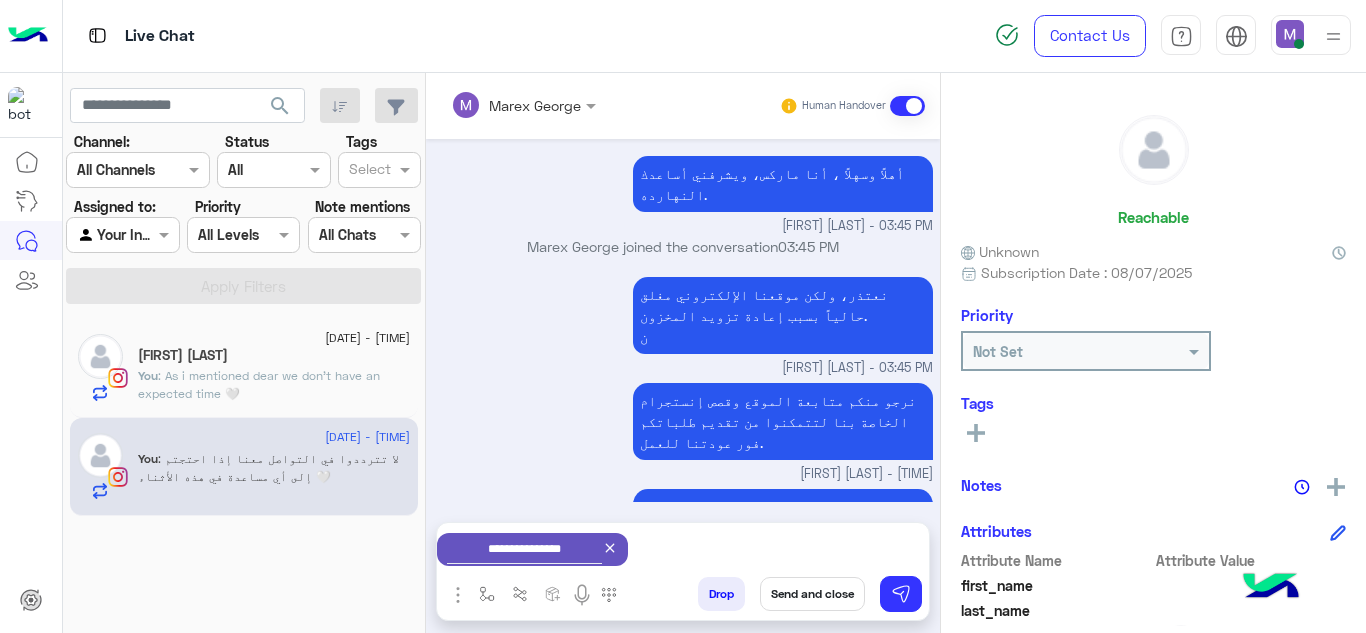 click on "Send and close" at bounding box center (812, 594) 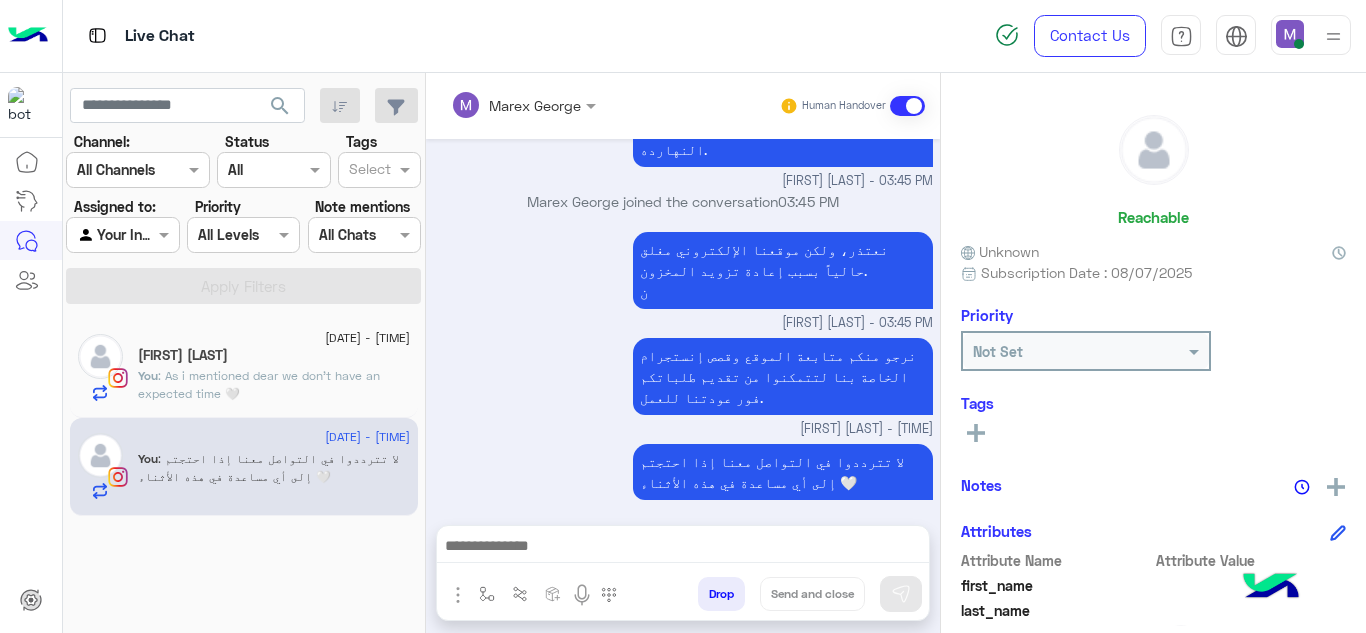 scroll, scrollTop: 1470, scrollLeft: 0, axis: vertical 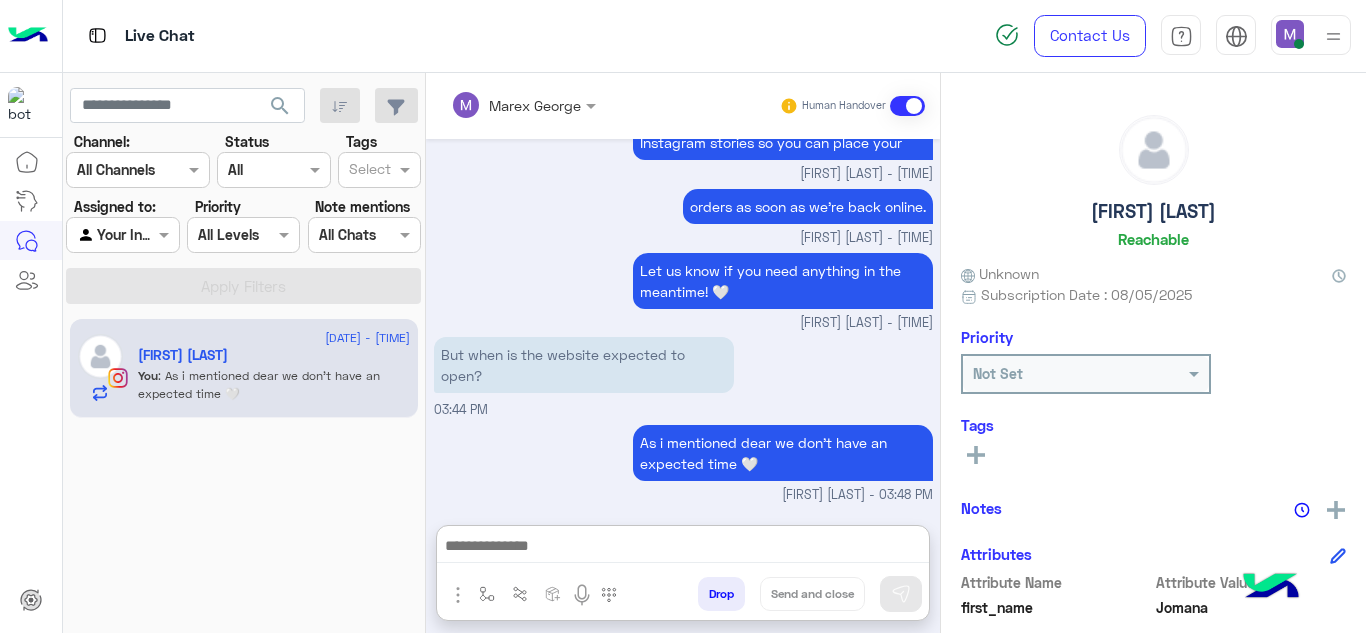 click at bounding box center (683, 548) 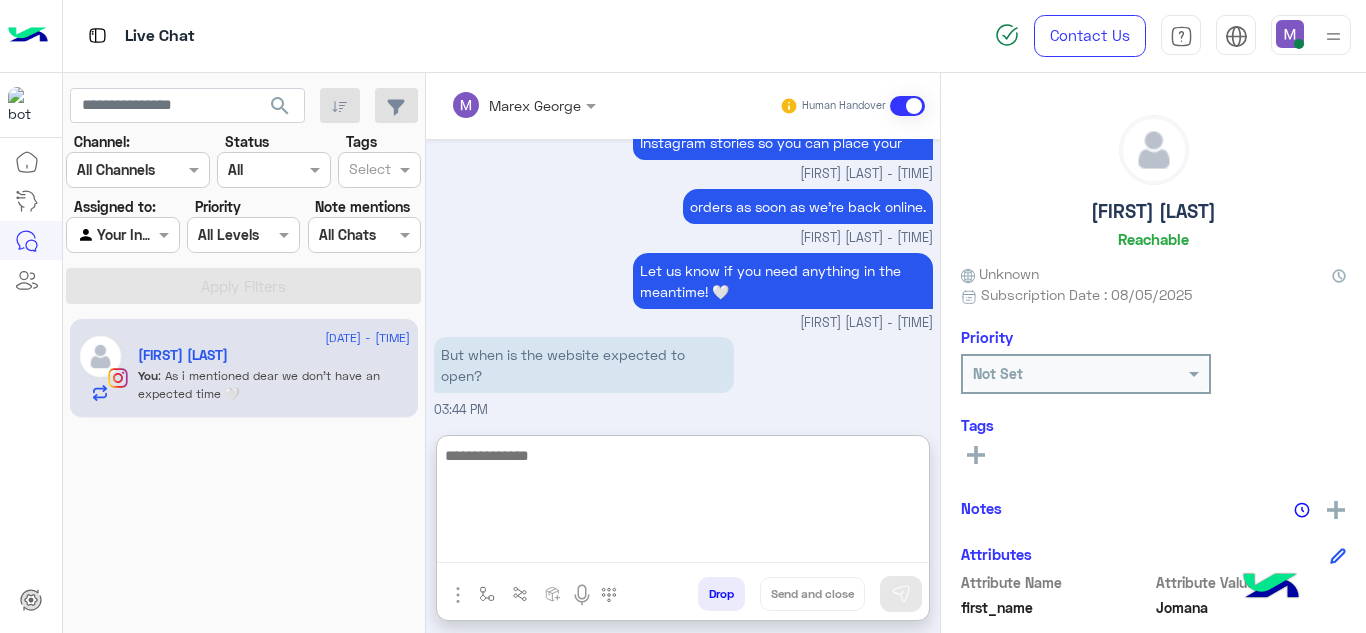 scroll, scrollTop: 437, scrollLeft: 0, axis: vertical 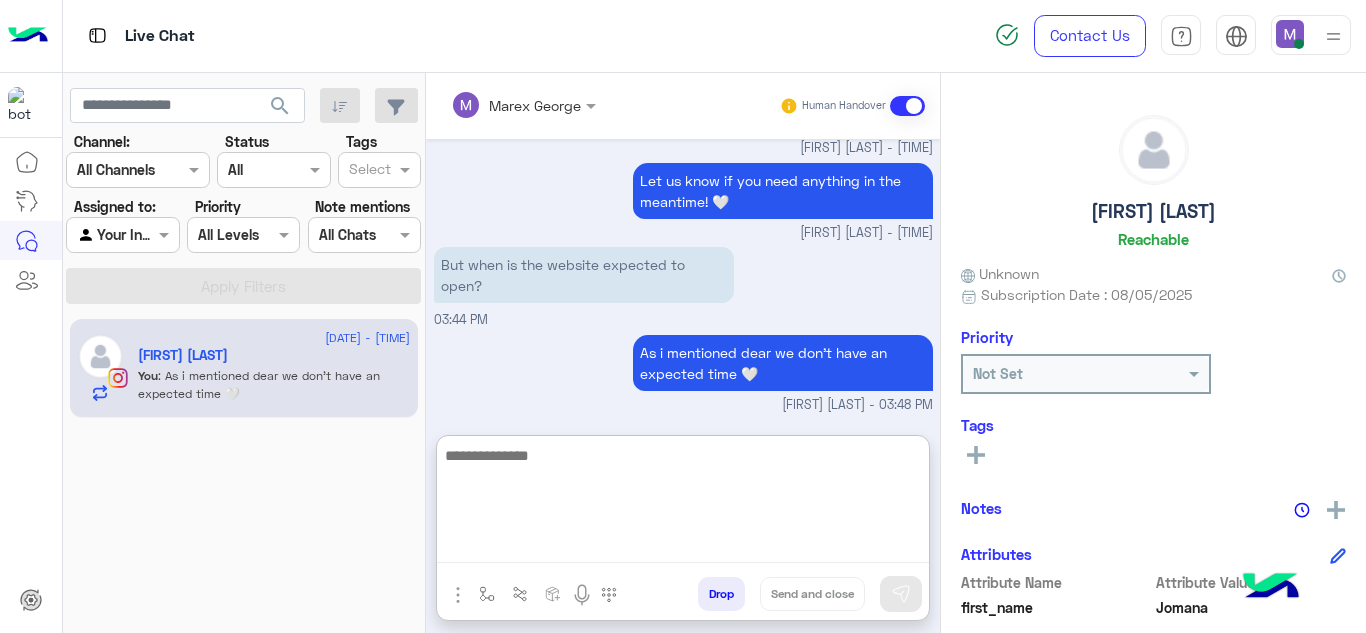 paste on "**********" 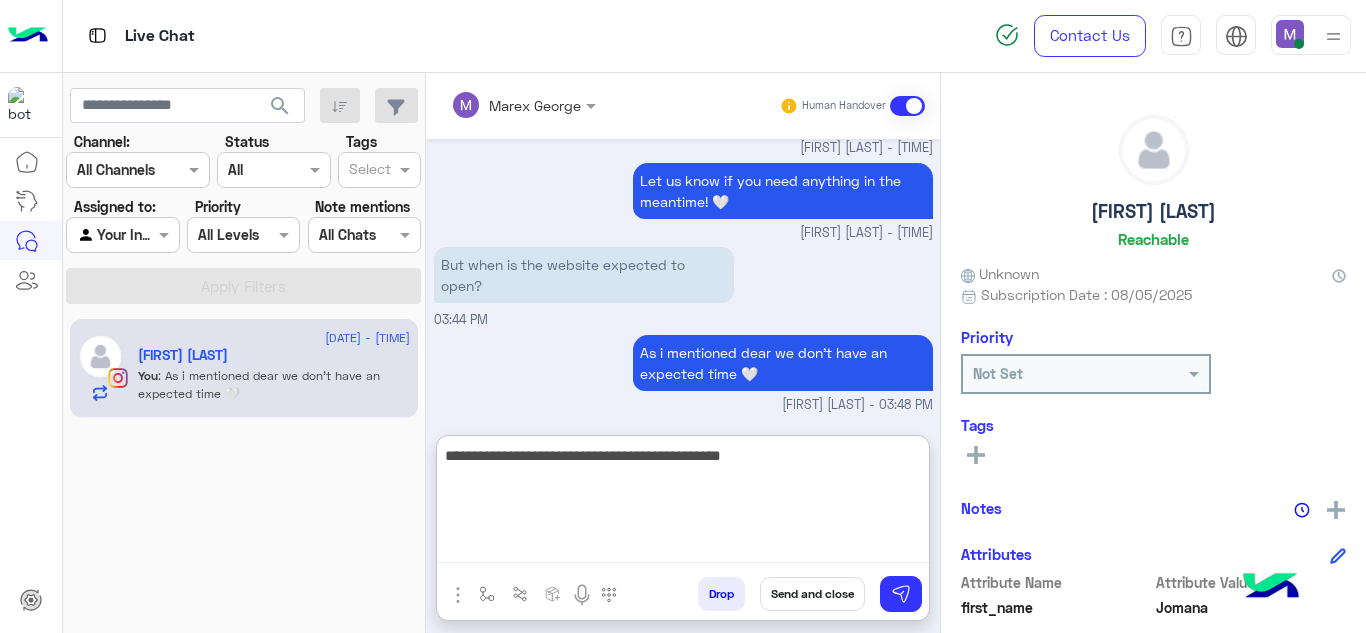 type 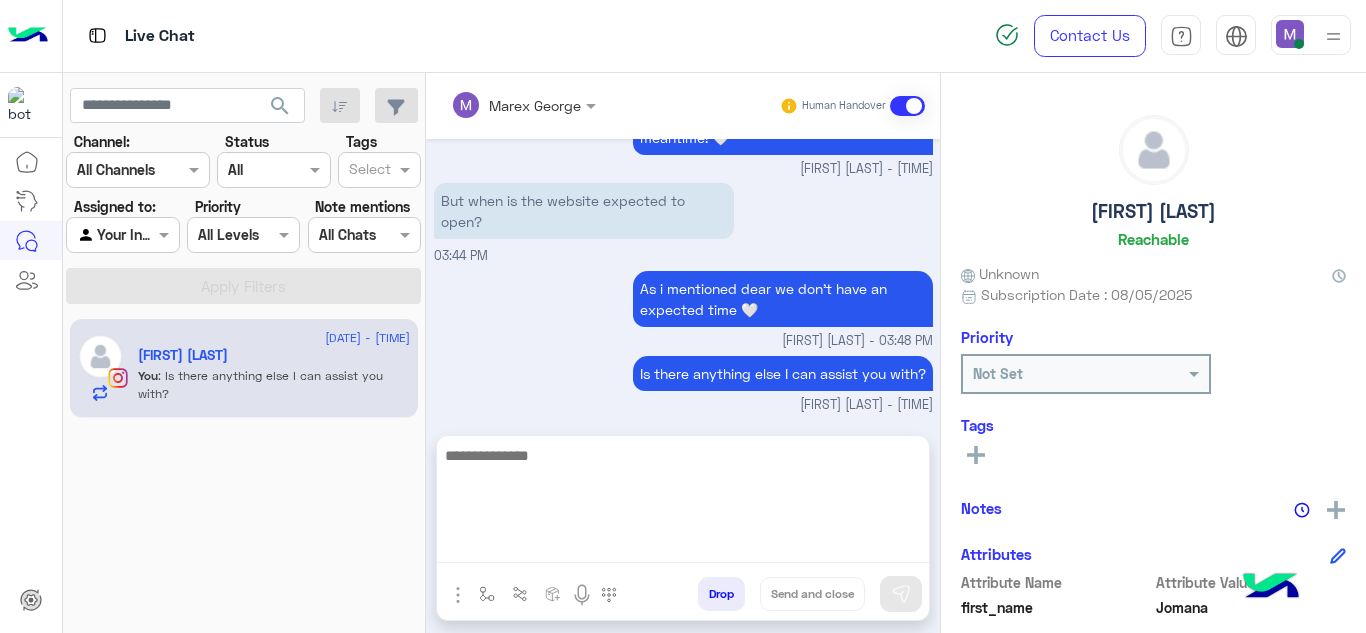 scroll, scrollTop: 432, scrollLeft: 0, axis: vertical 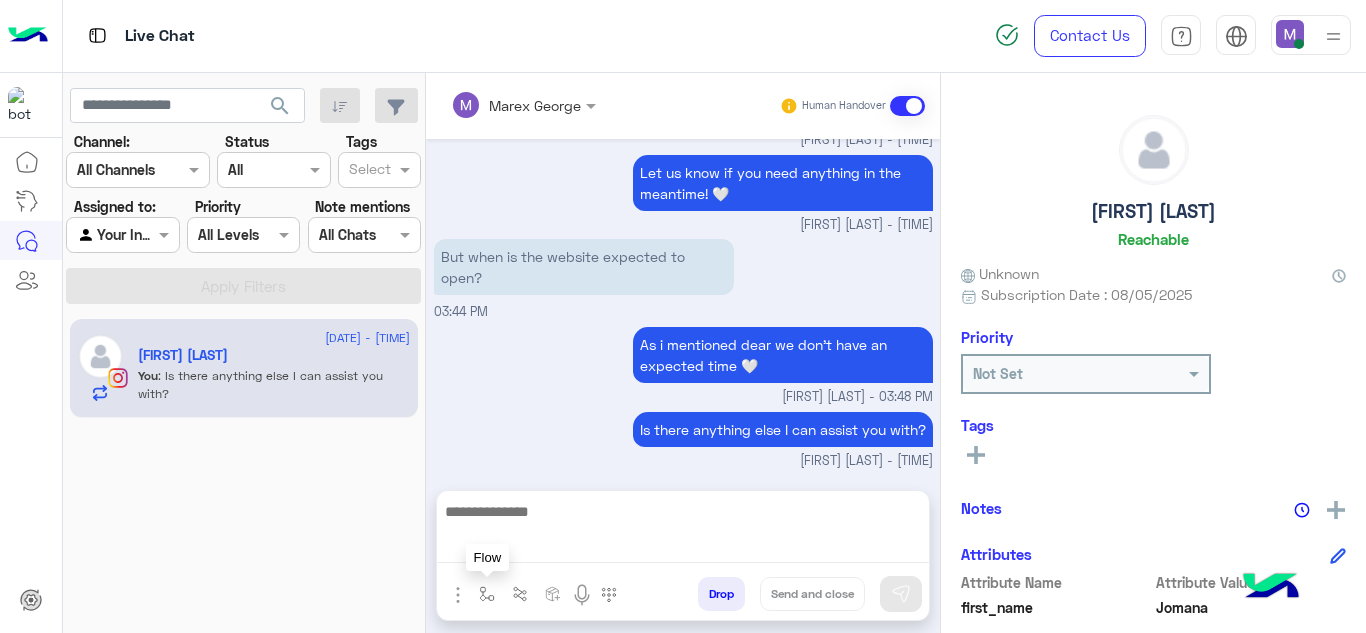 click at bounding box center (487, 594) 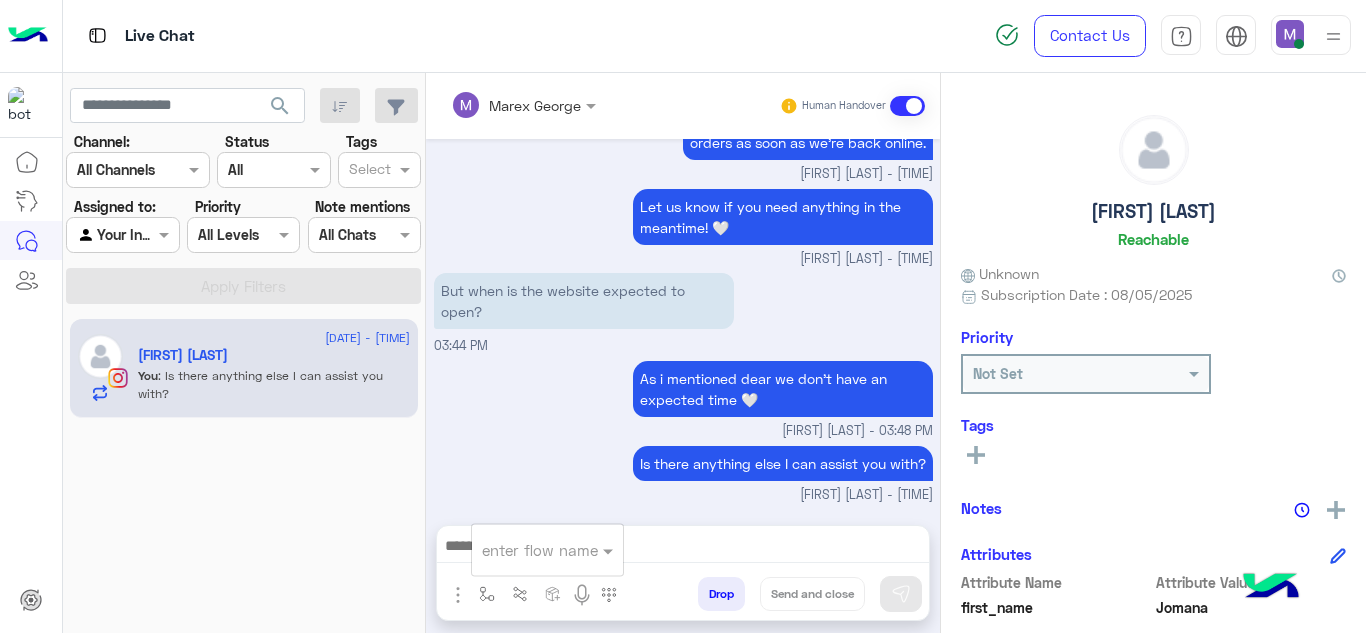 click at bounding box center (523, 550) 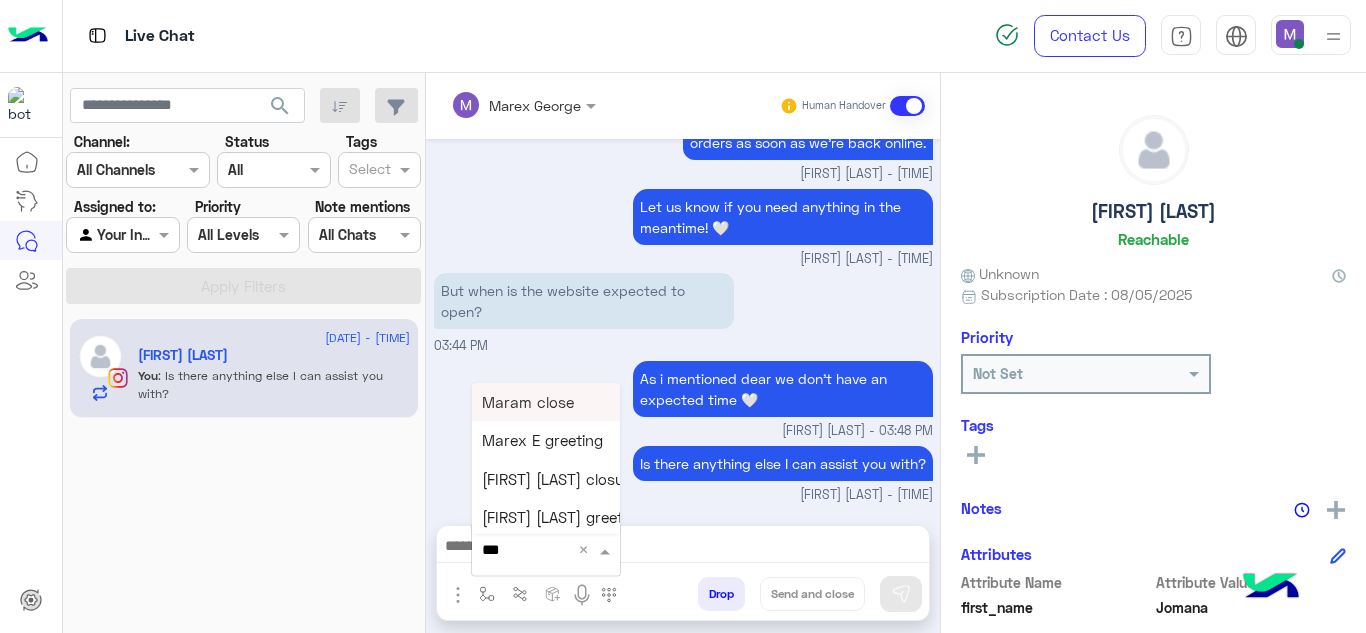 type on "****" 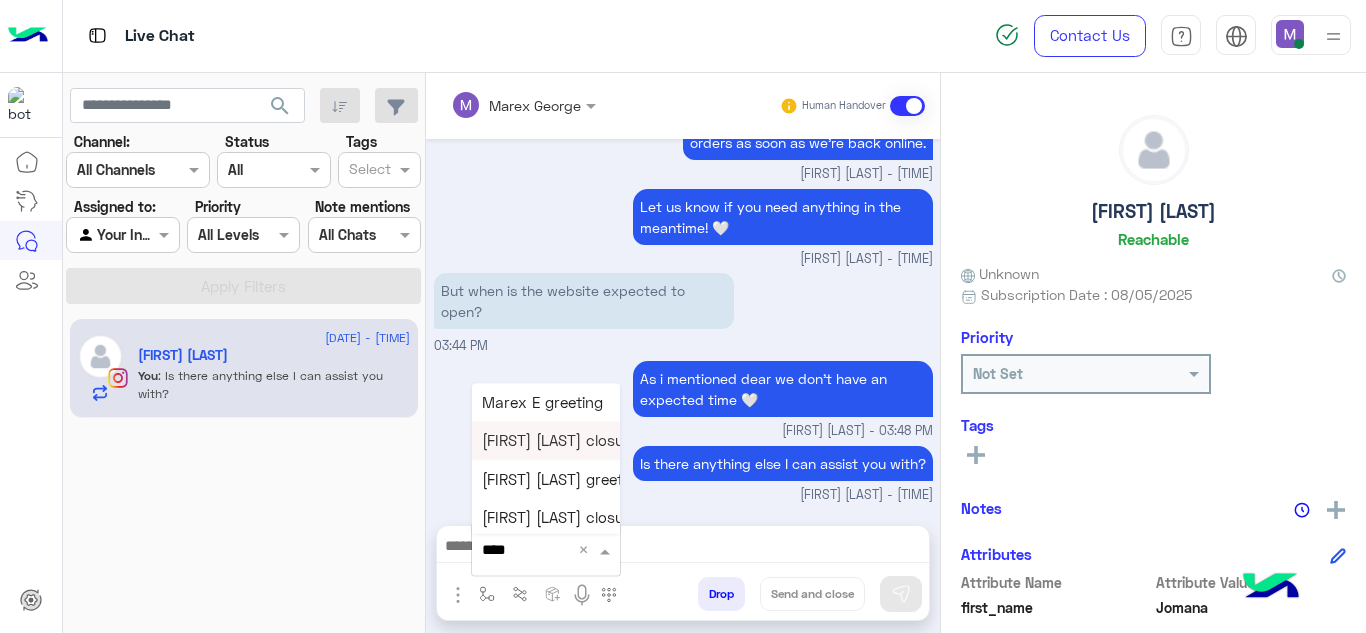 click on "[FIRST] [LAST] closure" at bounding box center [560, 441] 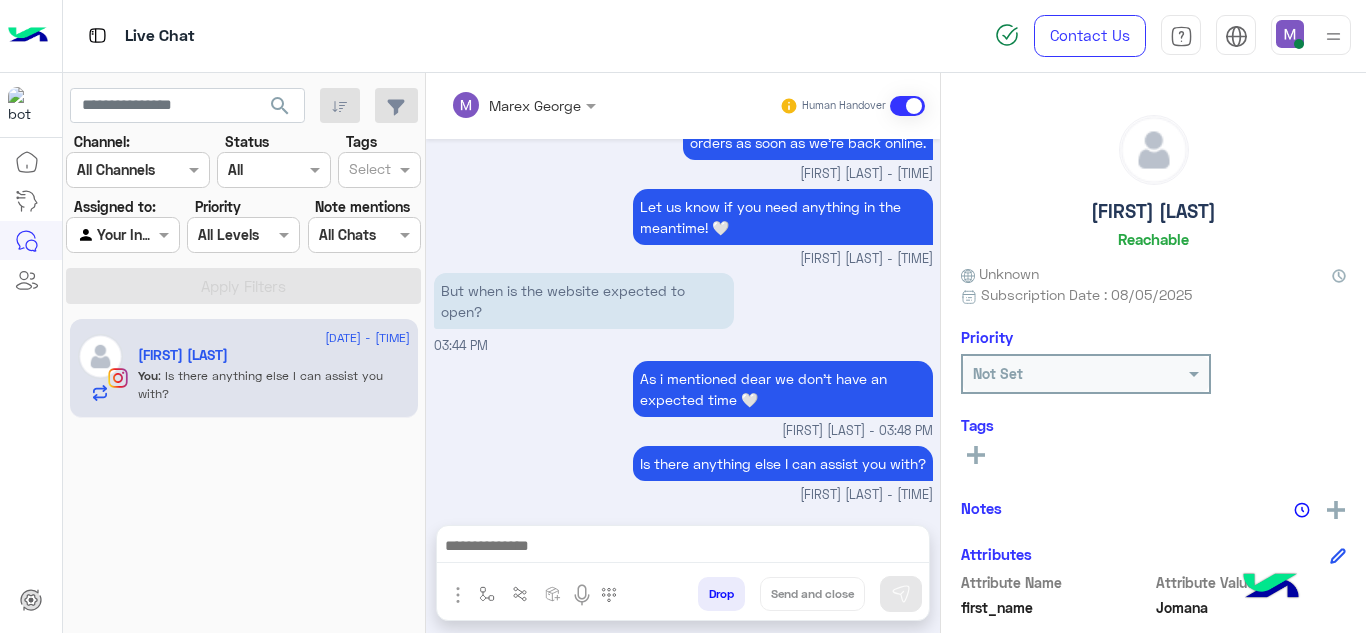 type on "**********" 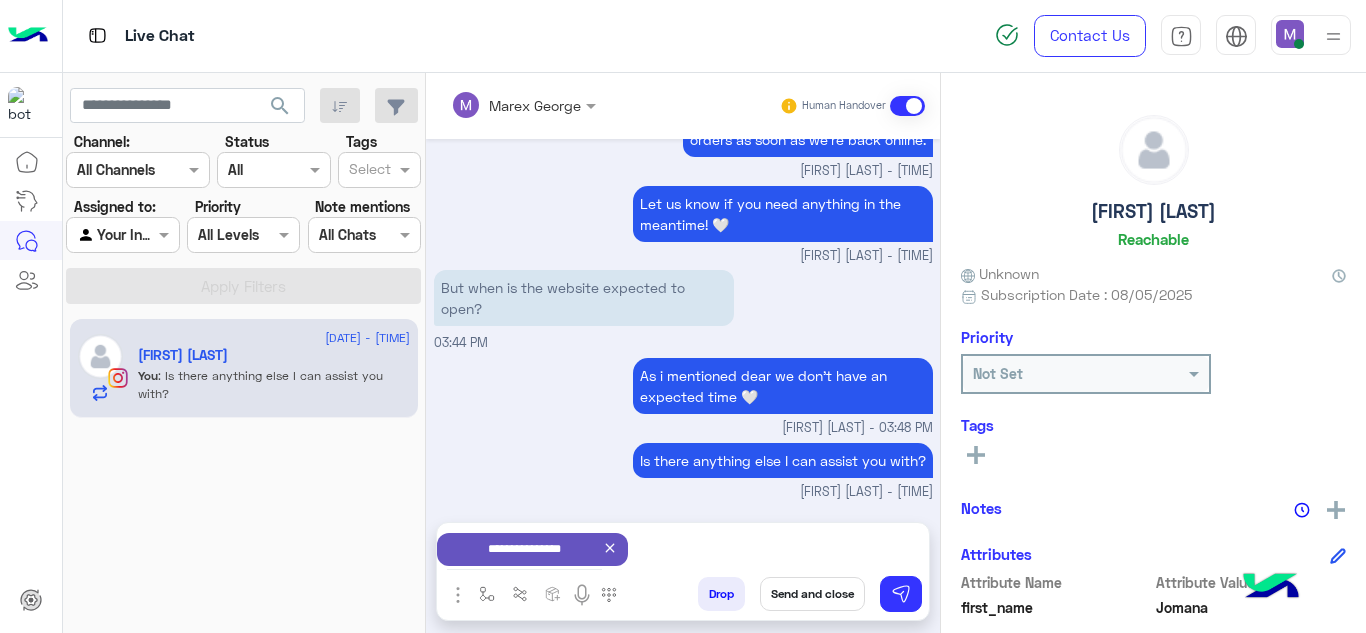 scroll, scrollTop: 435, scrollLeft: 0, axis: vertical 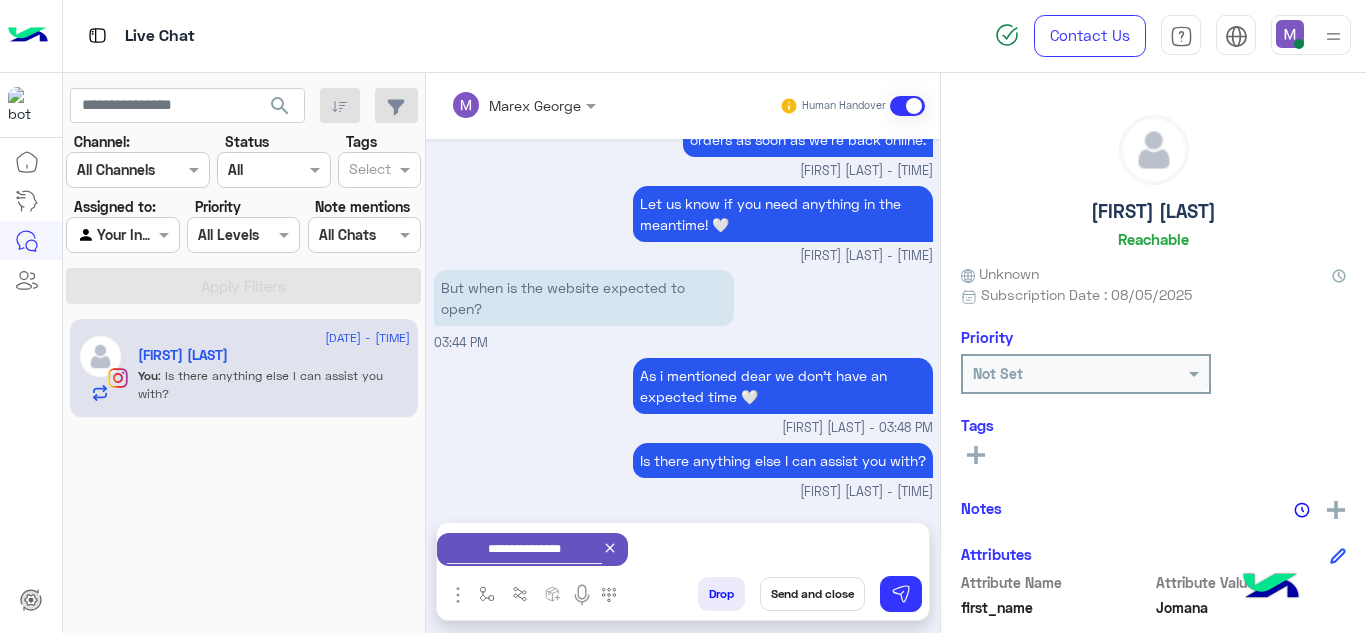 click on "Send and close" at bounding box center (812, 594) 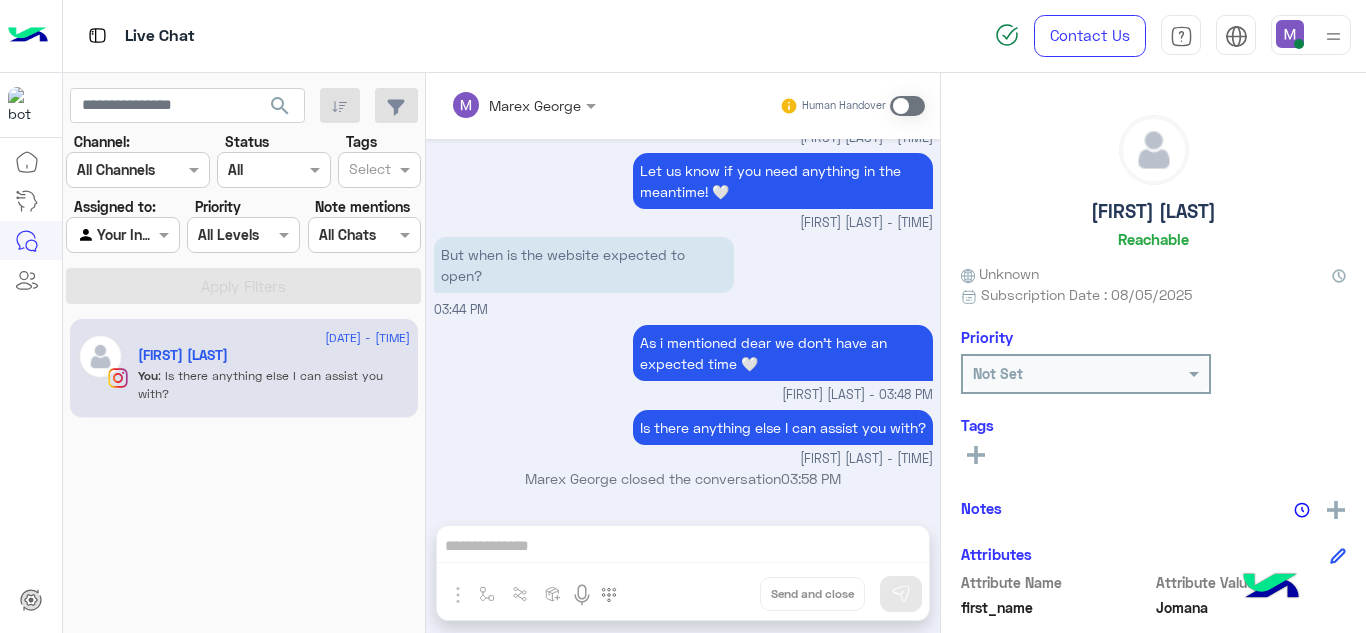 scroll, scrollTop: 715, scrollLeft: 0, axis: vertical 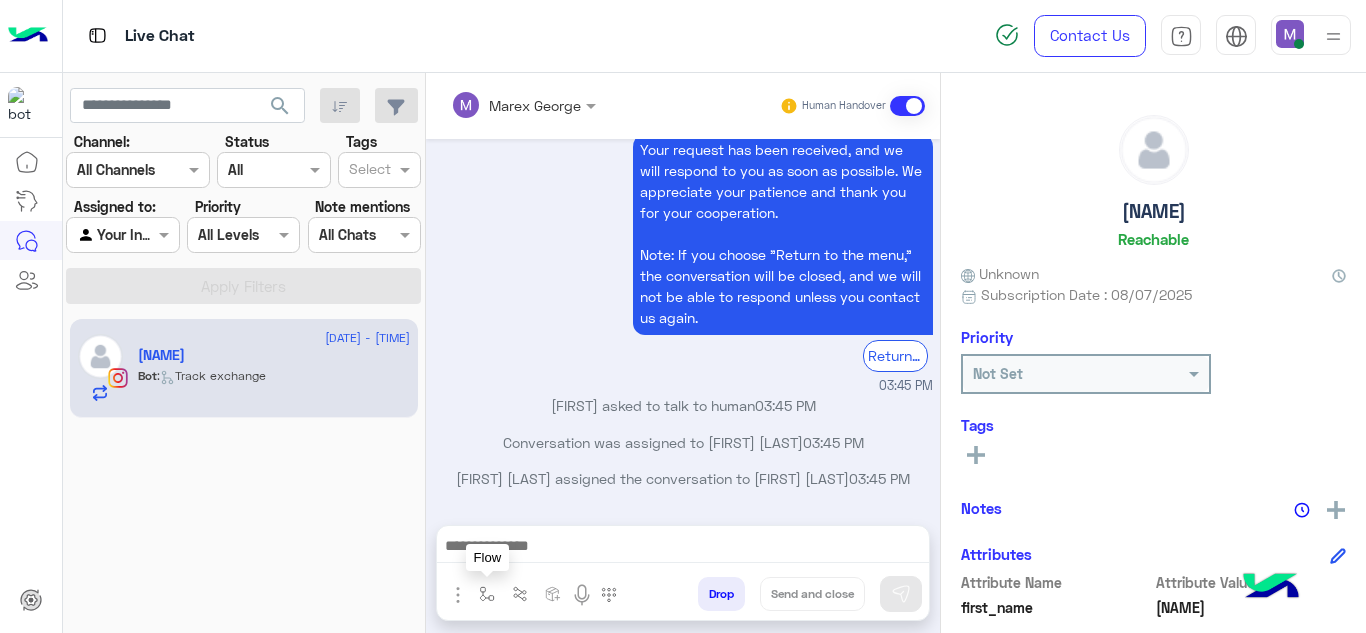 click at bounding box center (487, 594) 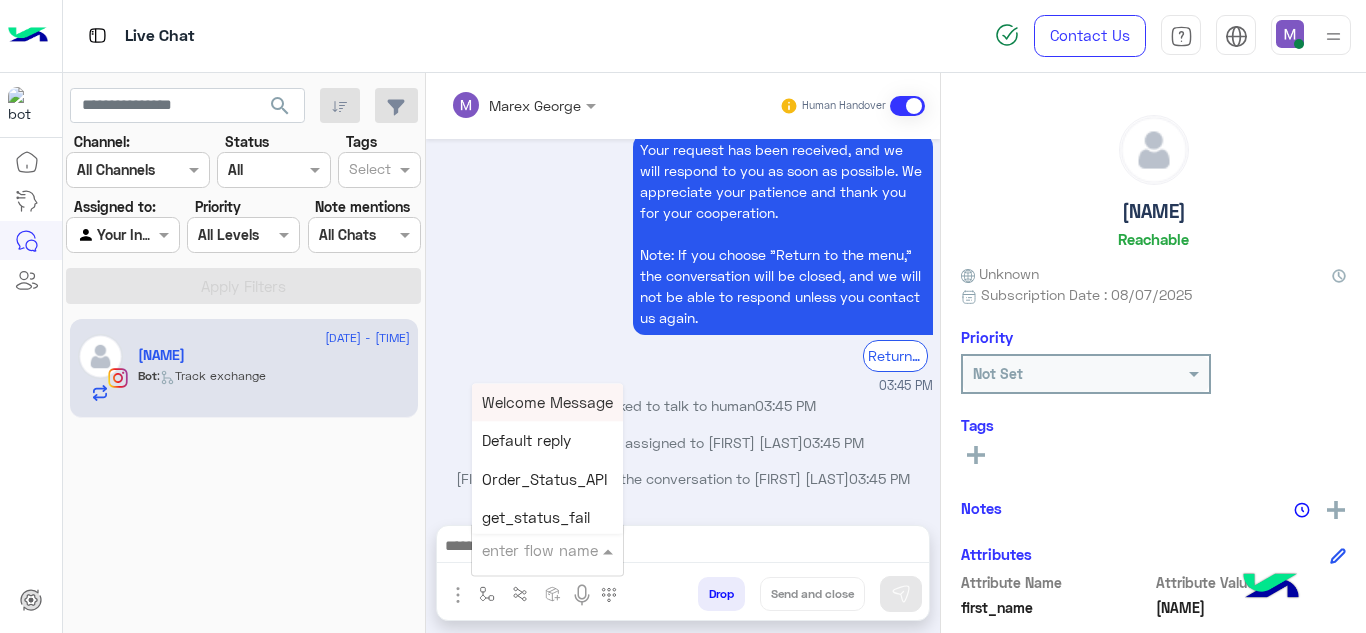 click at bounding box center (523, 550) 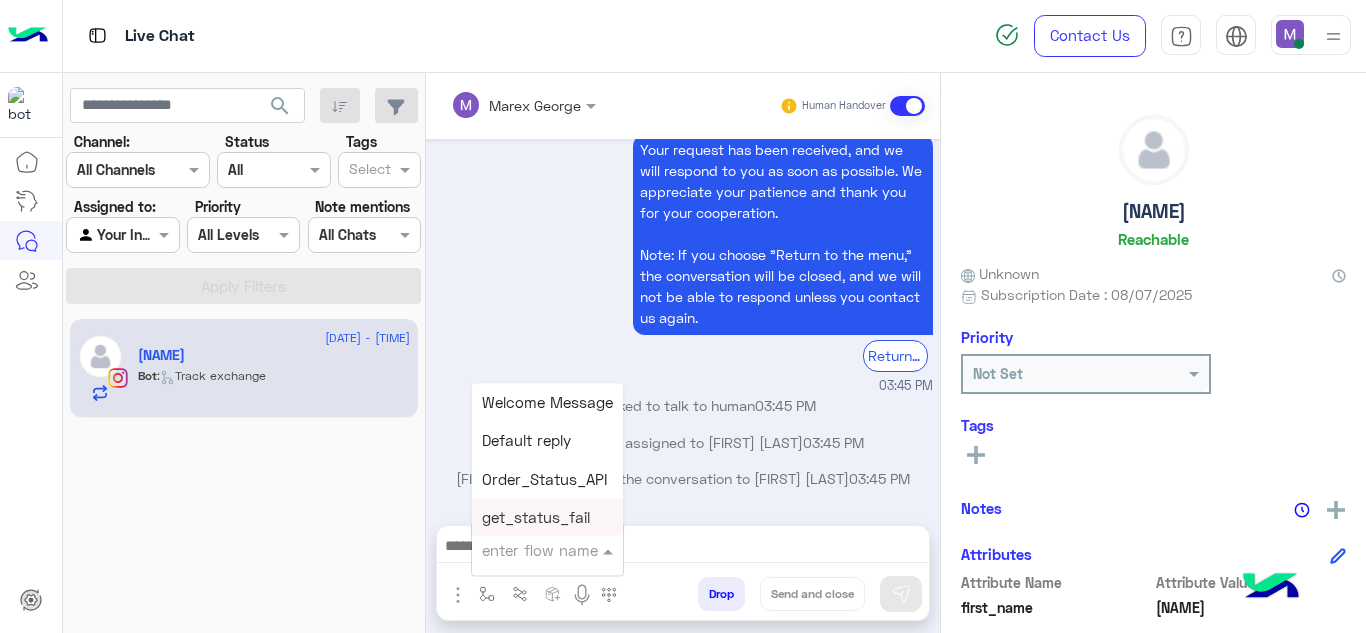type on "*" 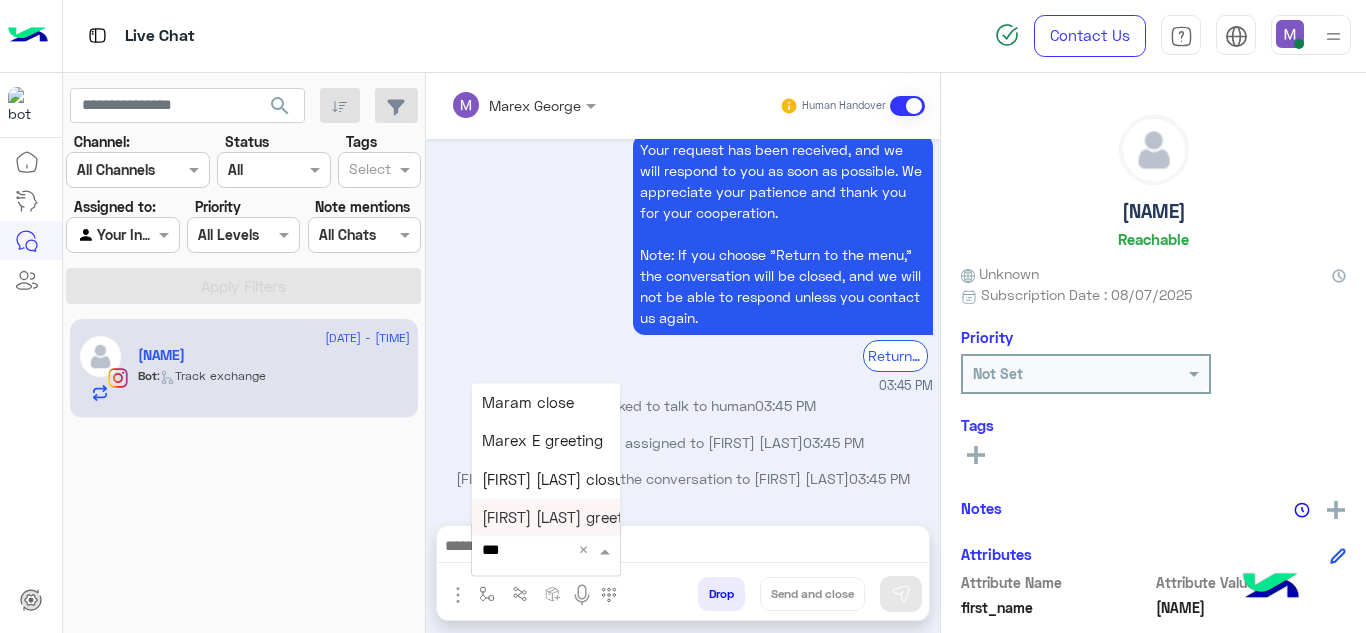 type on "****" 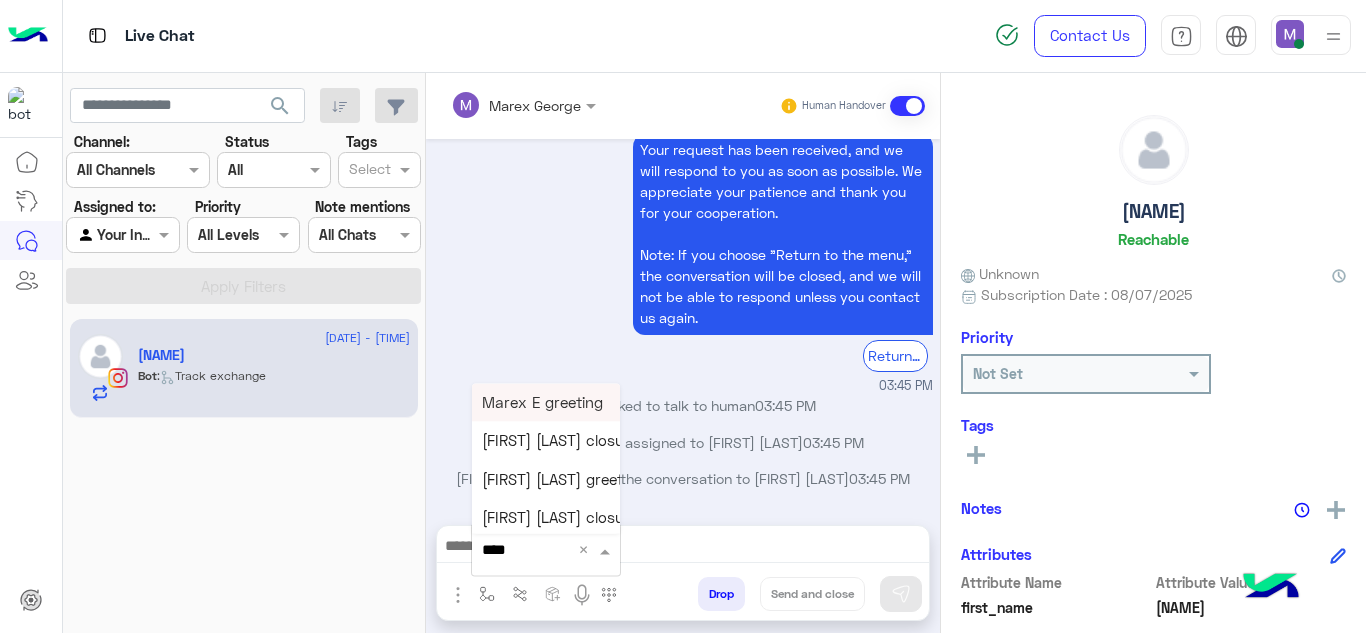 click on "Marex E greeting" at bounding box center (542, 402) 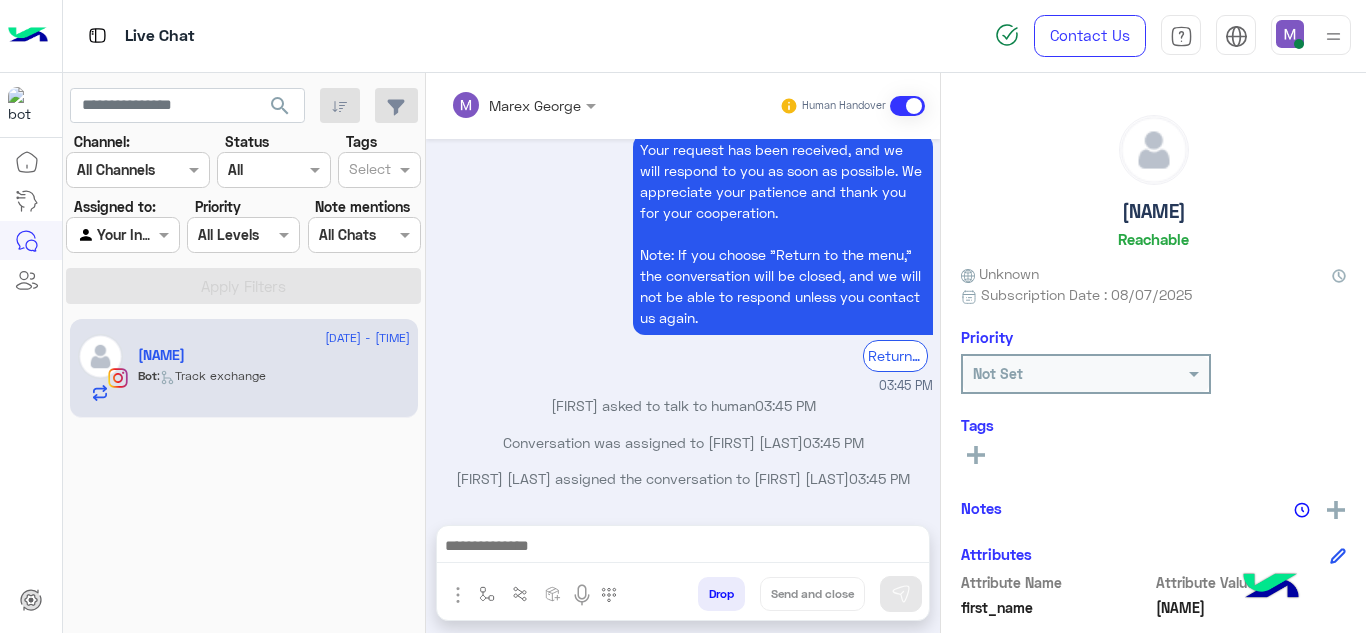 type on "**********" 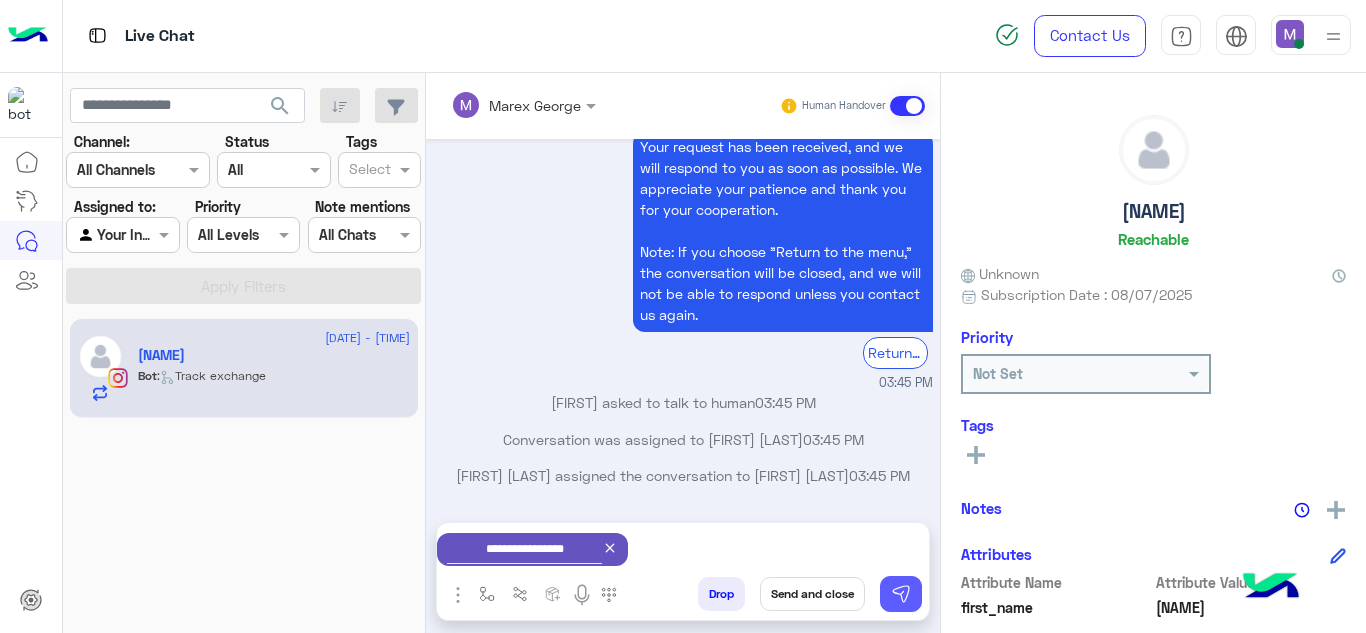 click at bounding box center (901, 594) 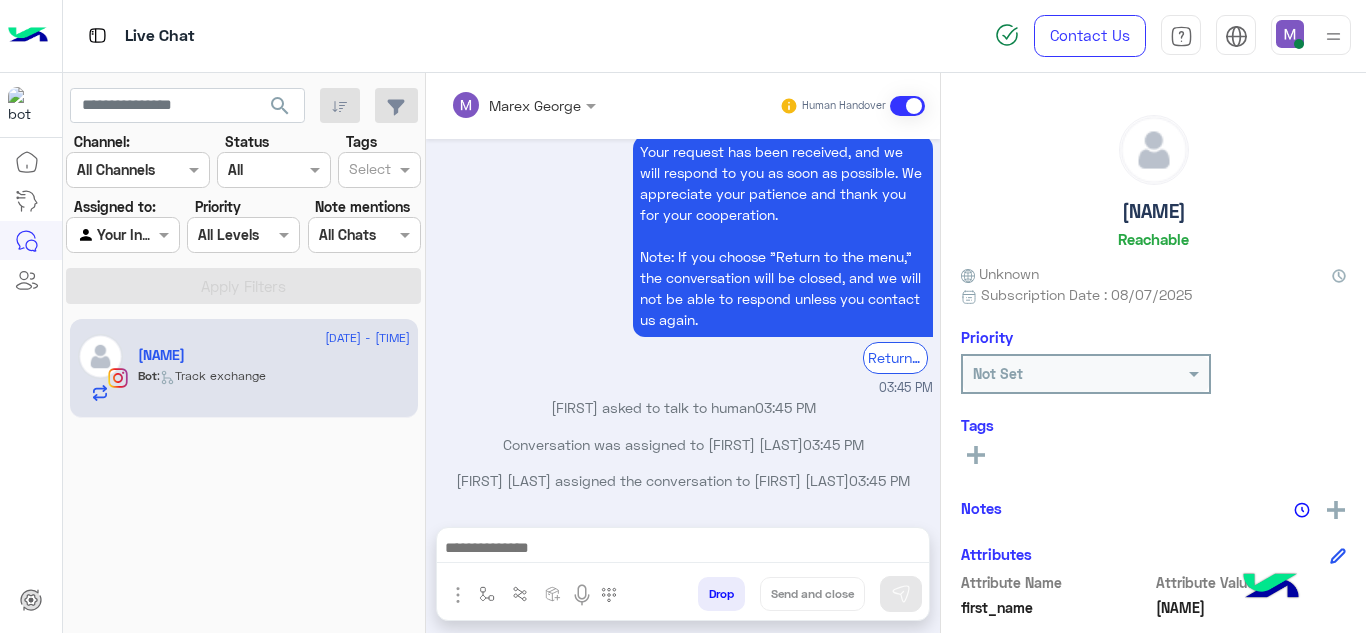 scroll, scrollTop: 682, scrollLeft: 0, axis: vertical 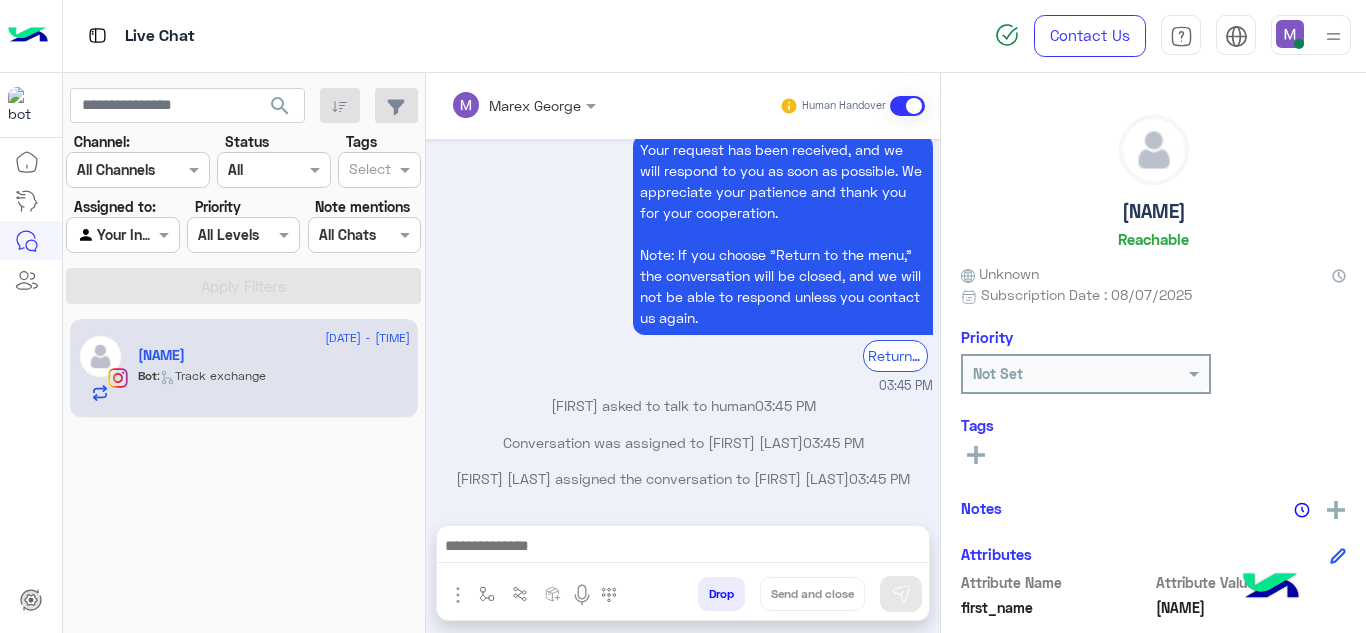 click at bounding box center [683, 548] 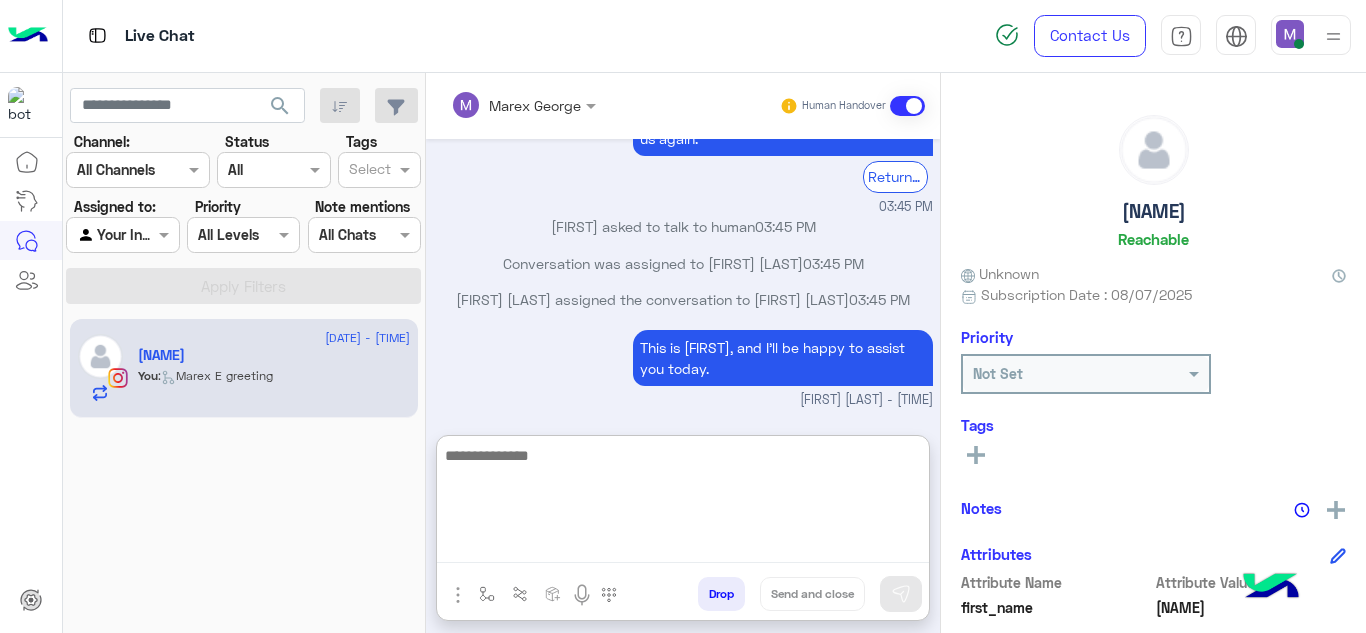 paste on "**********" 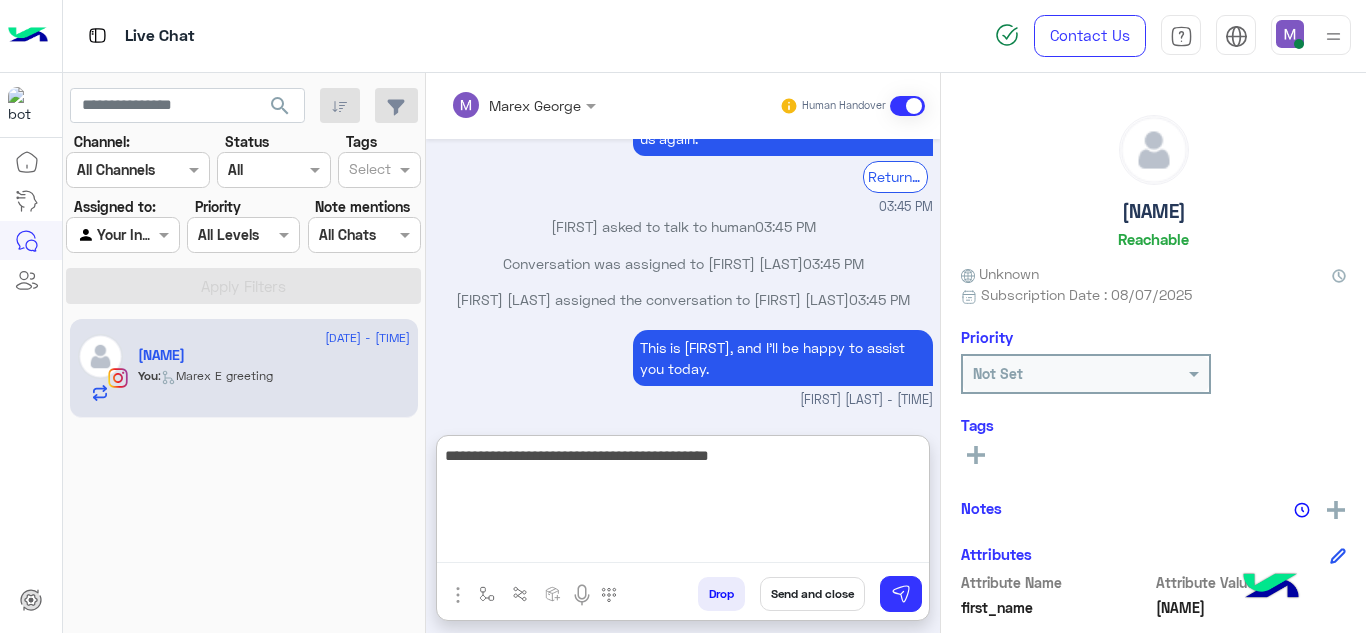 click on "**********" at bounding box center (683, 503) 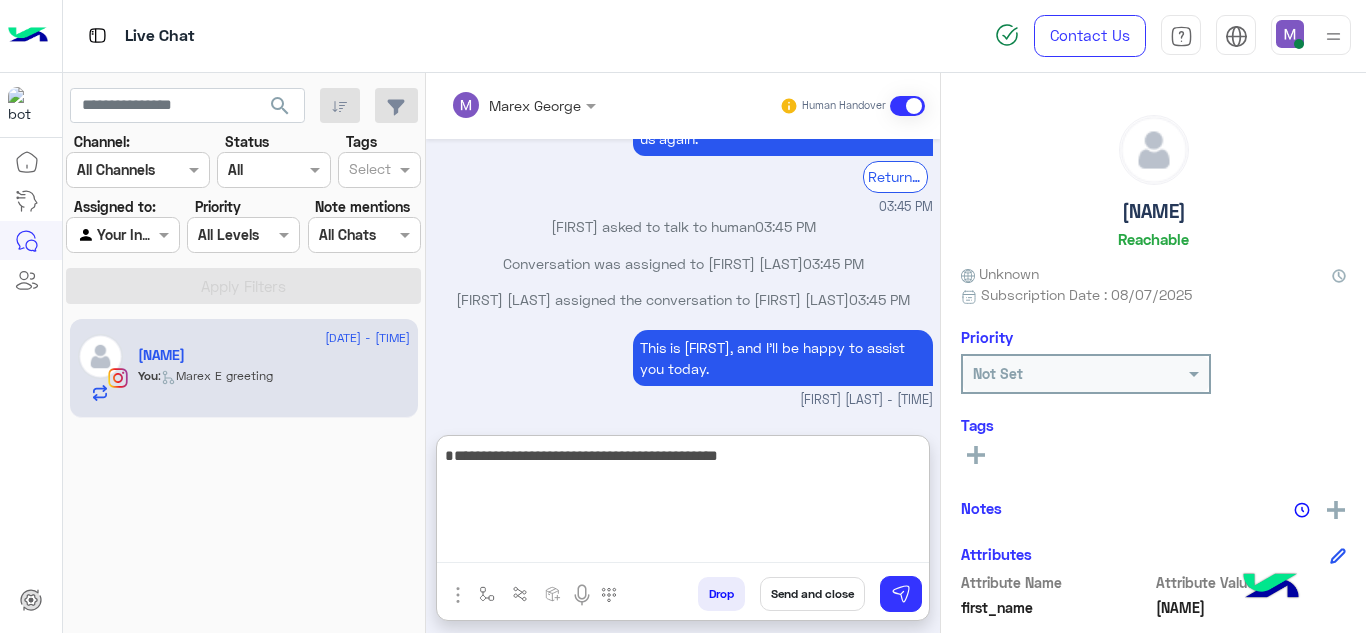 click on "**********" at bounding box center [683, 503] 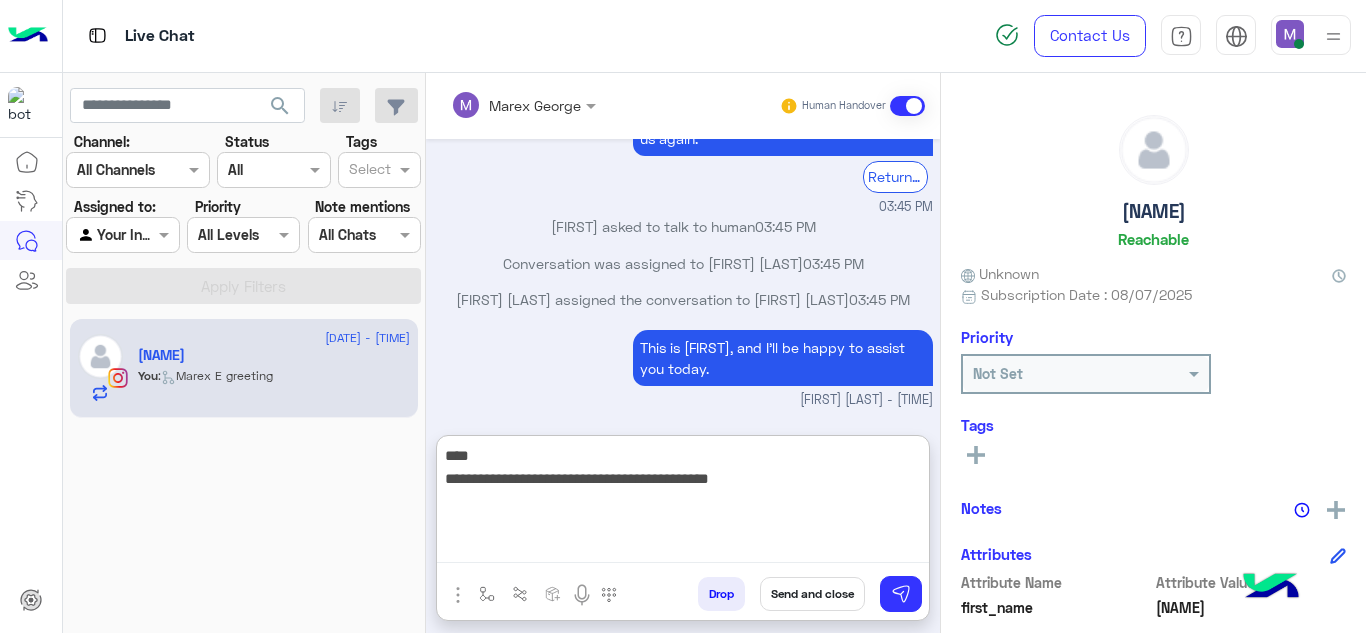 click on "**********" at bounding box center [683, 503] 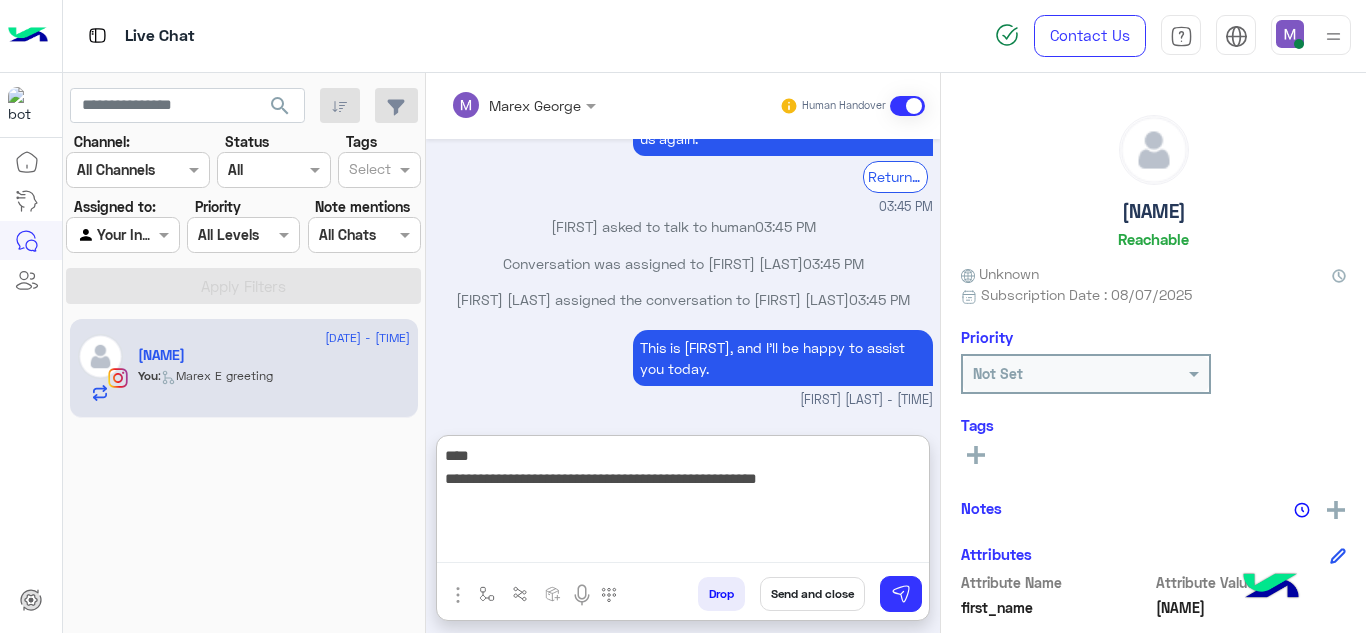 type on "**********" 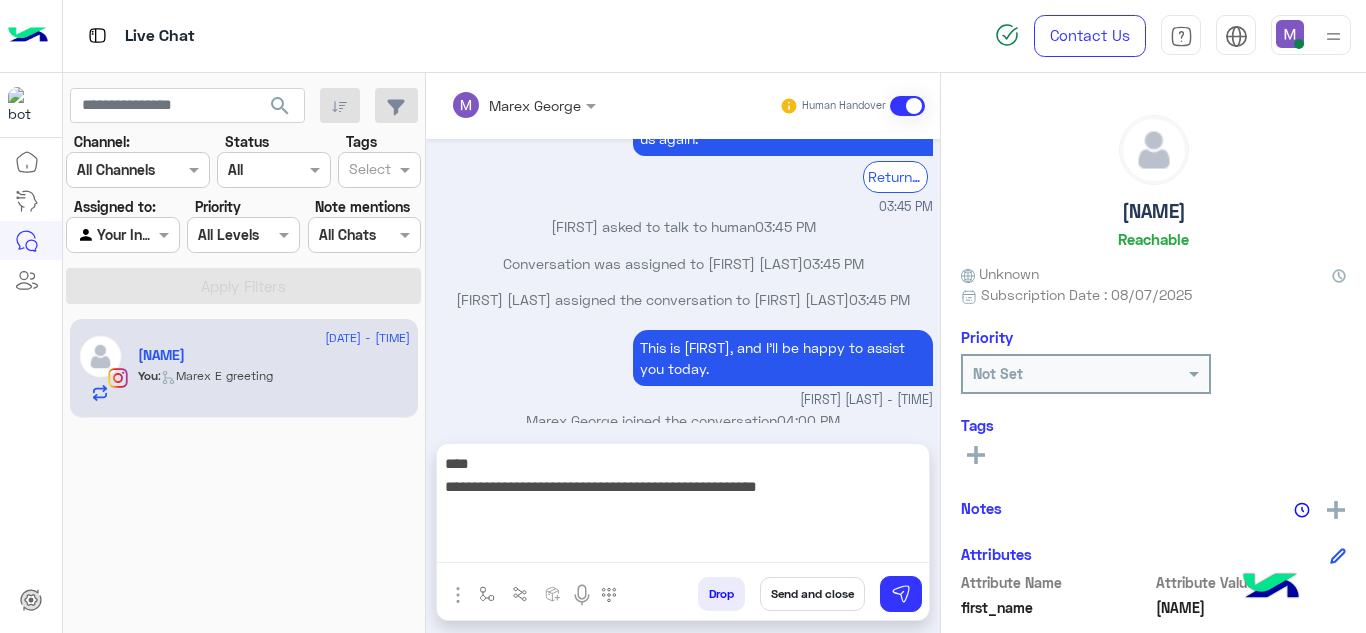 click on "Drop   Send and close" at bounding box center [780, 598] 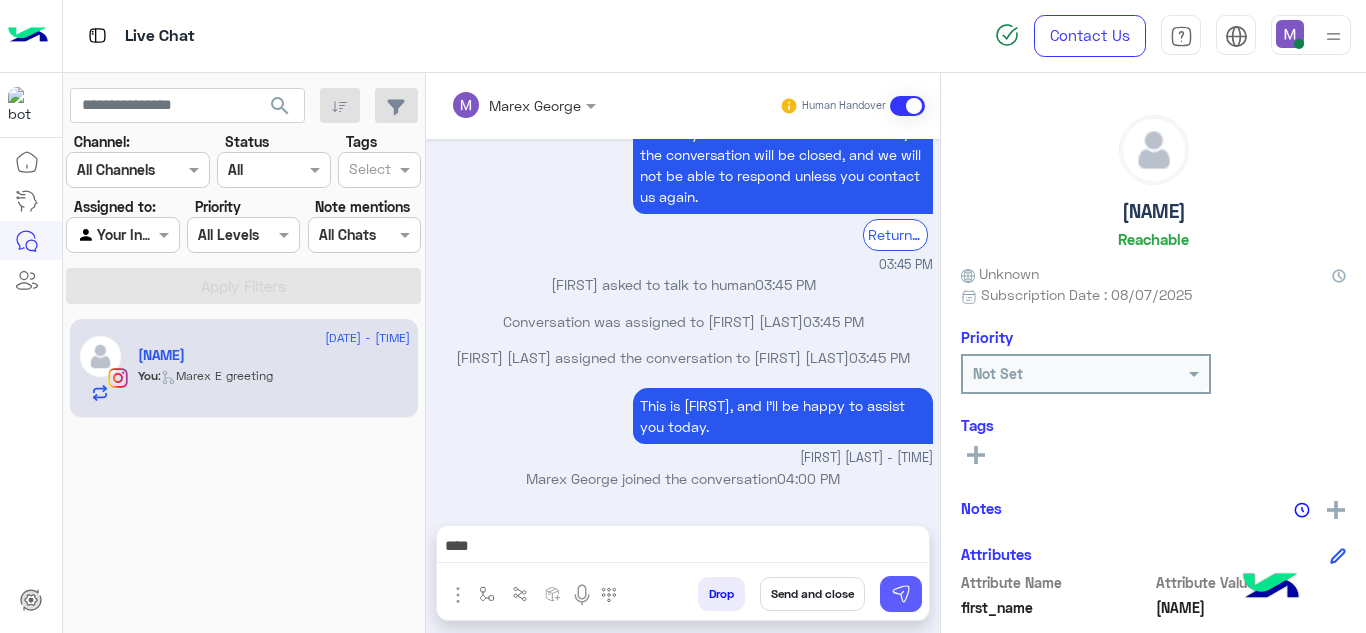 click at bounding box center (901, 594) 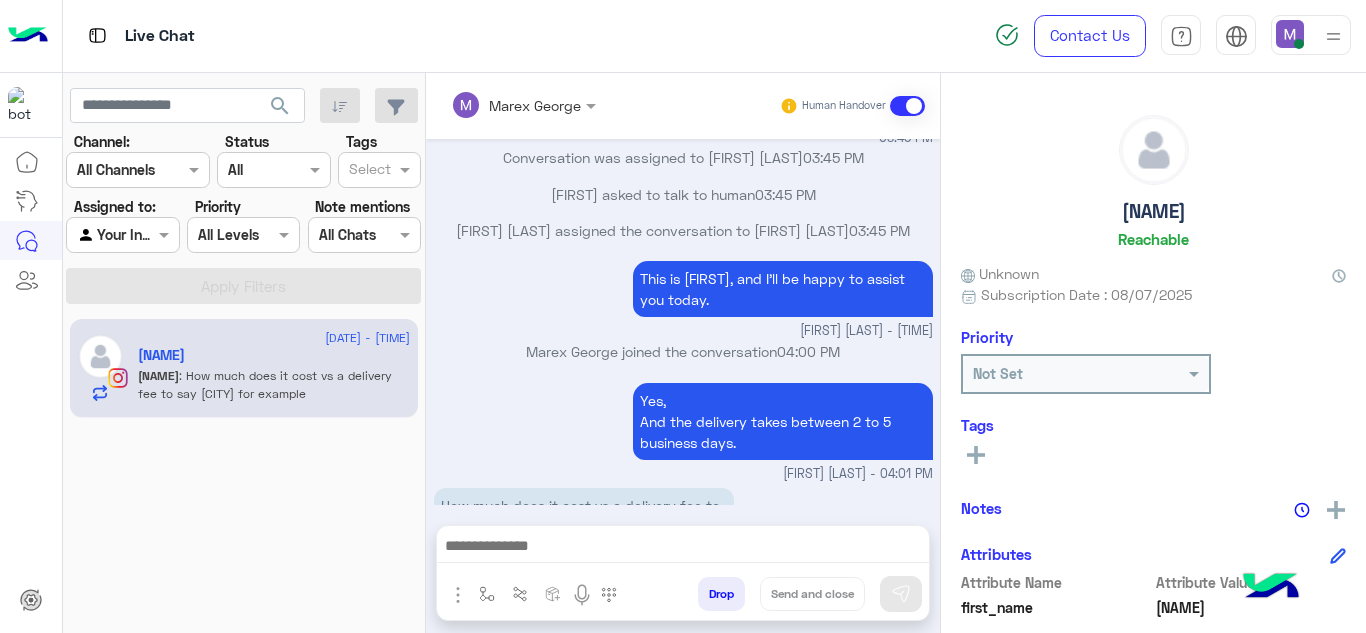 scroll, scrollTop: 997, scrollLeft: 0, axis: vertical 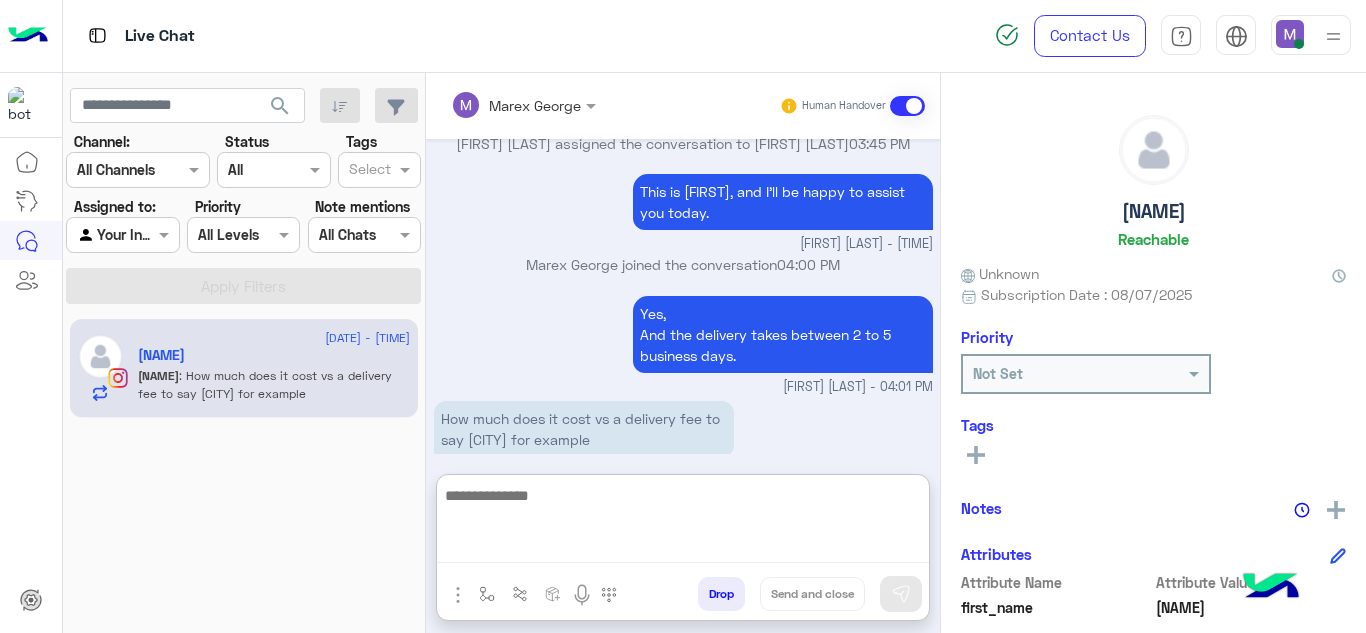 click at bounding box center [683, 523] 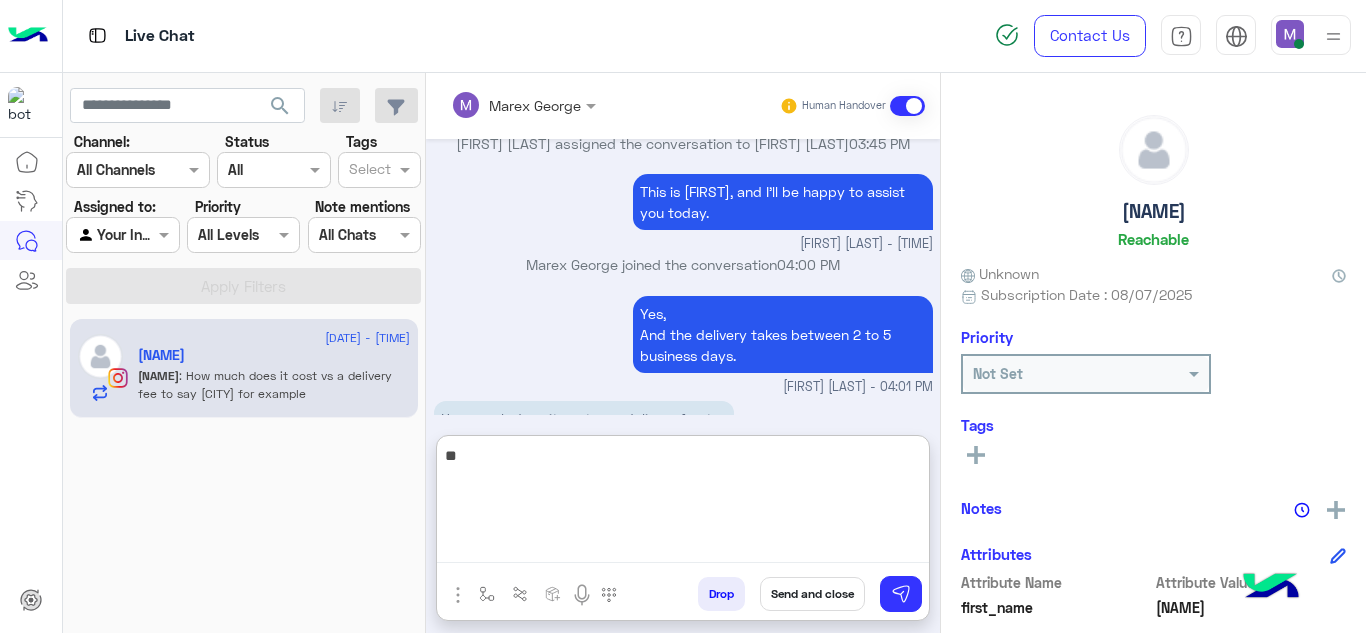 type on "*" 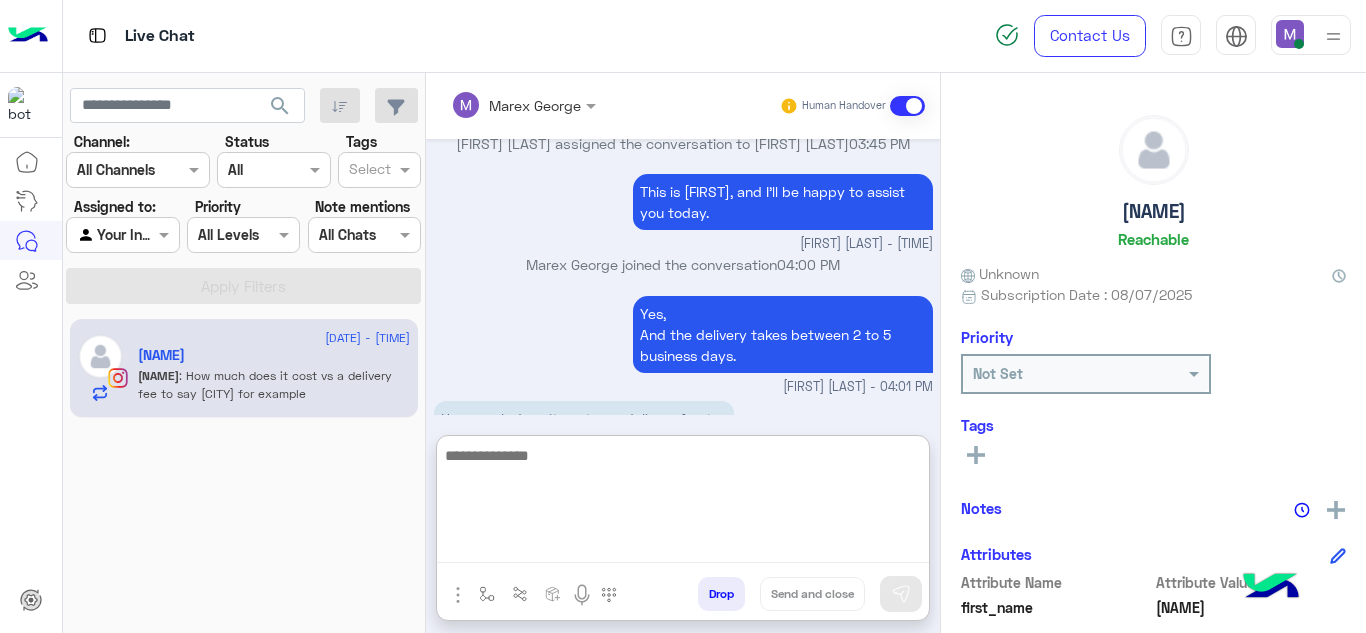 scroll, scrollTop: 1087, scrollLeft: 0, axis: vertical 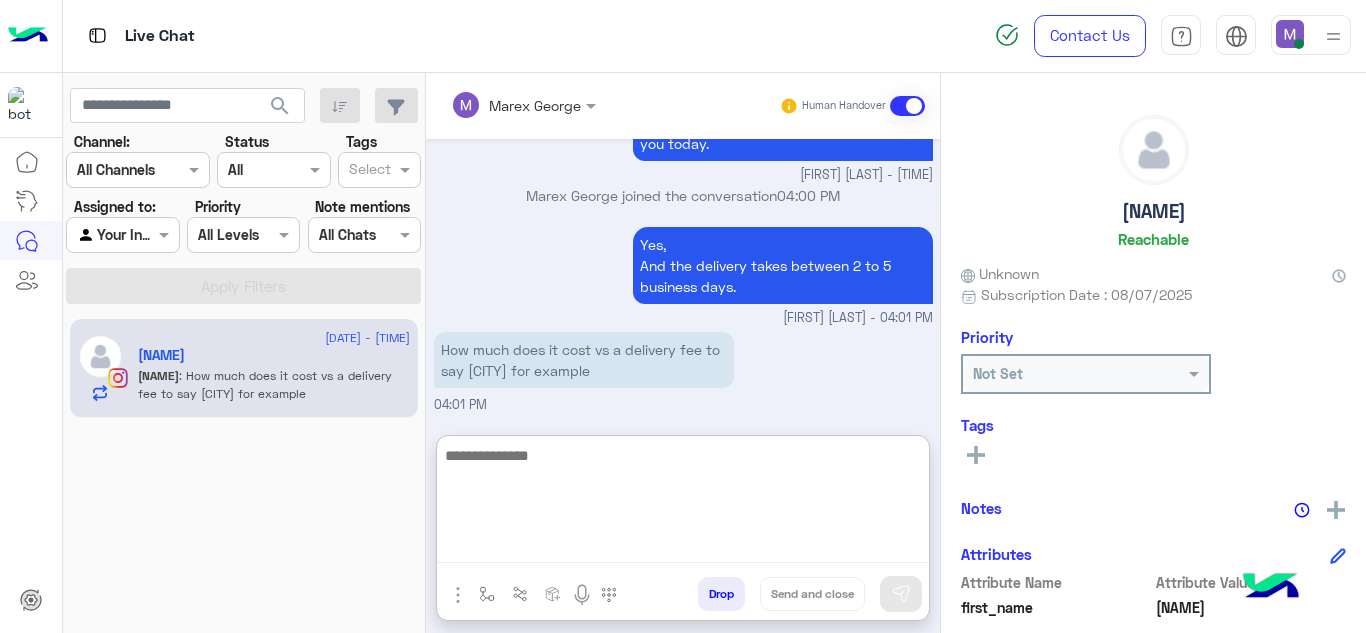 click at bounding box center [683, 503] 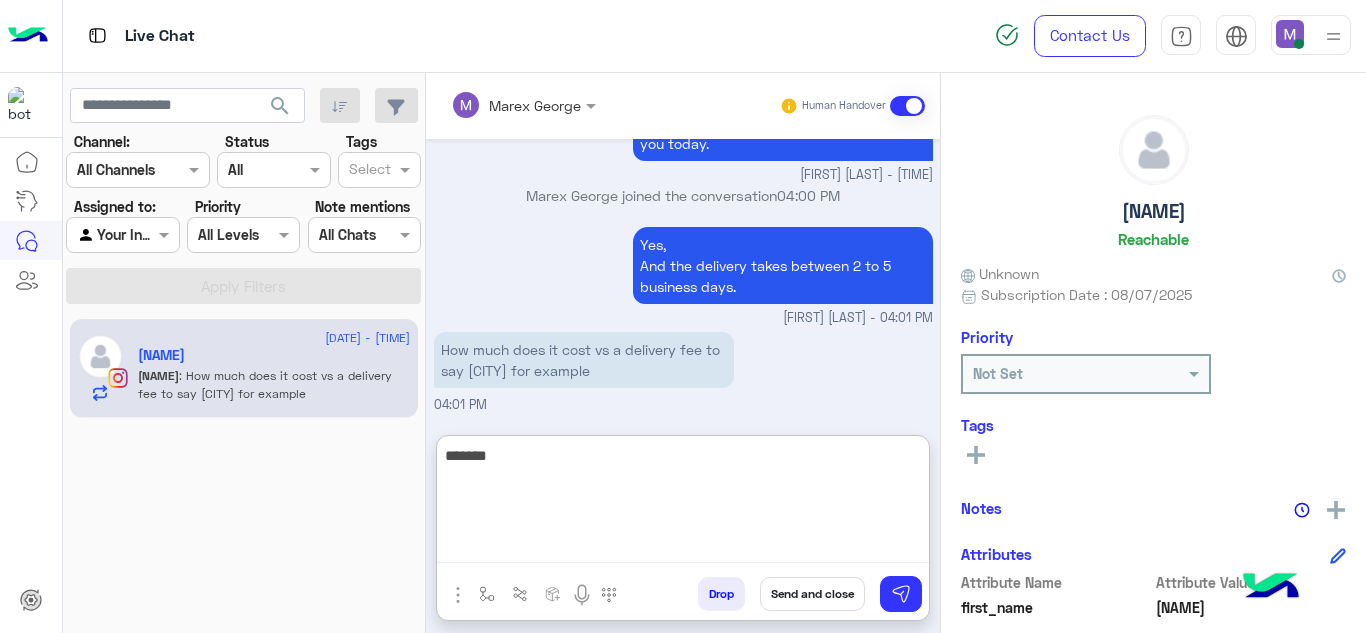 type on "*******" 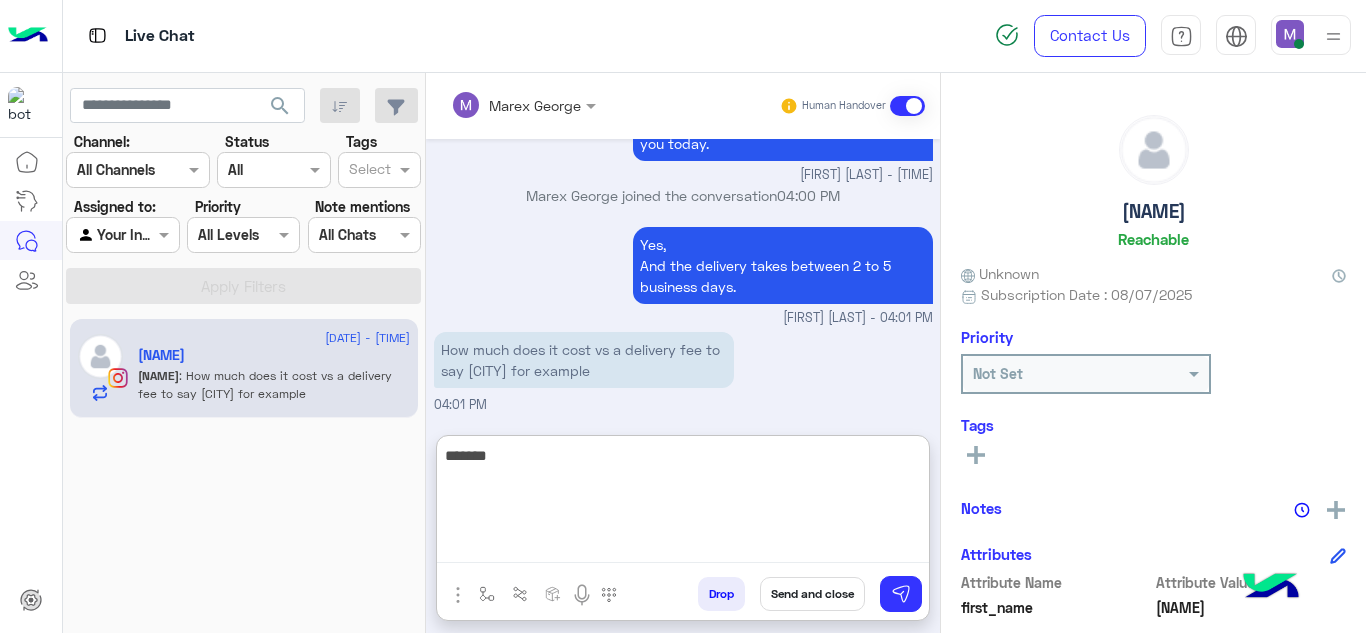 scroll, scrollTop: 1087, scrollLeft: 0, axis: vertical 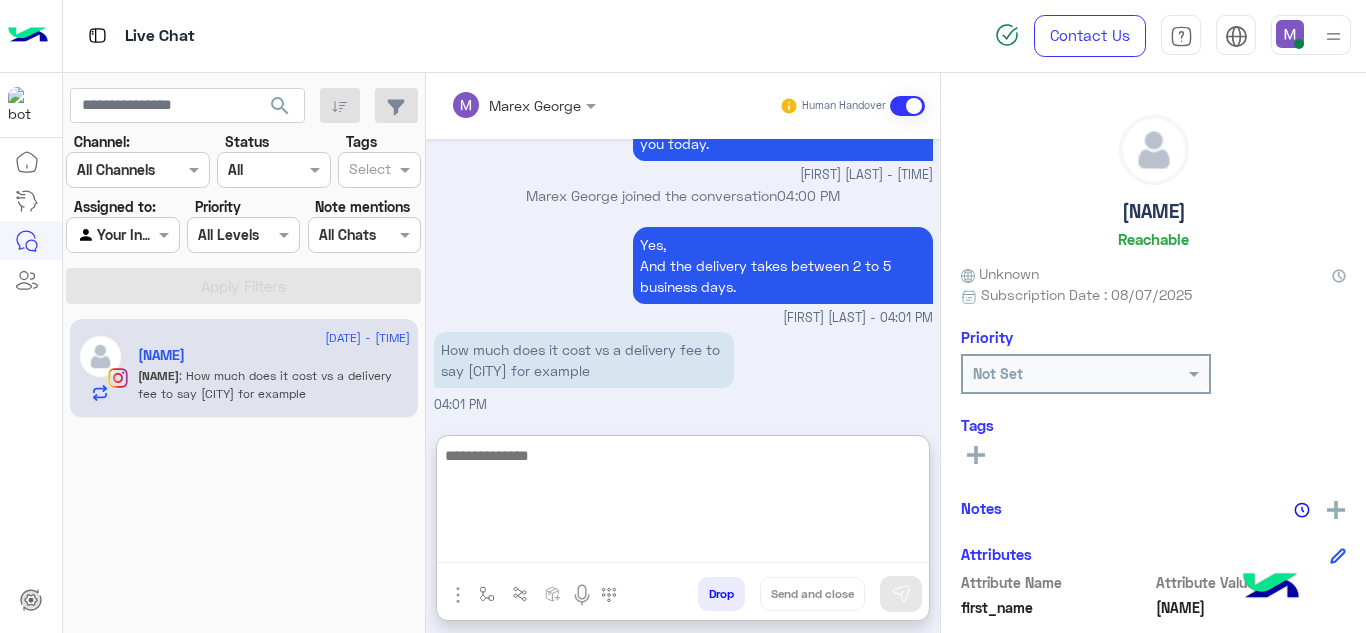 paste on "**********" 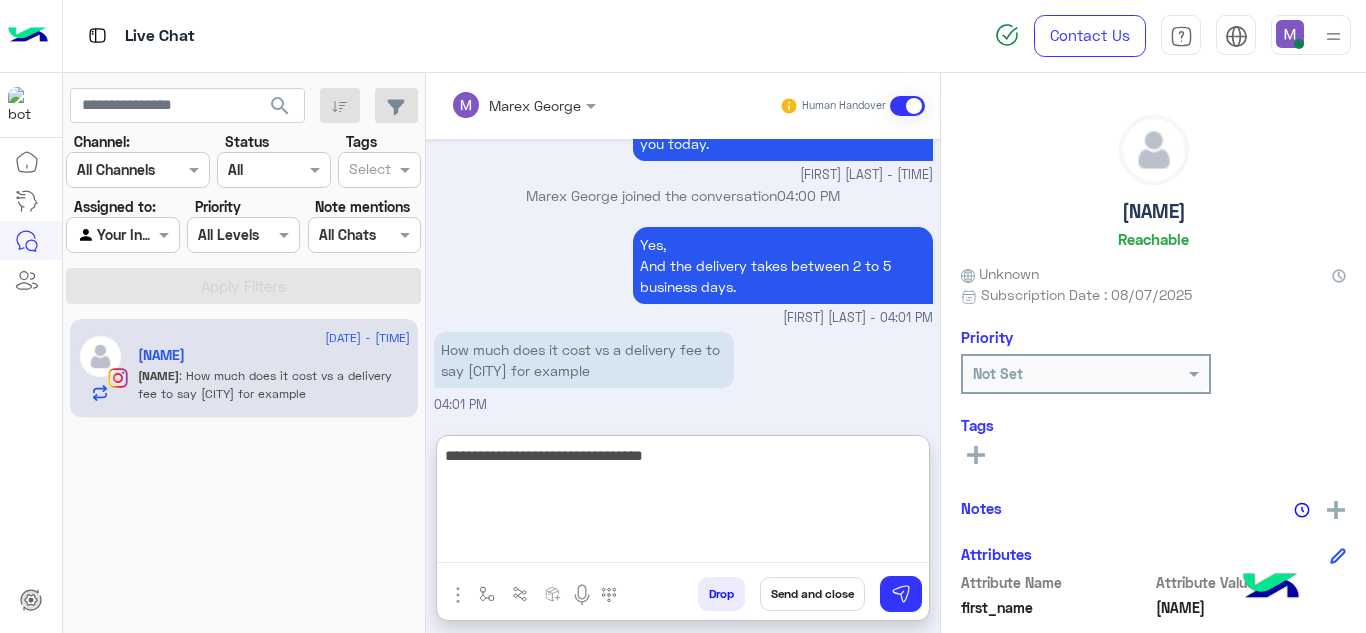 type on "**********" 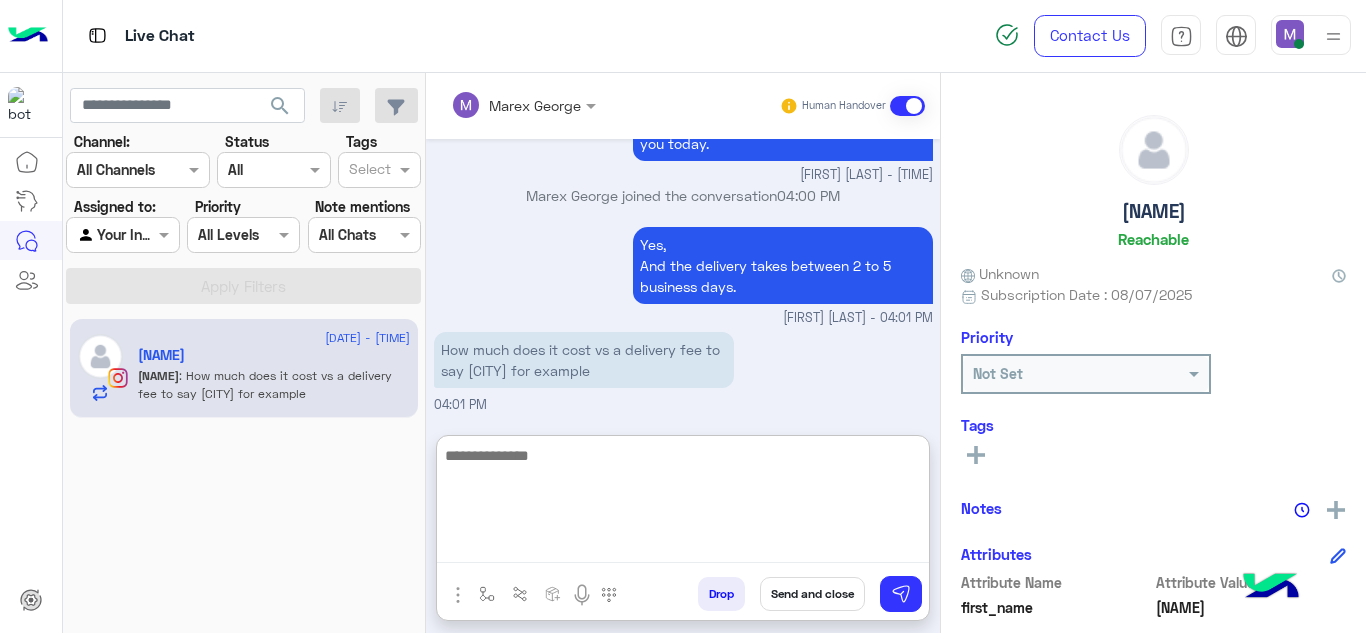 scroll, scrollTop: 1151, scrollLeft: 0, axis: vertical 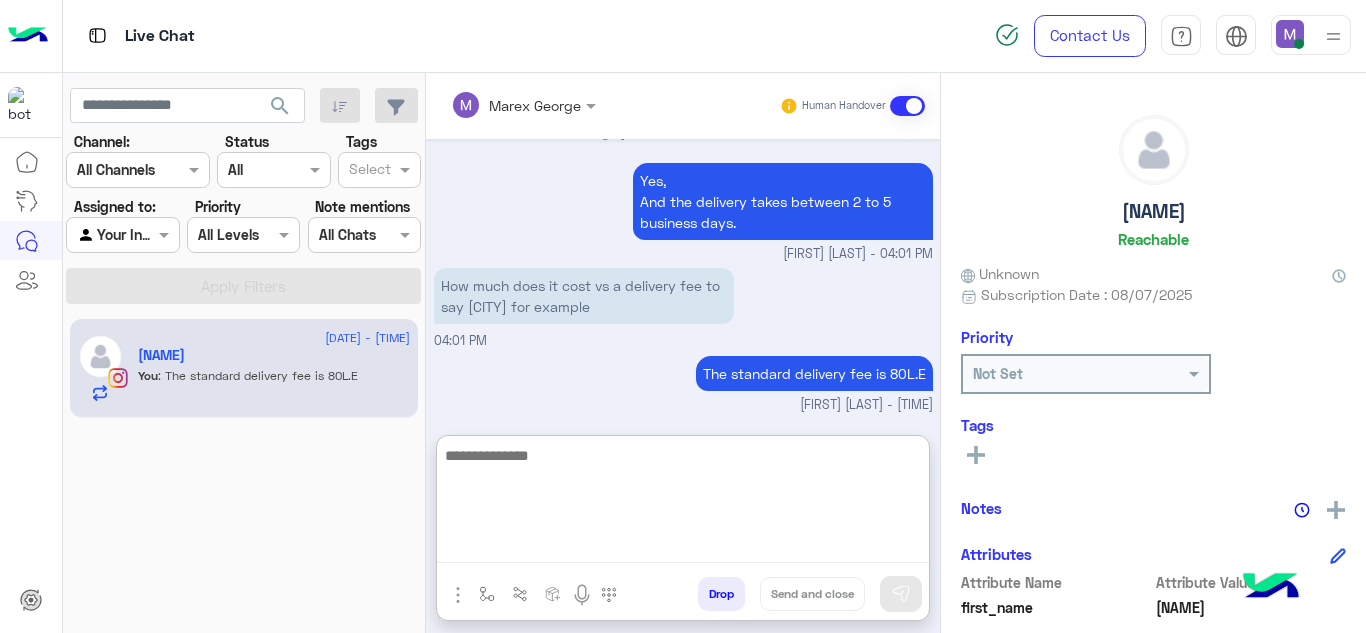 paste on "**********" 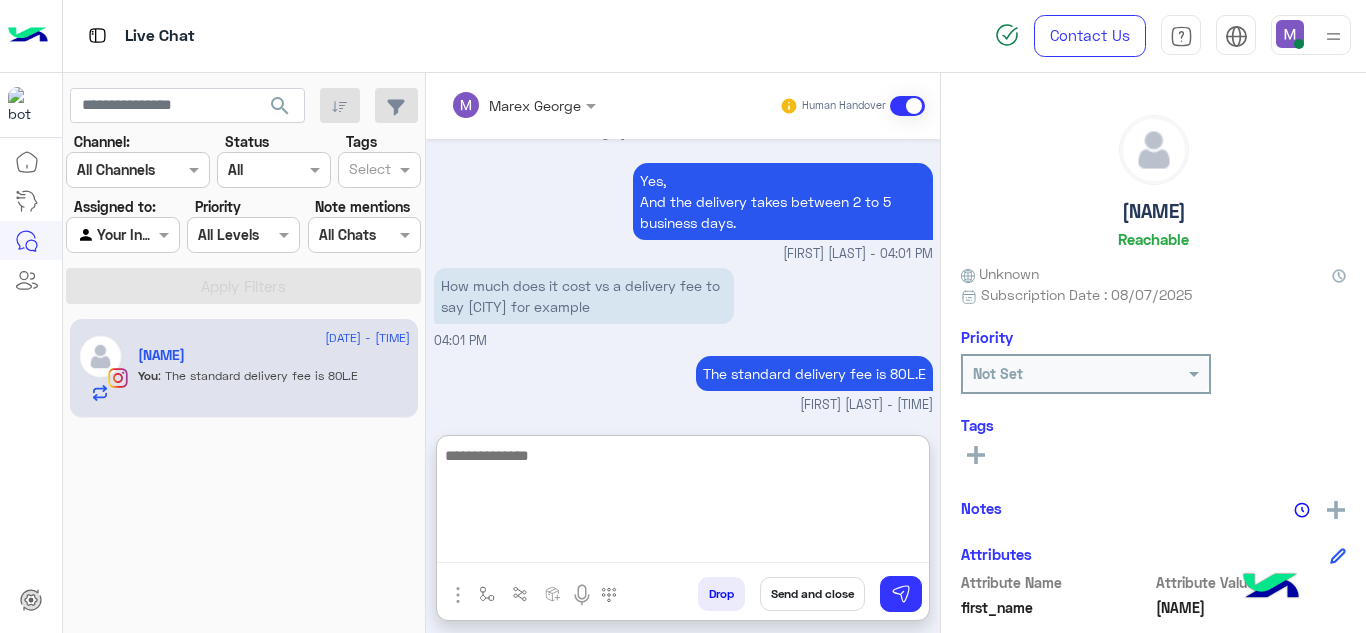 scroll, scrollTop: 1236, scrollLeft: 0, axis: vertical 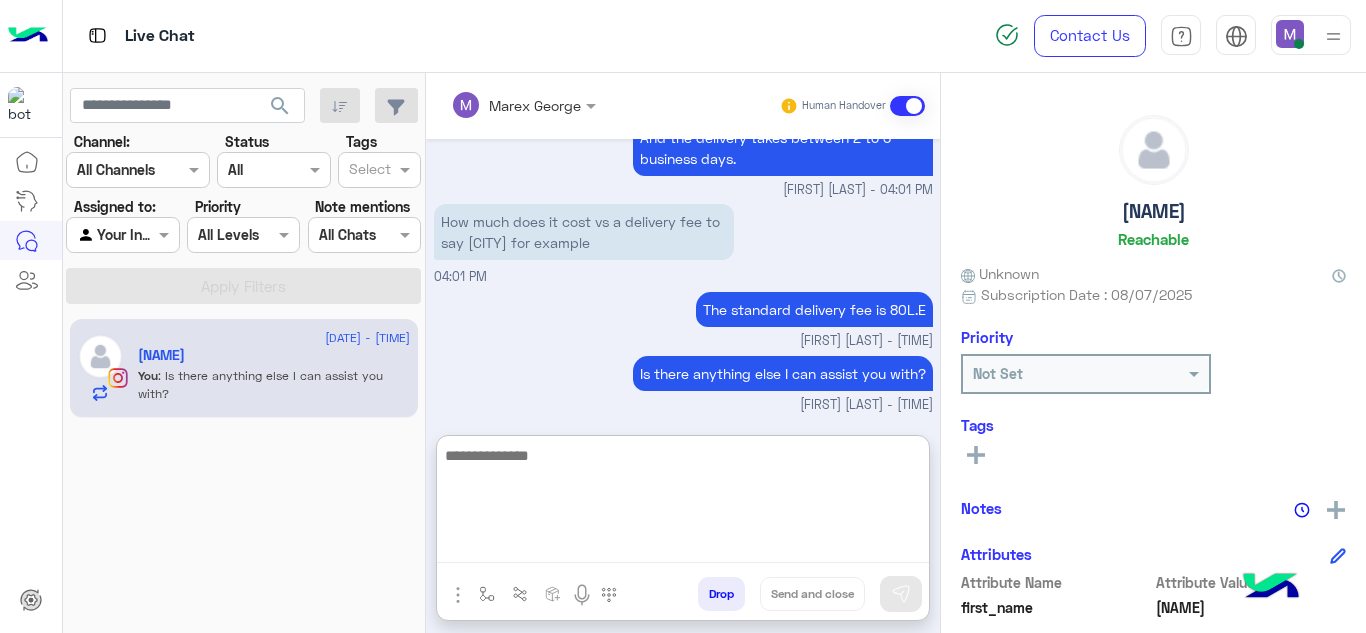 paste on "**********" 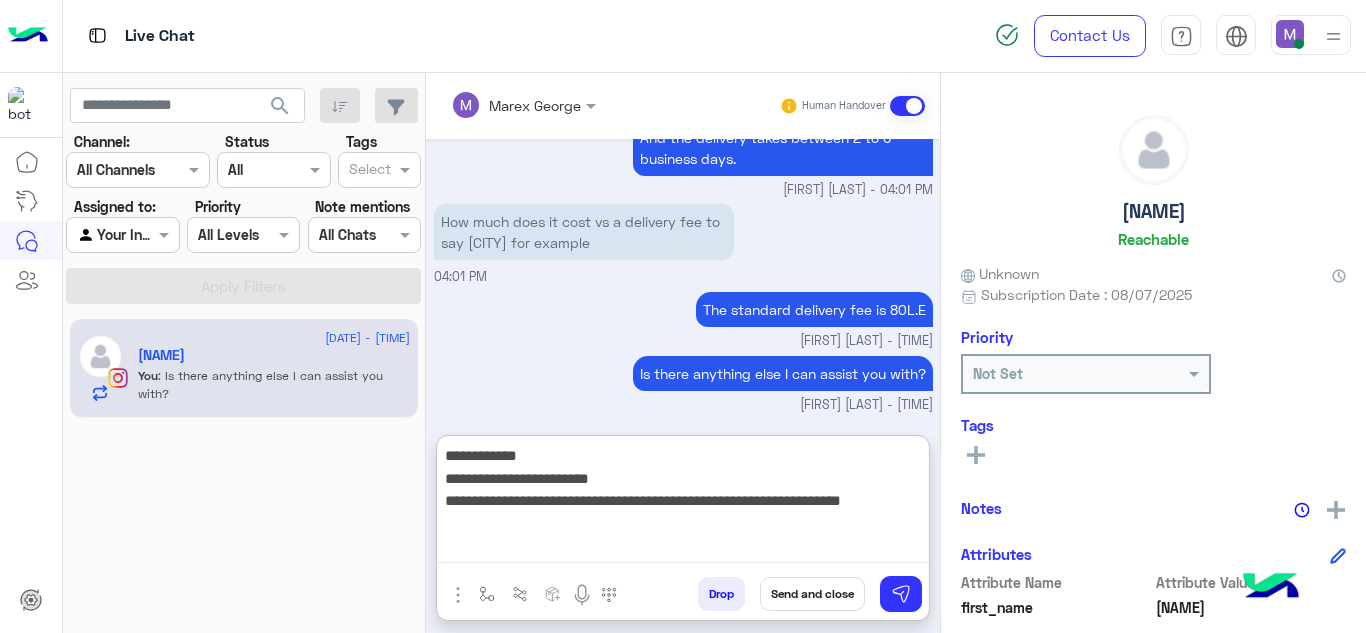 drag, startPoint x: 446, startPoint y: 502, endPoint x: 957, endPoint y: 499, distance: 511.00882 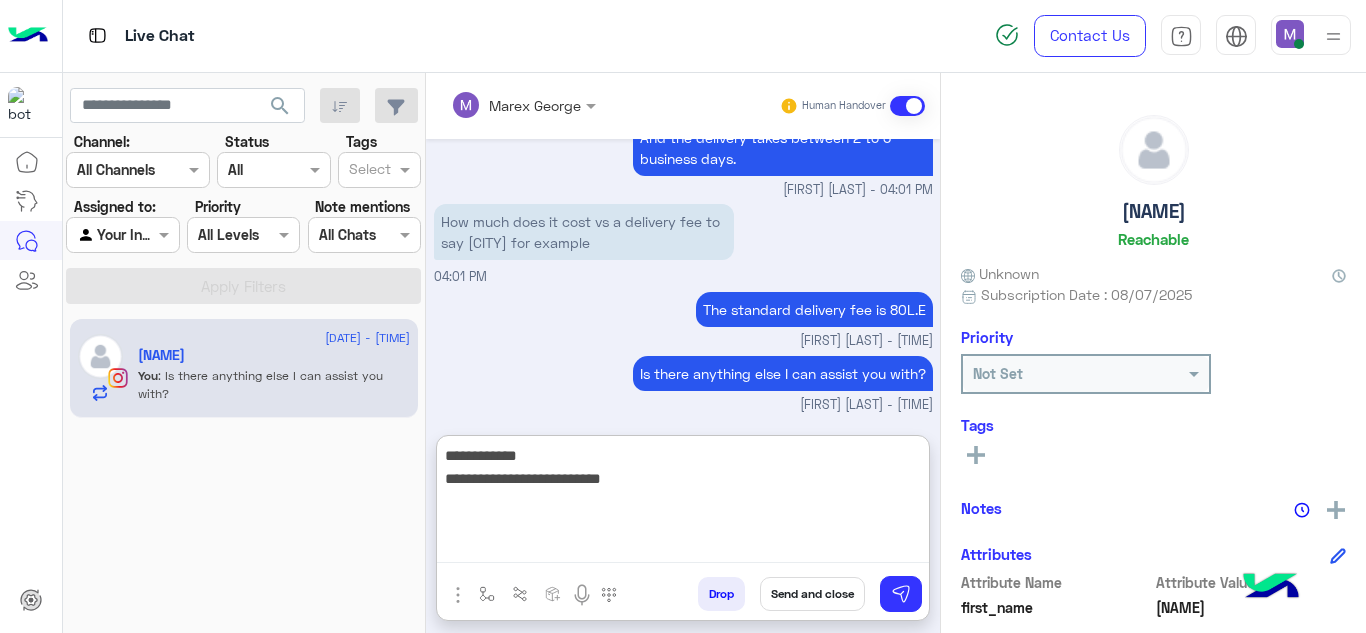 paste on "**********" 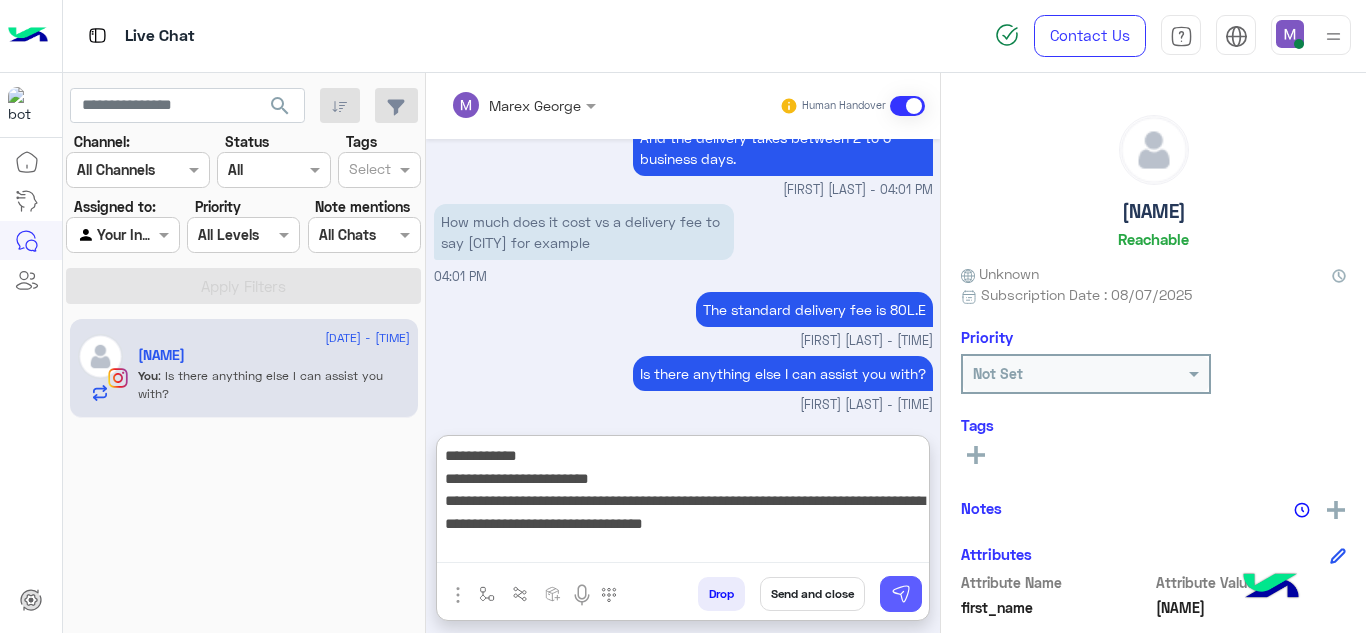 type on "**********" 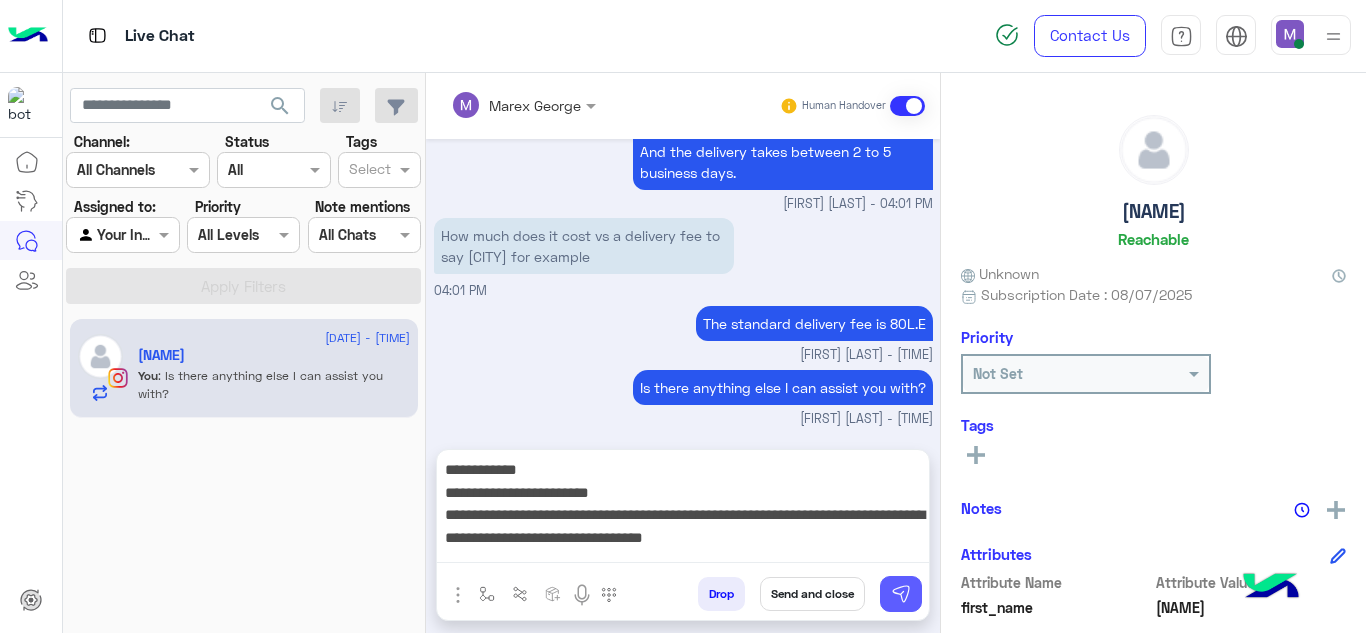 scroll, scrollTop: 1294, scrollLeft: 0, axis: vertical 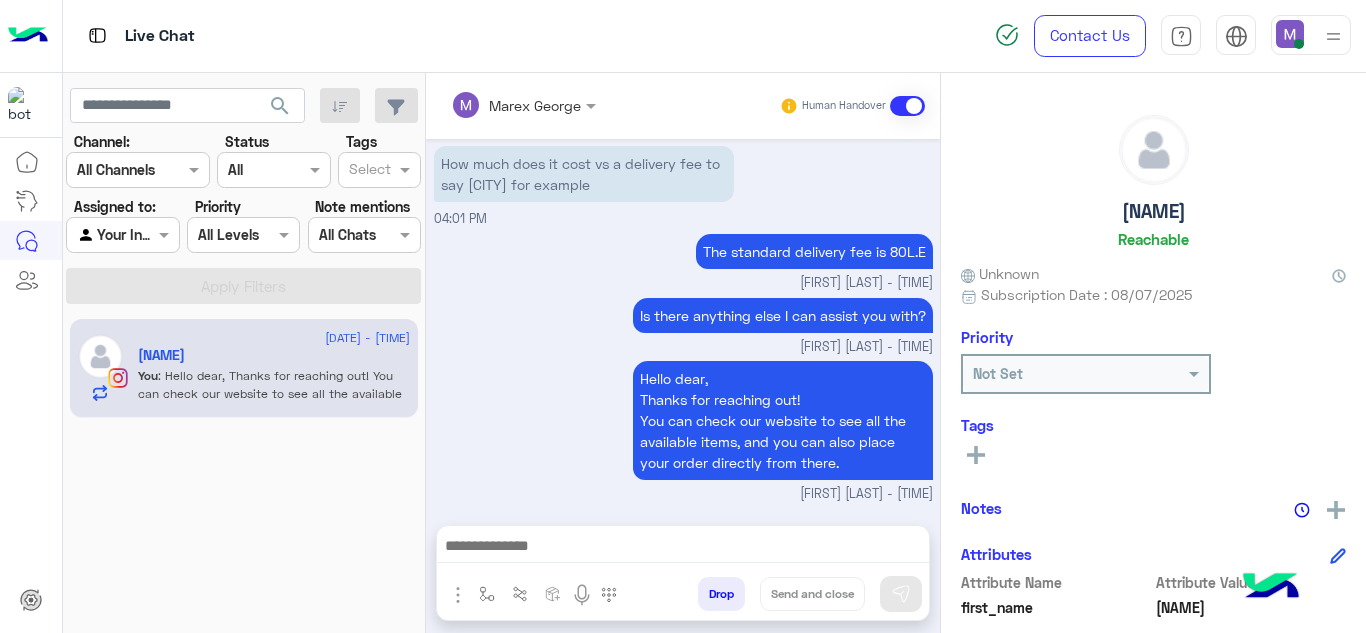 click on "Hello dear,  Thanks for reaching out! You can check our website to see all the available items, and you can also place your order directly from there." at bounding box center [783, 420] 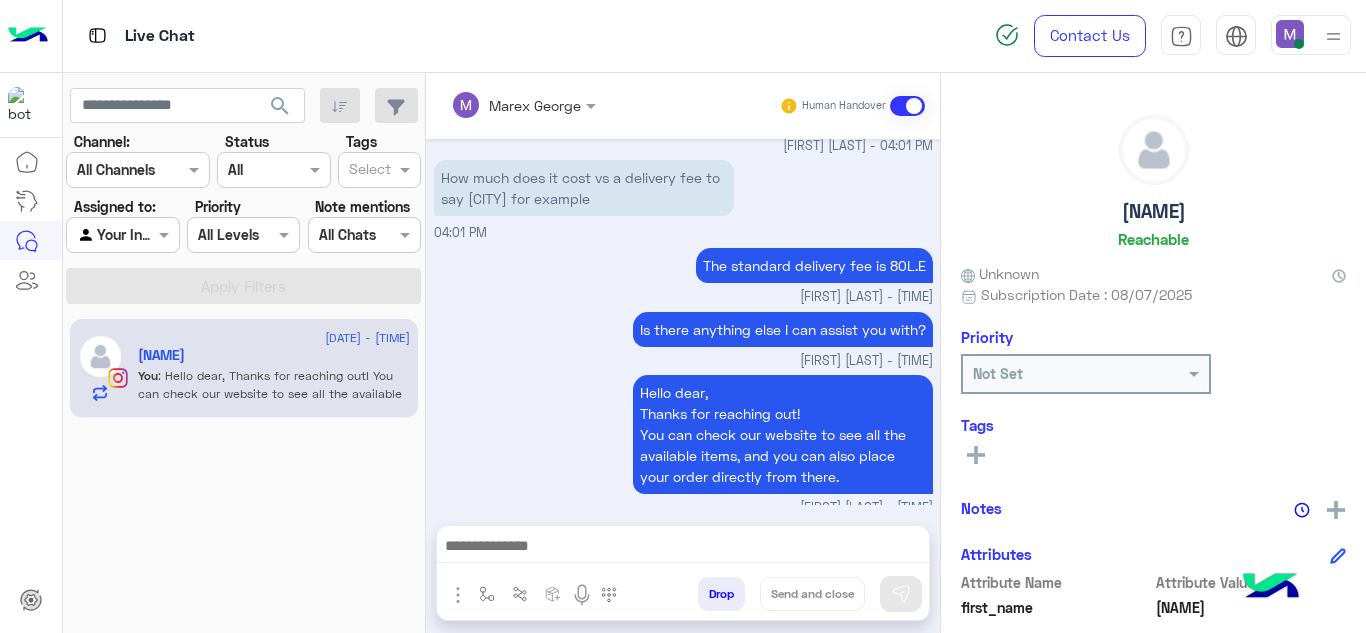 scroll, scrollTop: 1293, scrollLeft: 0, axis: vertical 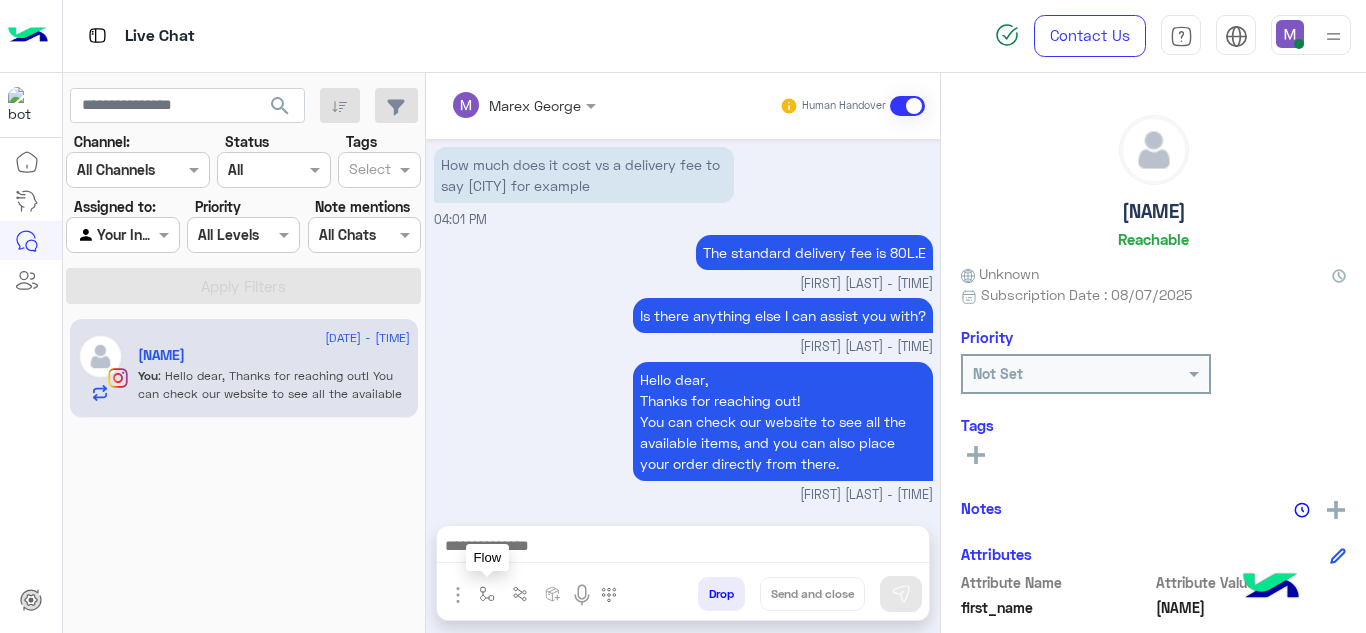 click at bounding box center (487, 594) 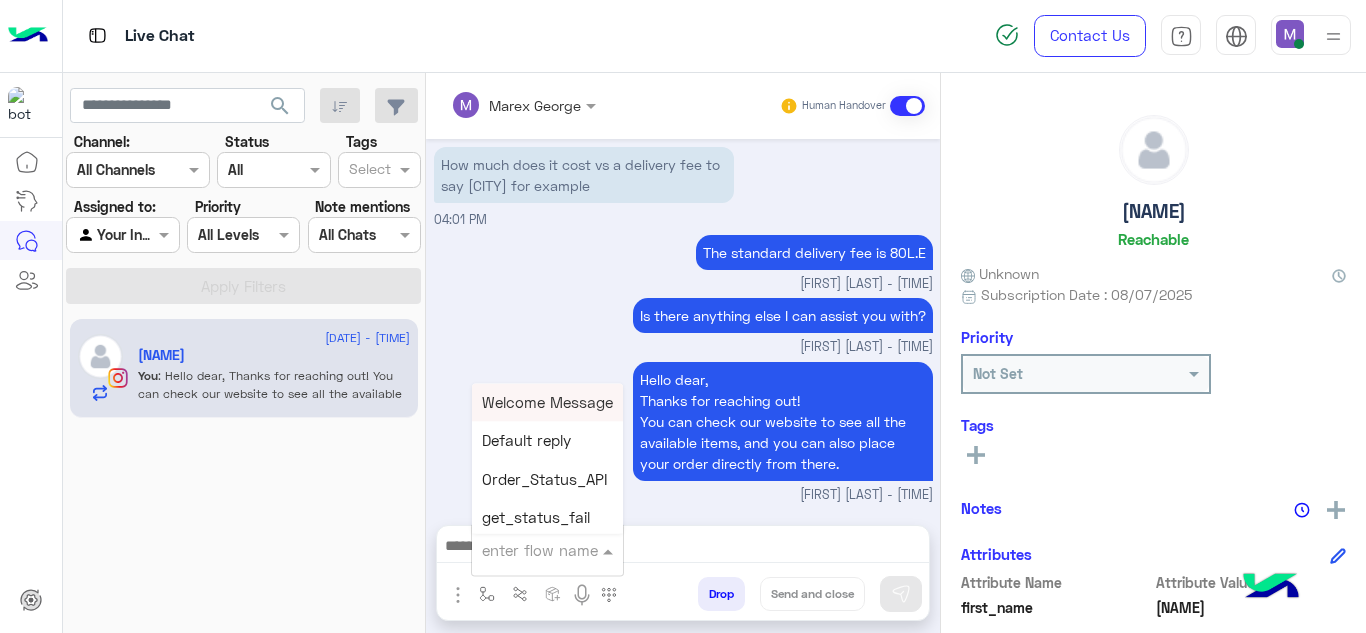 click at bounding box center (523, 550) 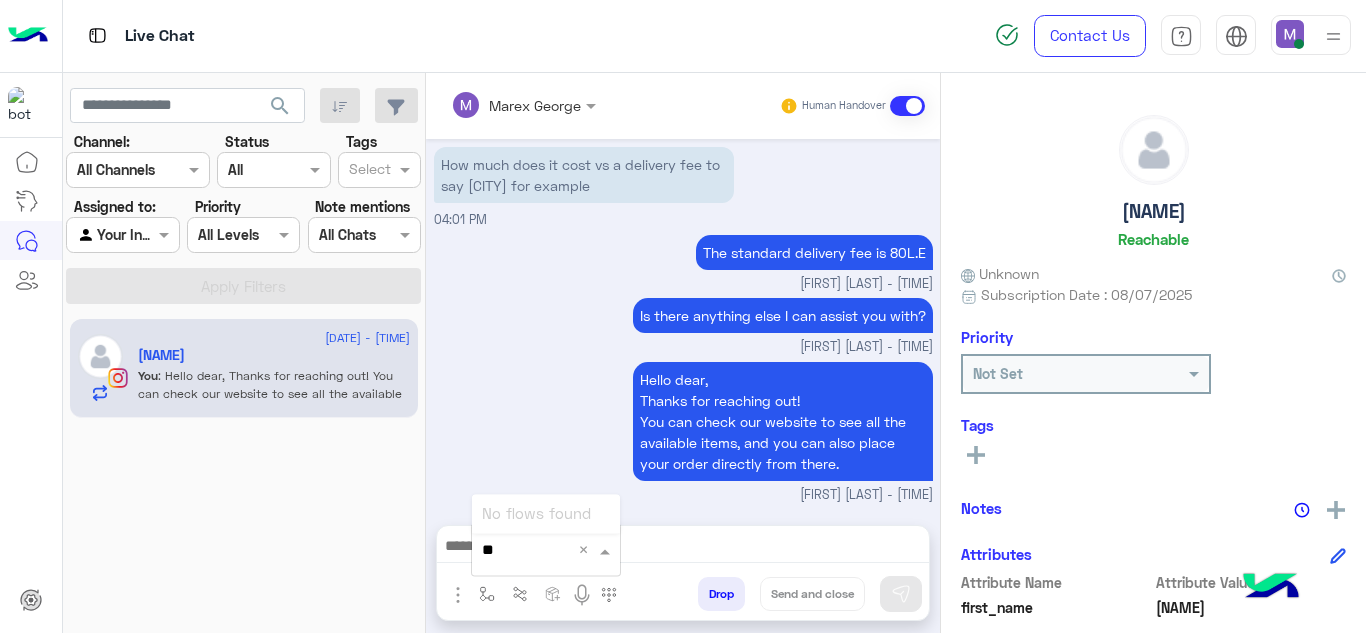 type on "*" 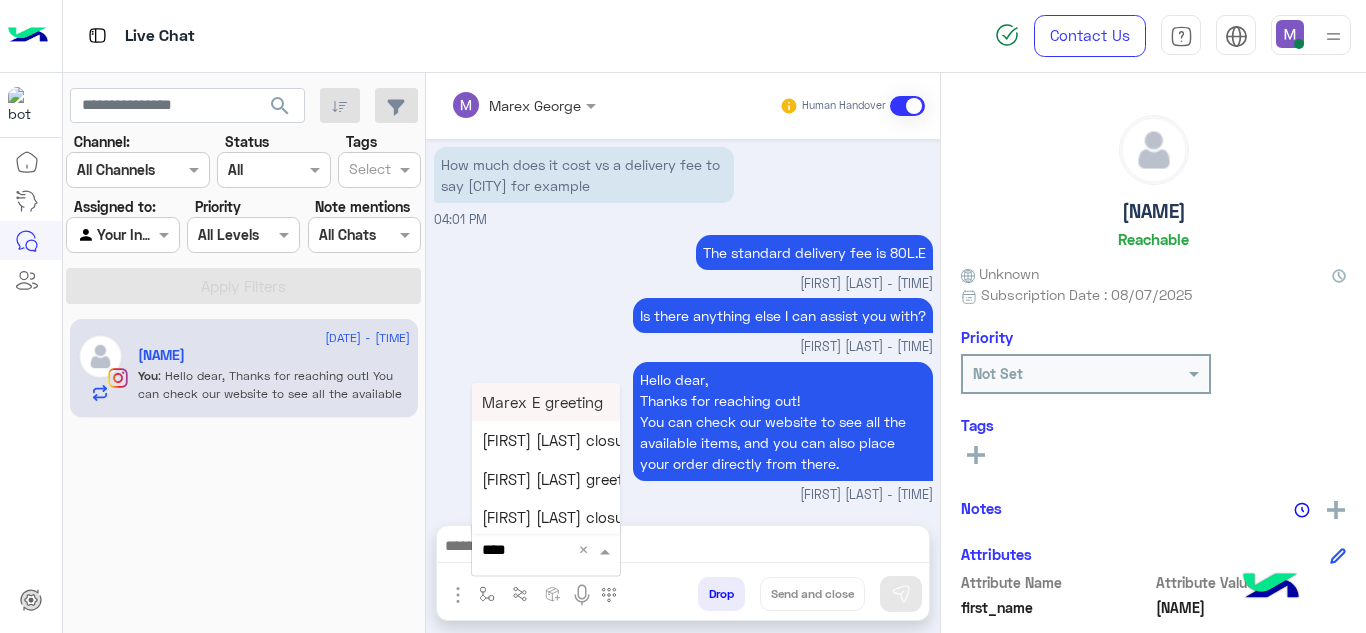 type on "*****" 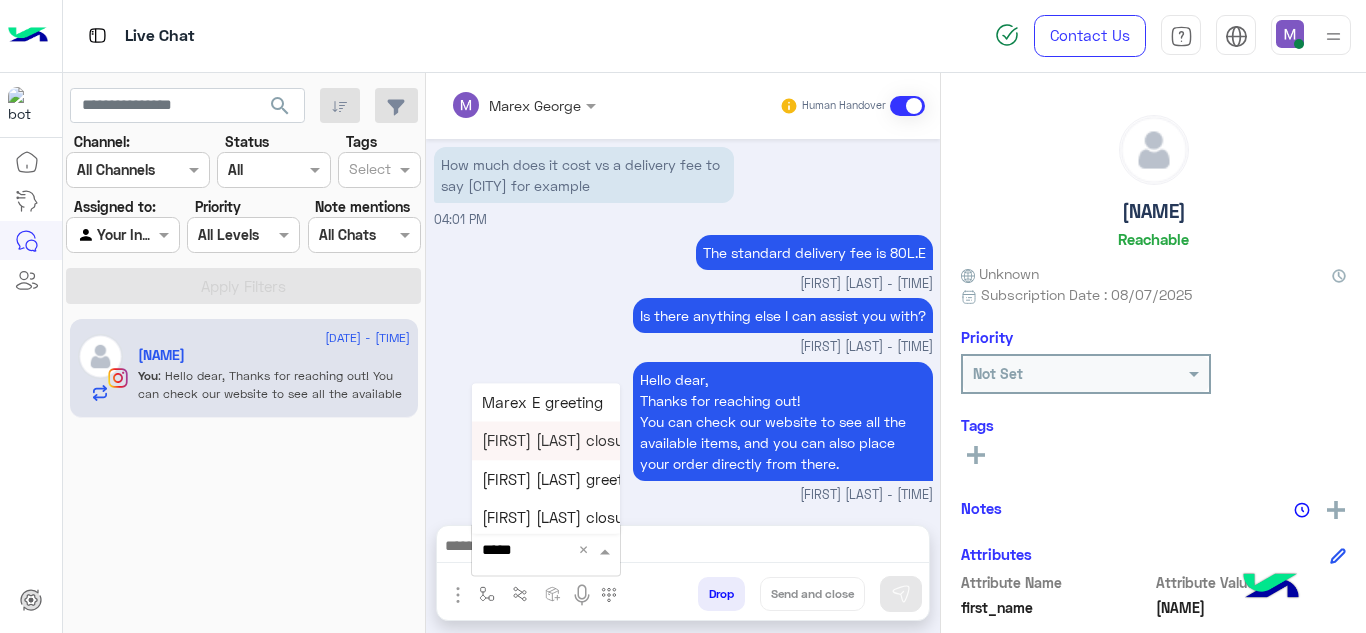 click on "[FIRST] [LAST] closure" at bounding box center (560, 441) 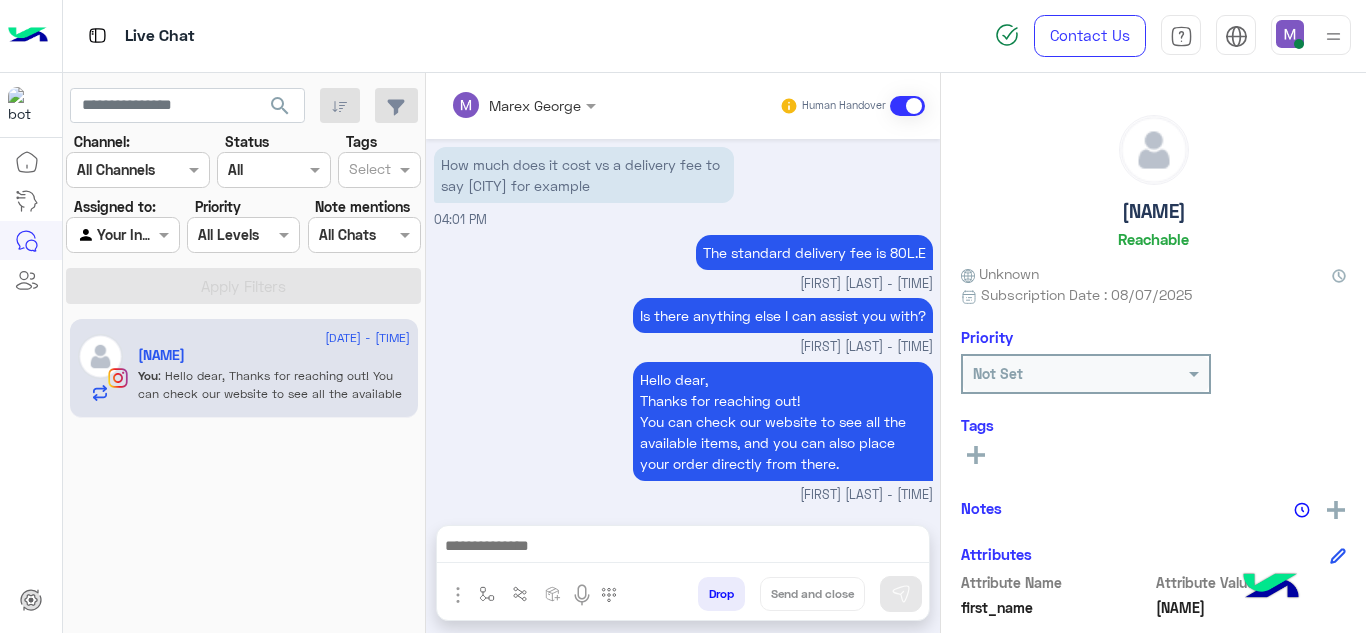 type on "**********" 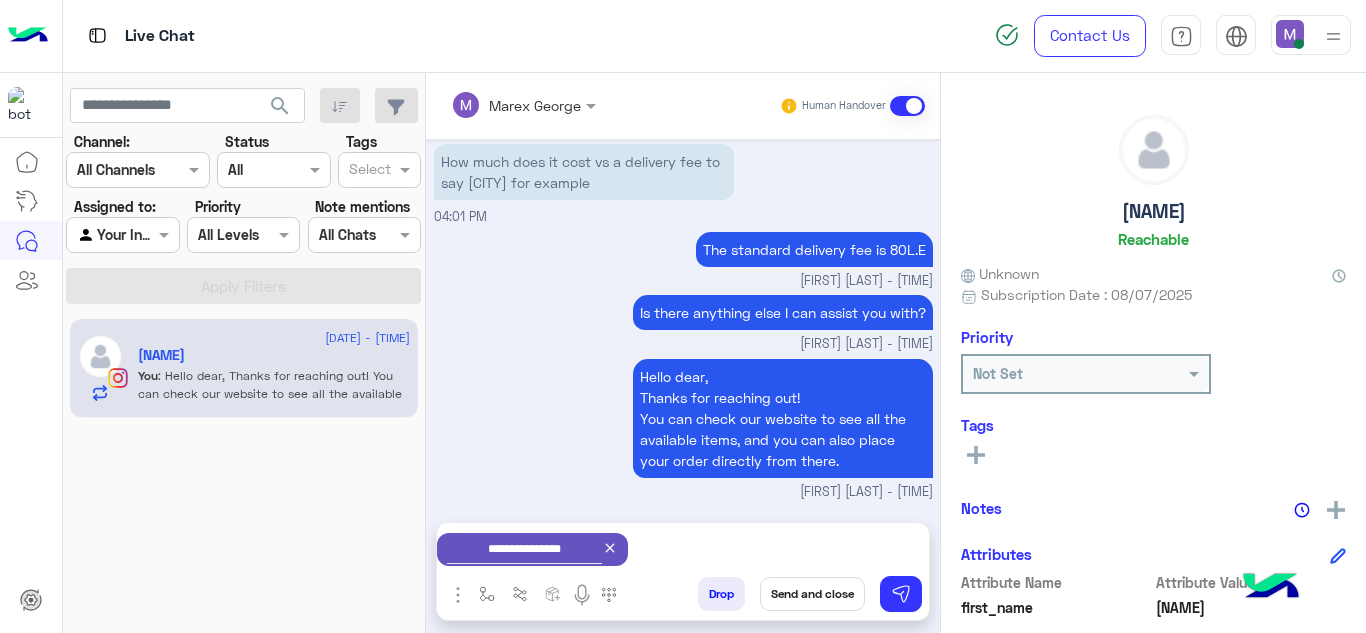 click on "Send and close" at bounding box center [812, 594] 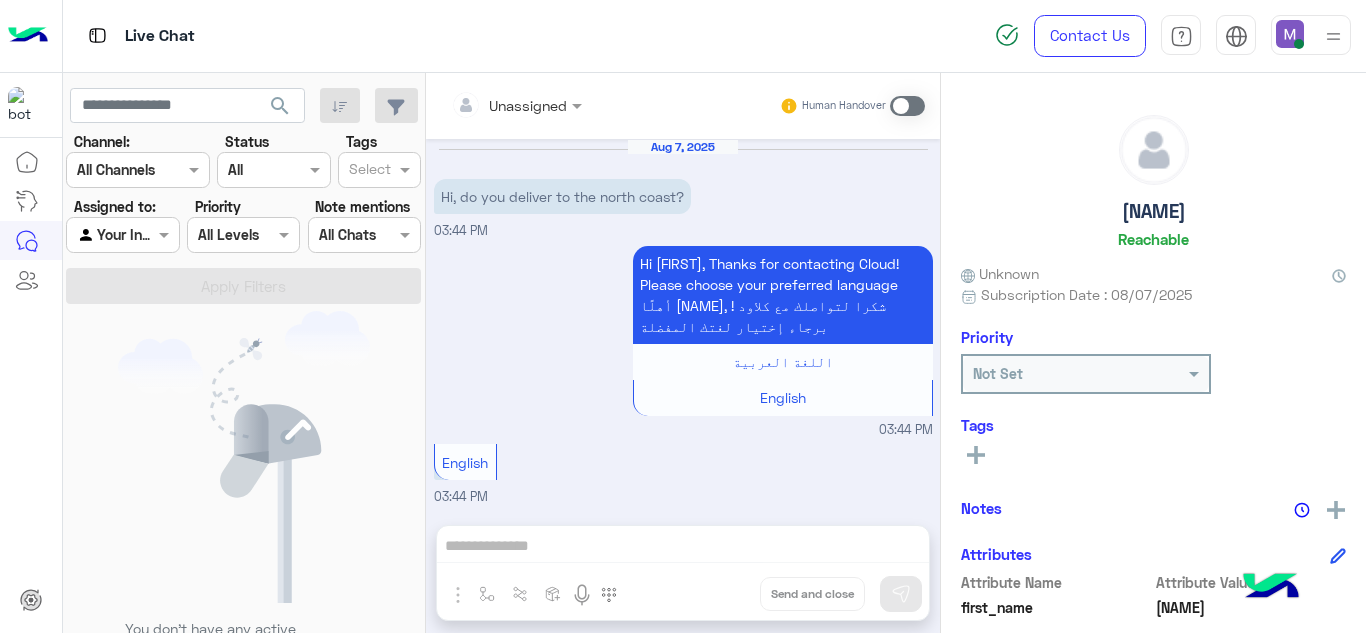 scroll, scrollTop: 2908, scrollLeft: 0, axis: vertical 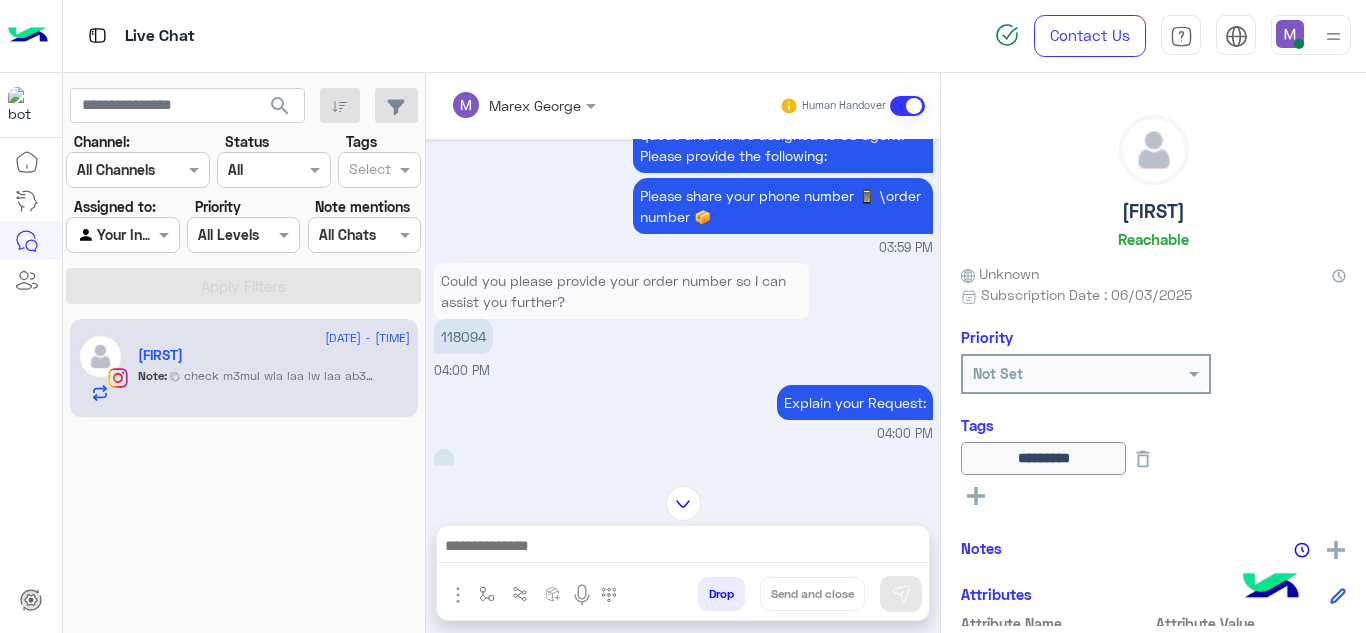 click on "118094" at bounding box center (463, 336) 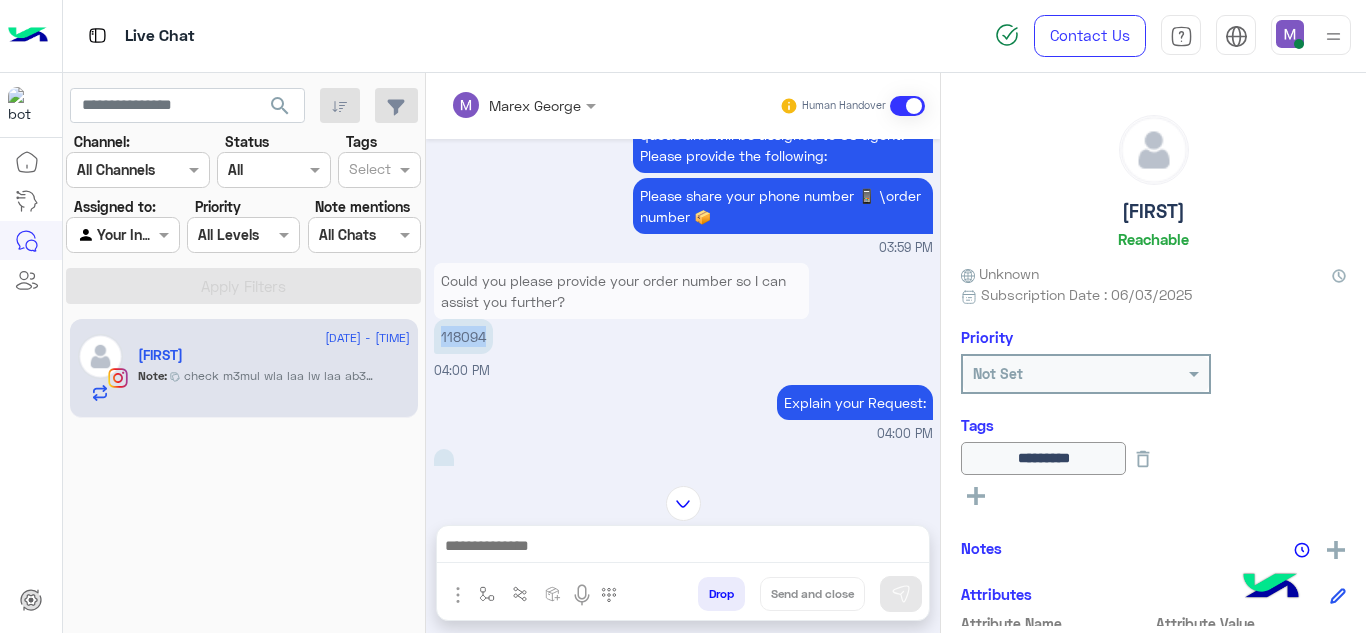 click on "118094" at bounding box center (463, 336) 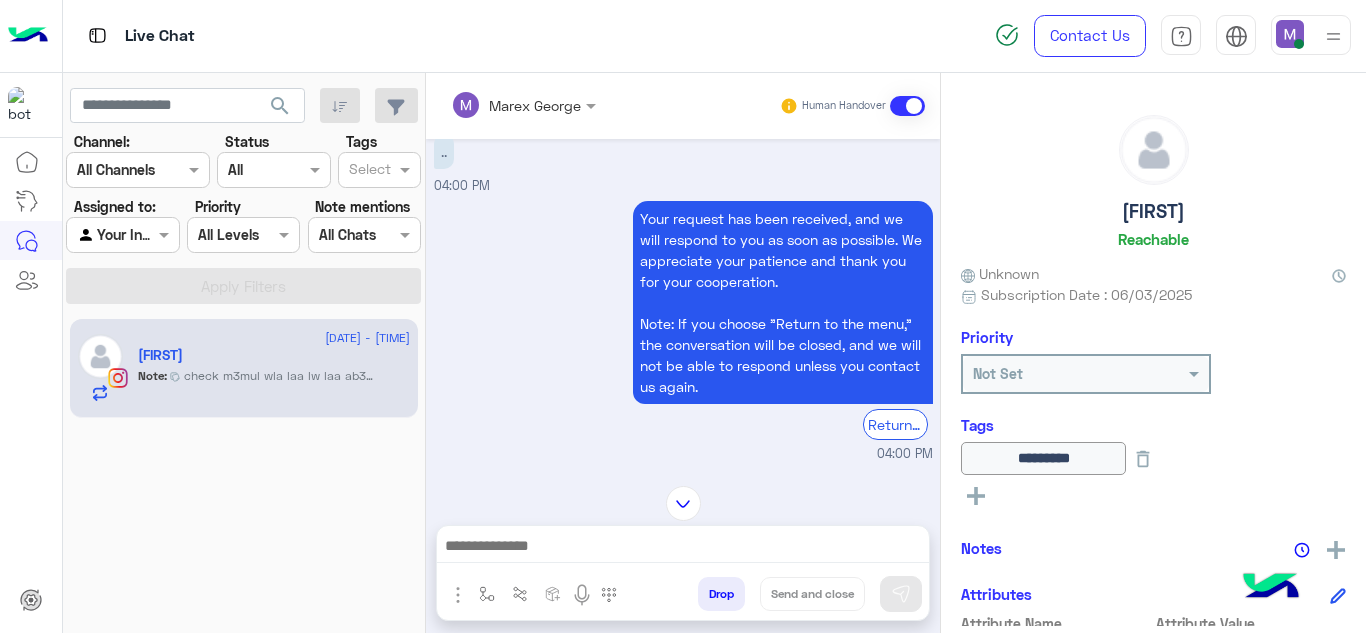 scroll, scrollTop: 5240, scrollLeft: 0, axis: vertical 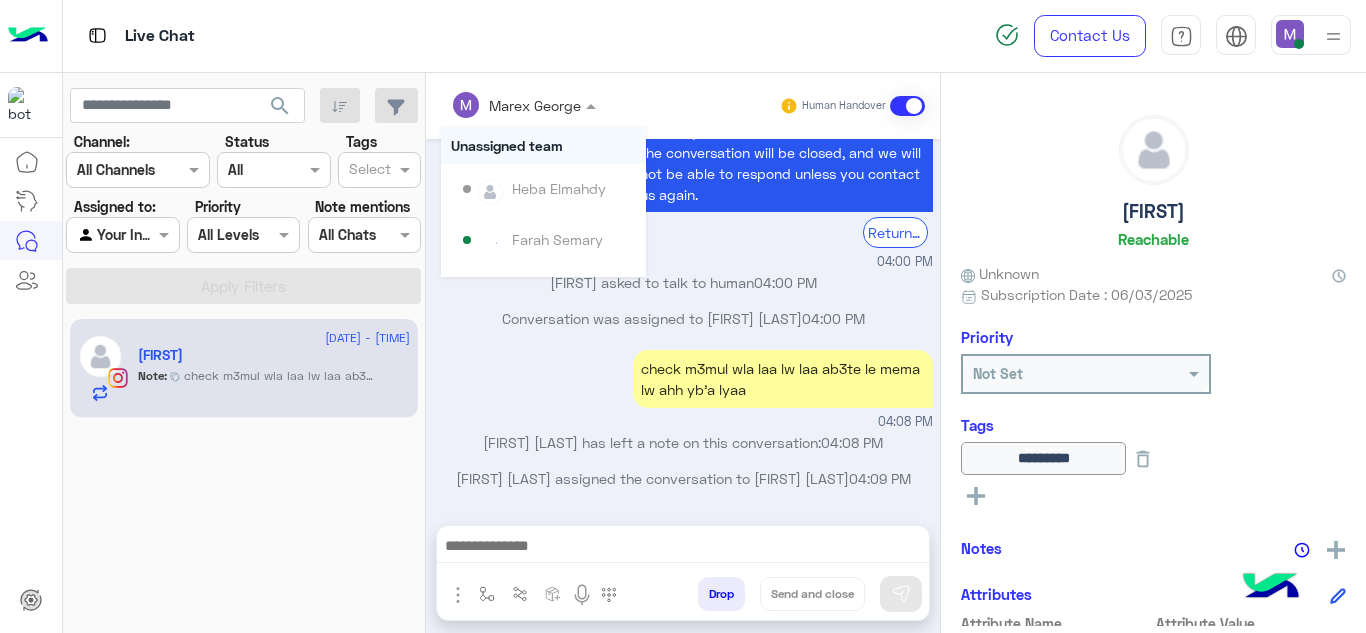 click at bounding box center (593, 105) 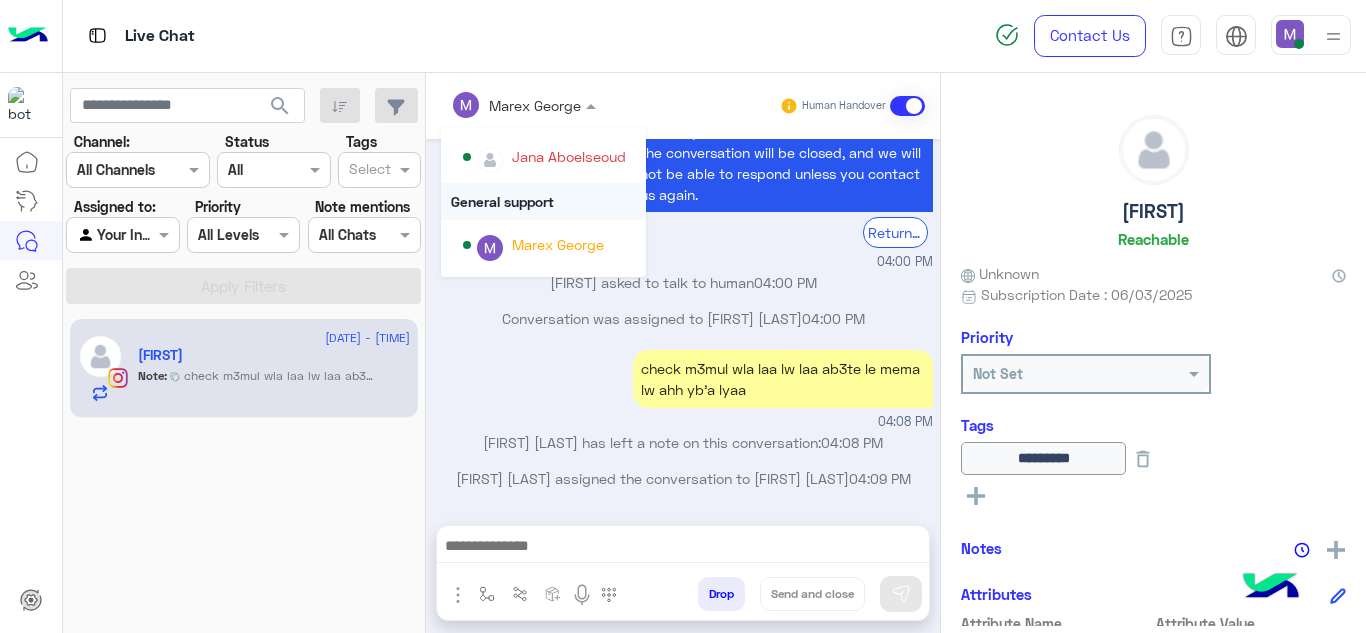 scroll, scrollTop: 325, scrollLeft: 0, axis: vertical 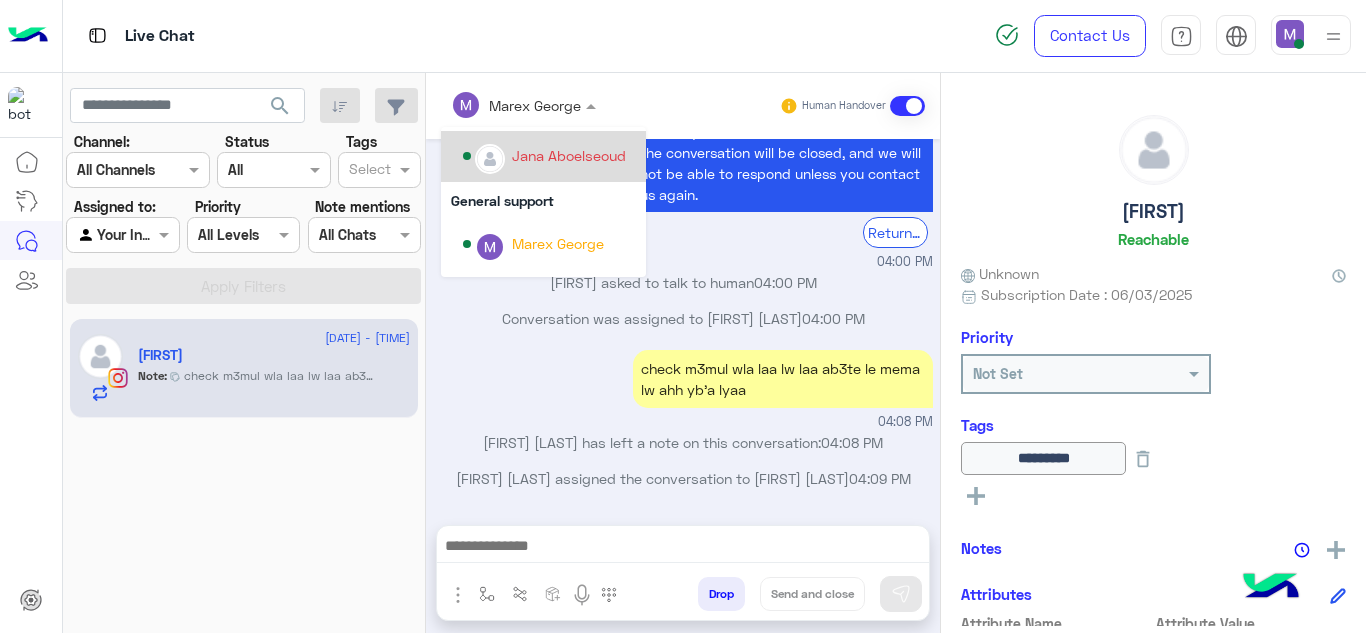 click on "Jana Aboelseoud" at bounding box center (569, 155) 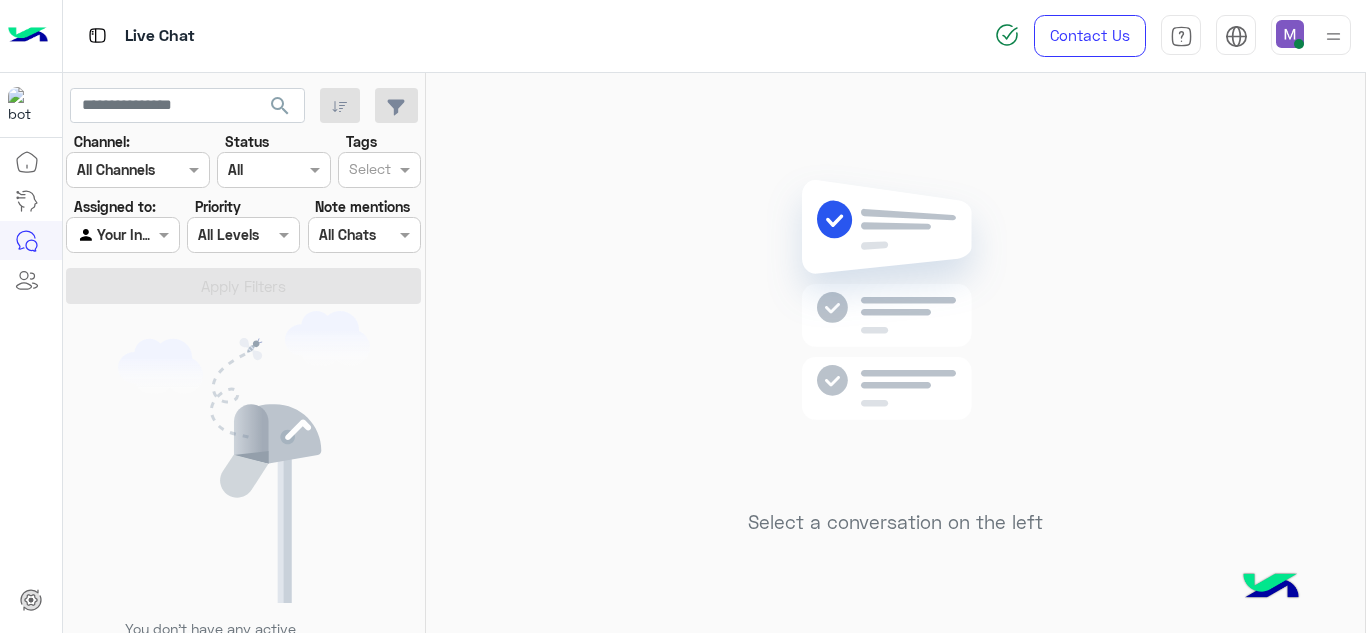 click at bounding box center [1311, 35] 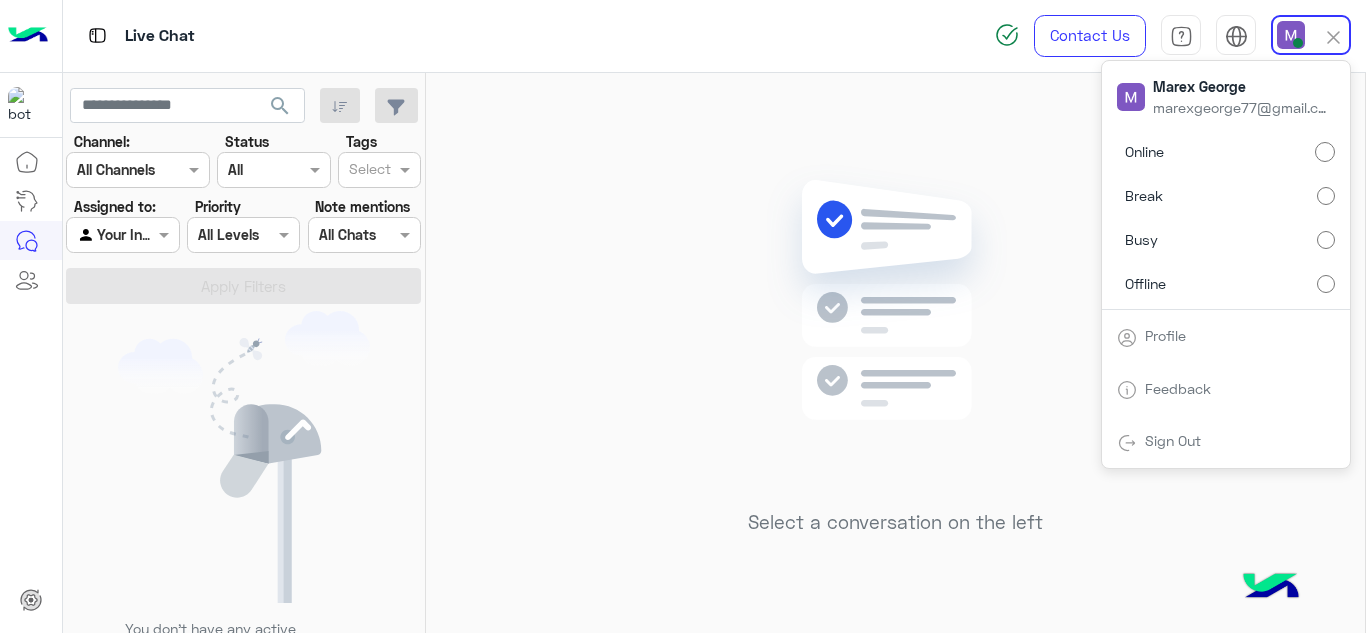 click at bounding box center (1333, 37) 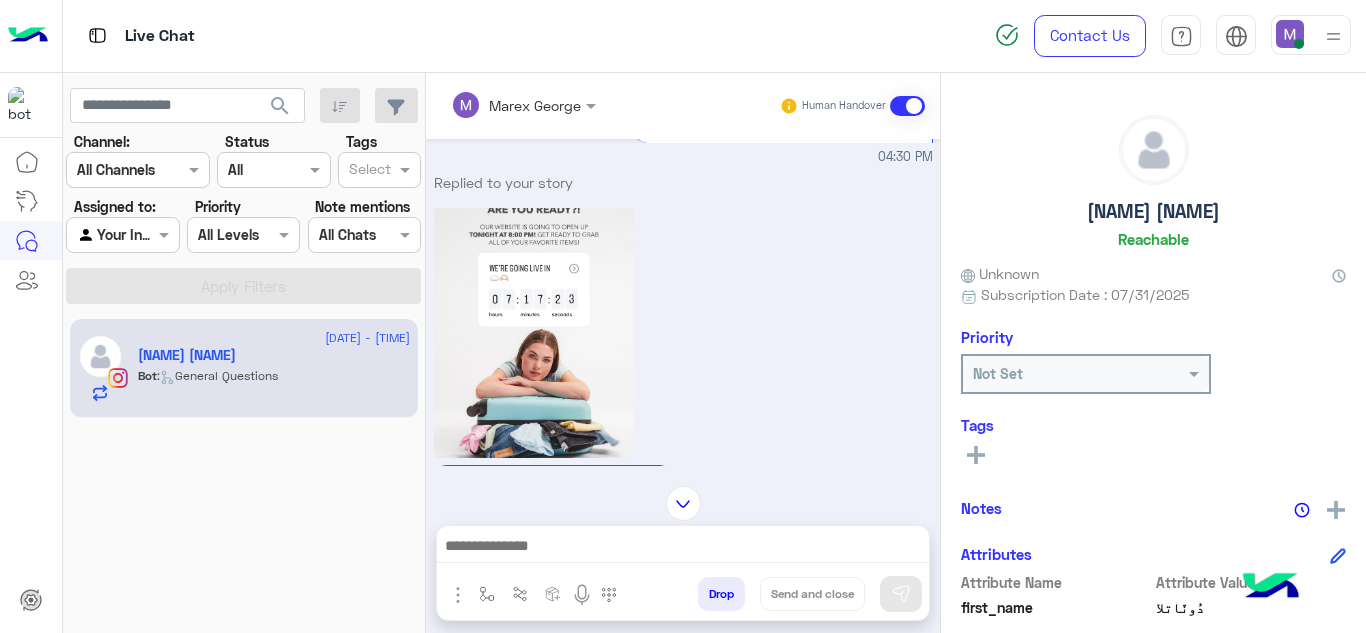 scroll, scrollTop: 2514, scrollLeft: 0, axis: vertical 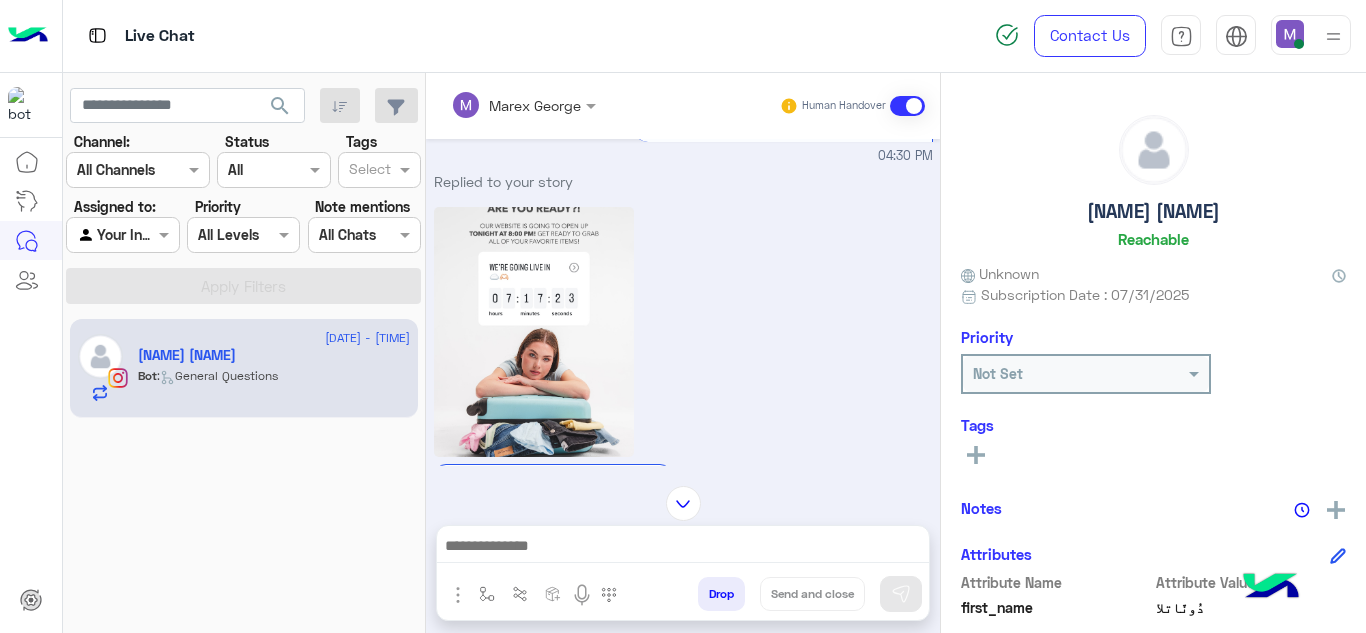 click at bounding box center [534, 332] 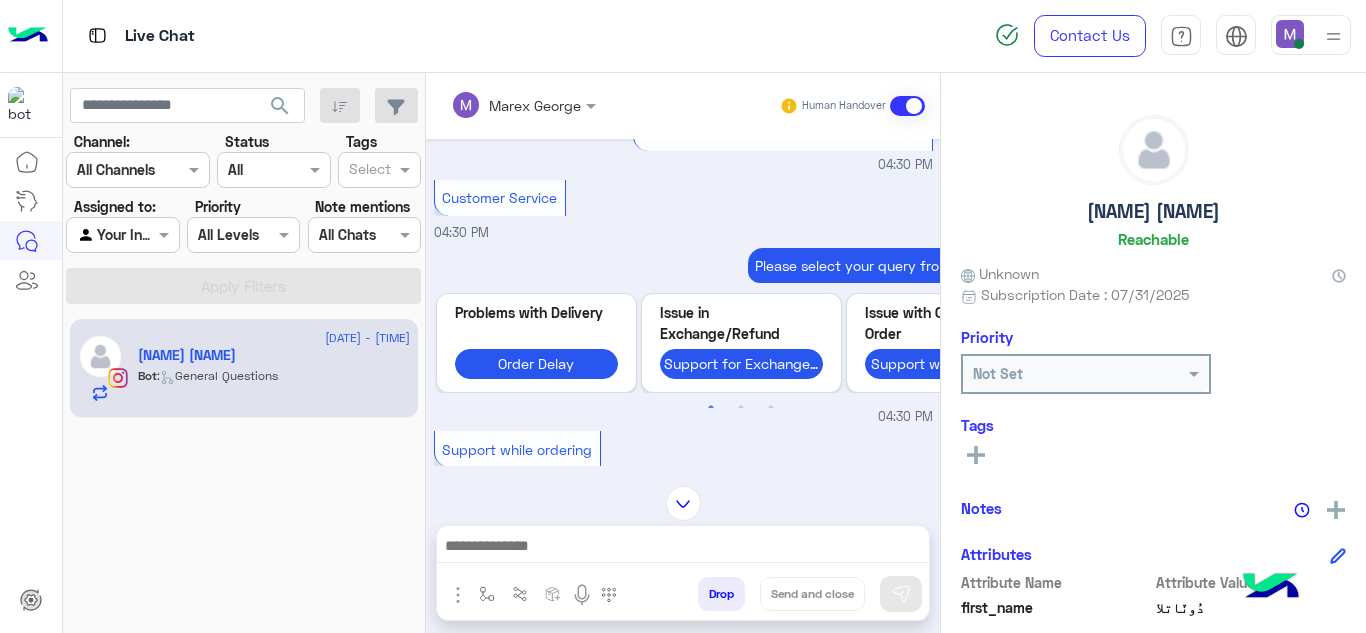 scroll, scrollTop: 3118, scrollLeft: 0, axis: vertical 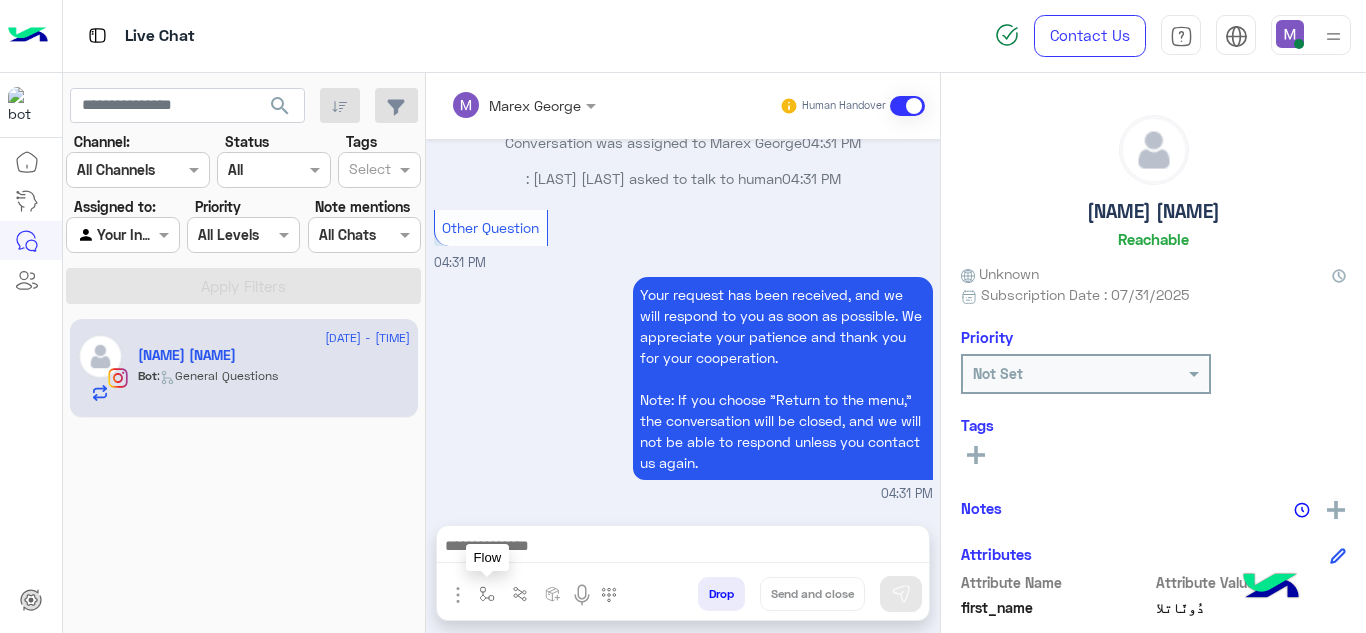 click at bounding box center [487, 594] 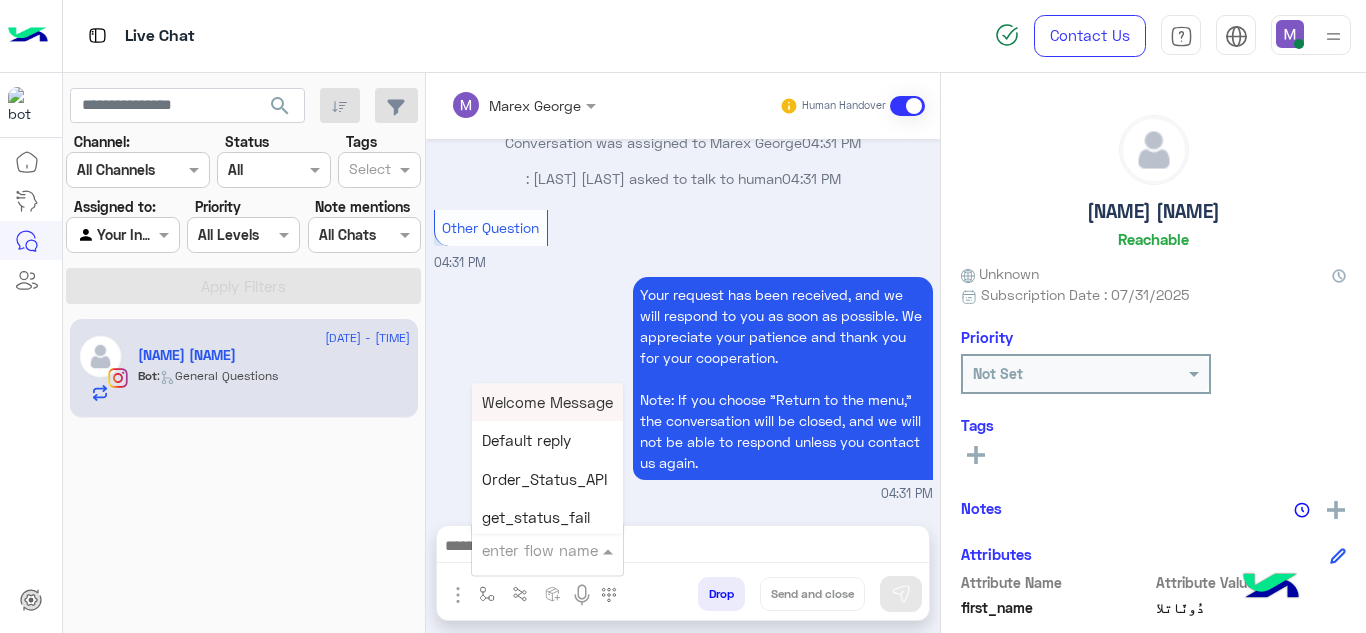 click at bounding box center (547, 549) 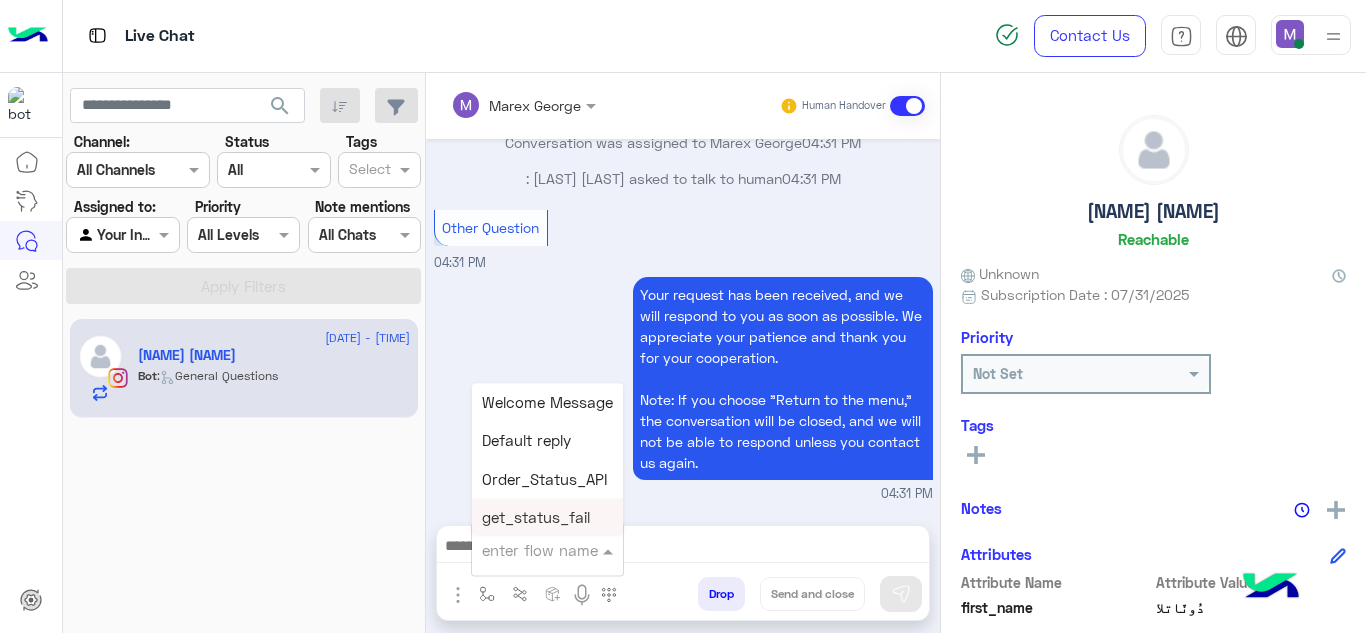click at bounding box center [523, 550] 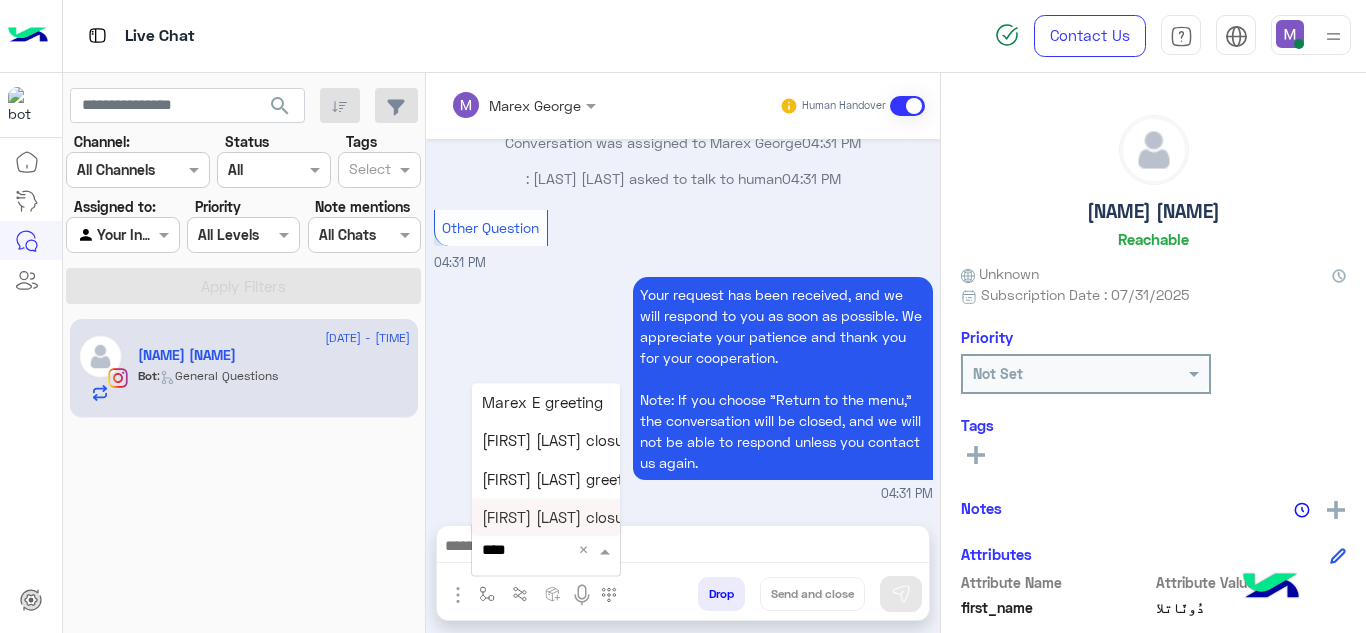 type on "*****" 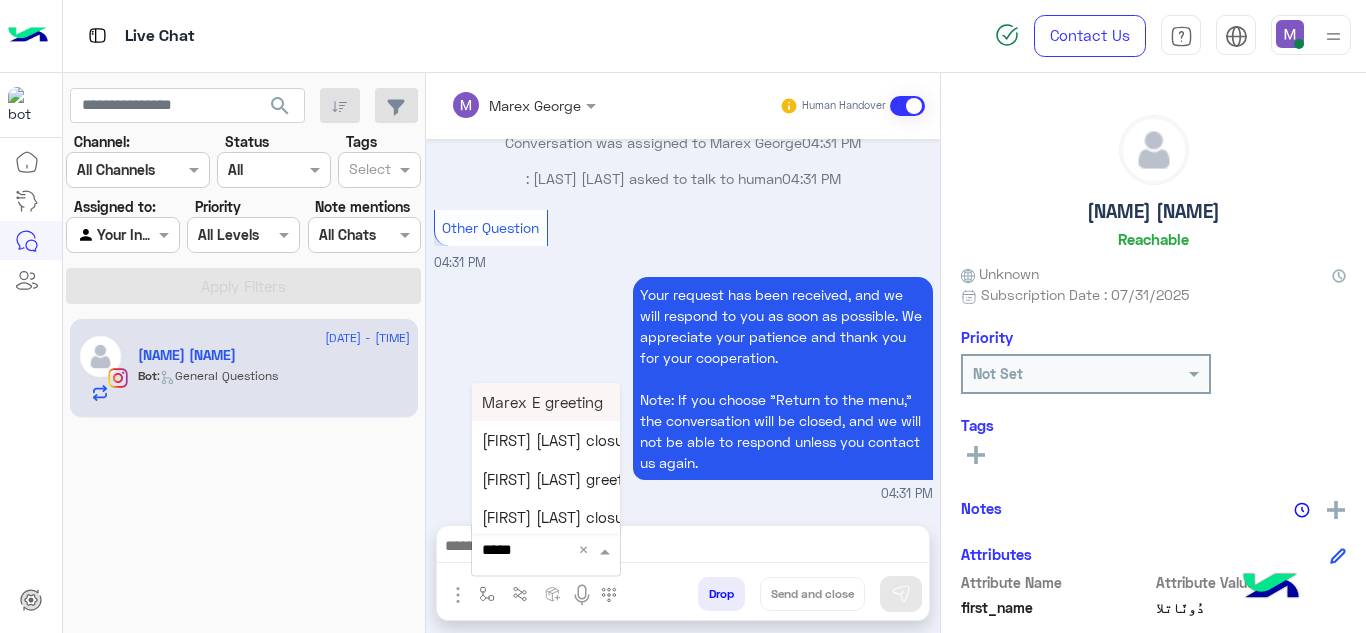 click on "Marex E greeting" at bounding box center [542, 402] 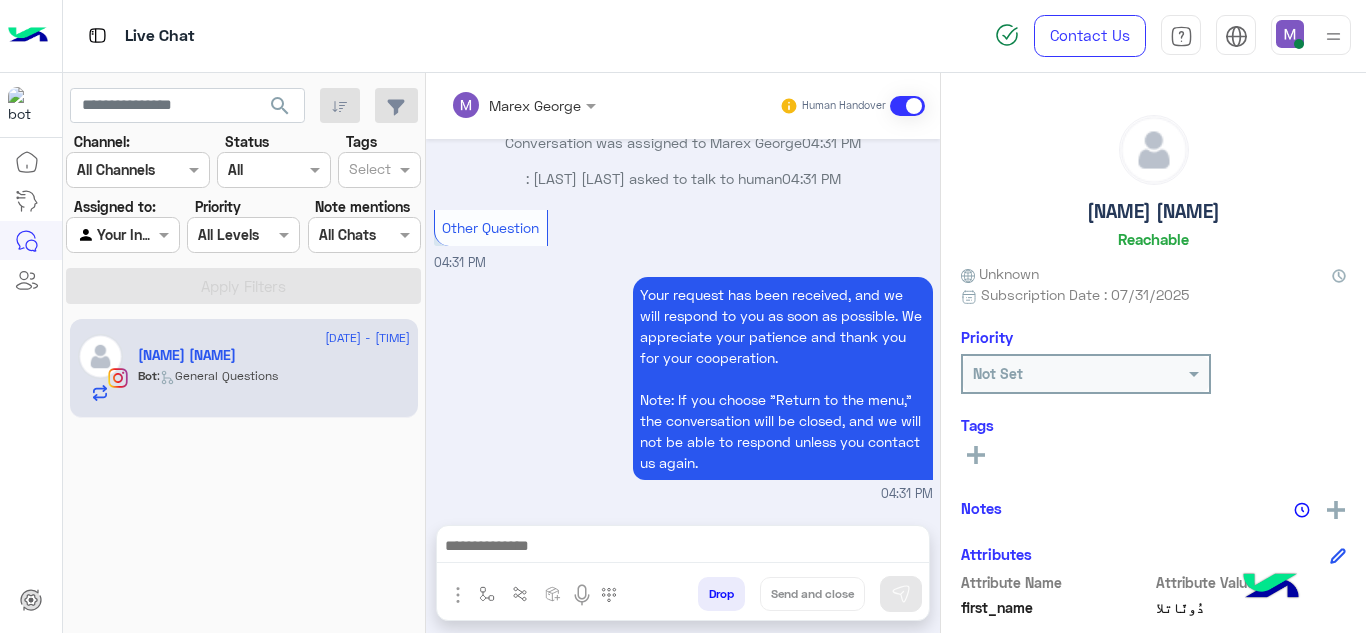 type on "**********" 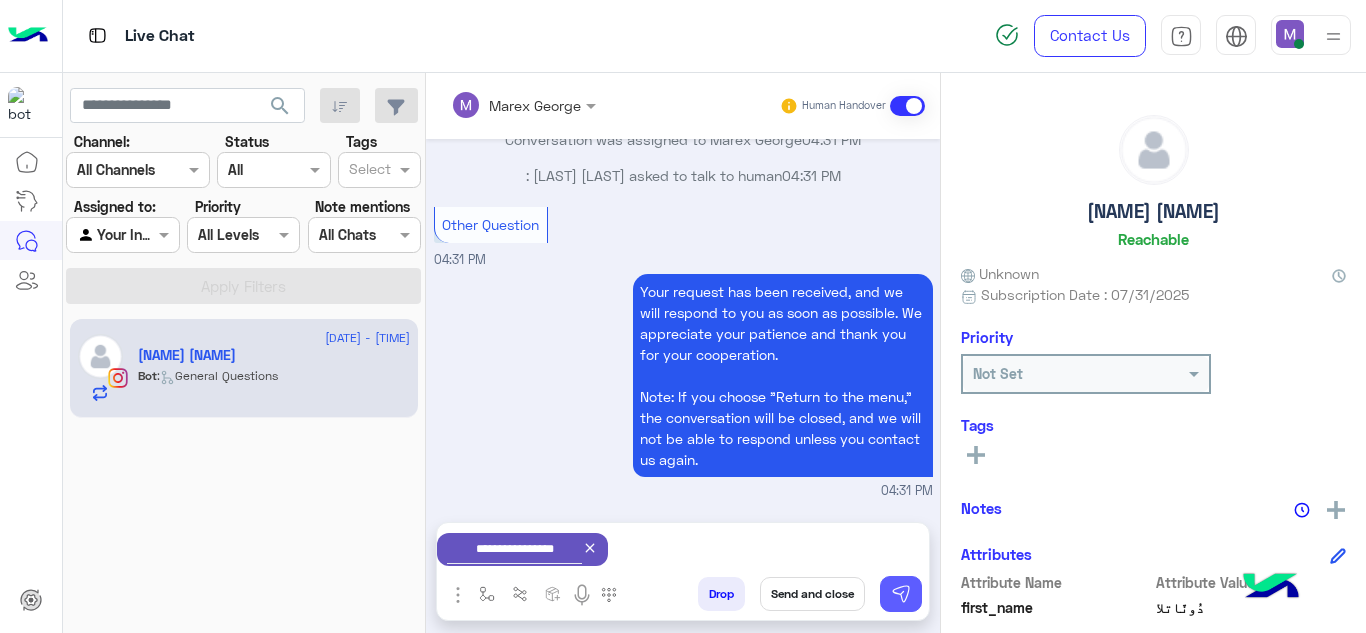 click at bounding box center (901, 594) 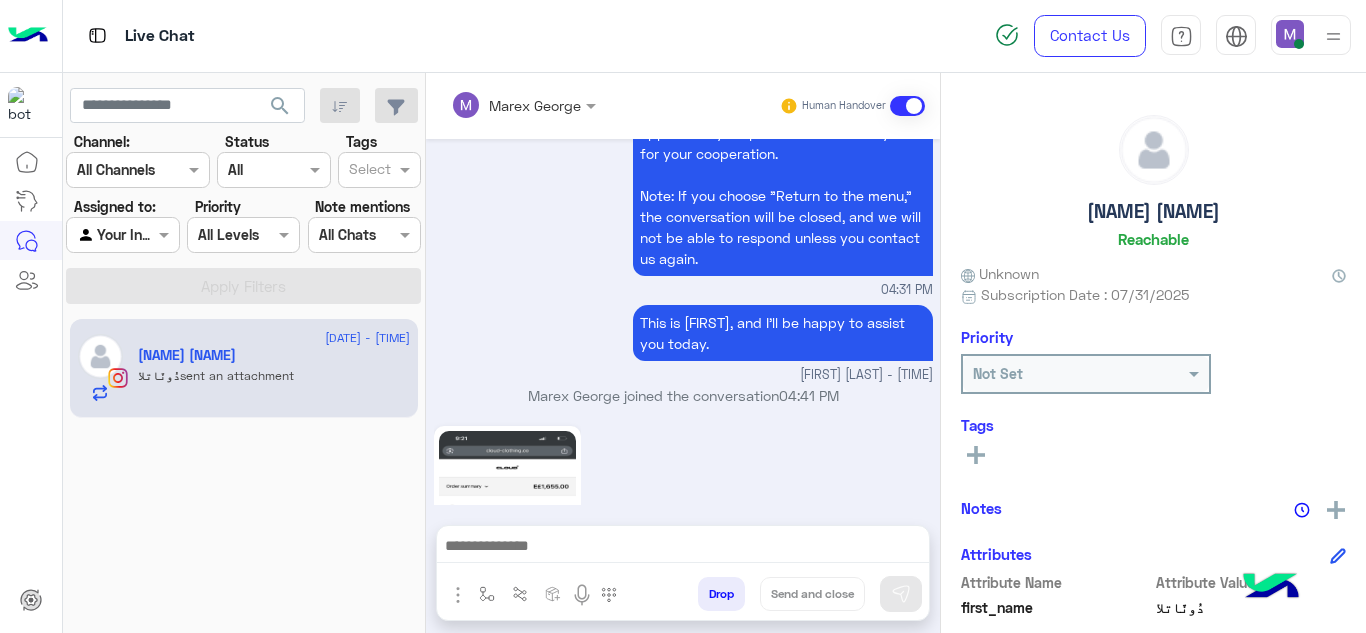 scroll, scrollTop: 7631, scrollLeft: 0, axis: vertical 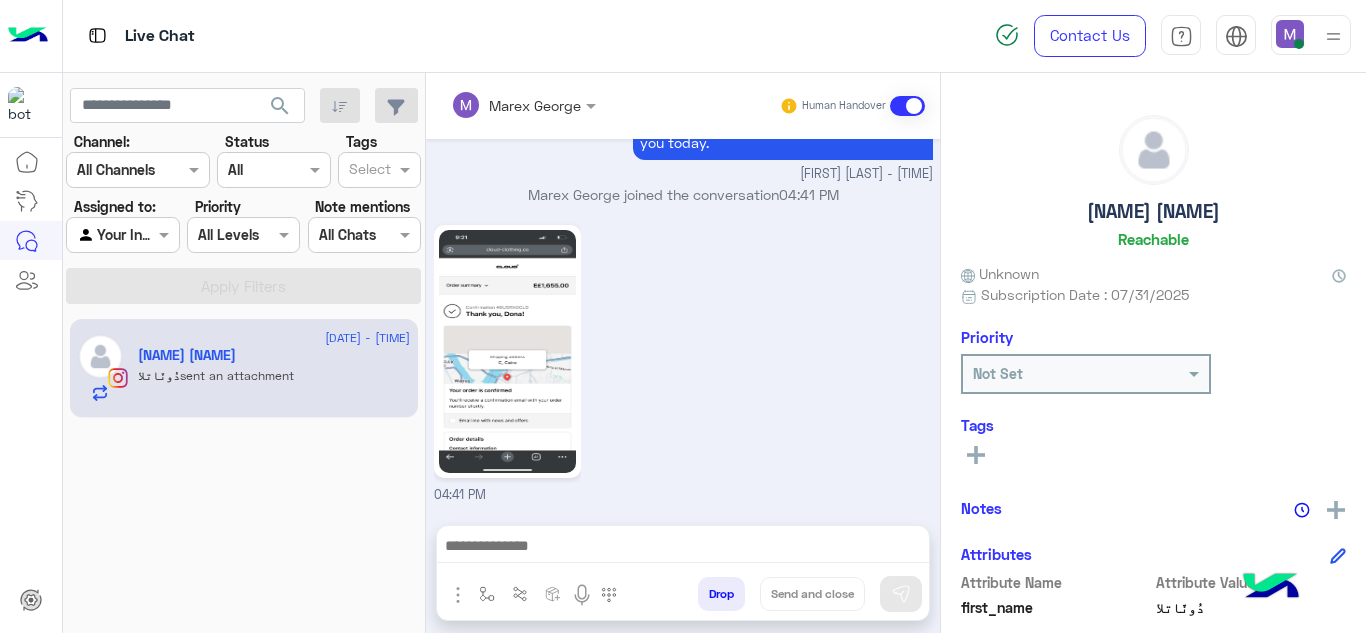 click 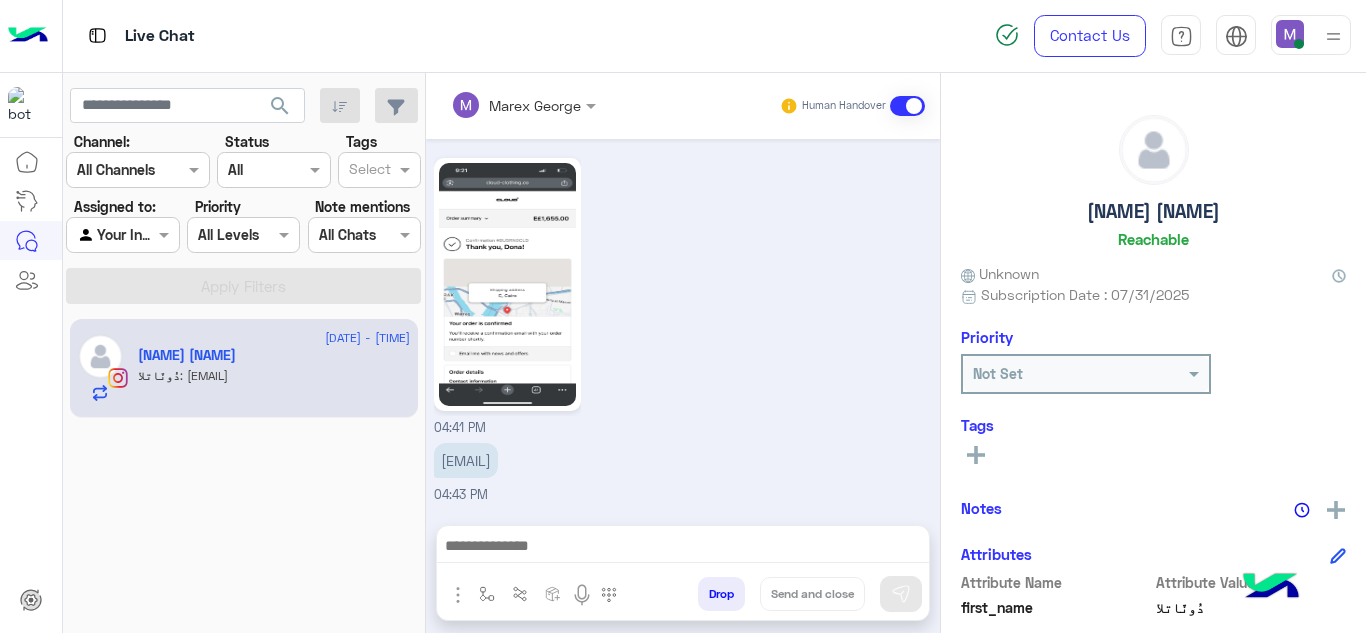 scroll, scrollTop: 7698, scrollLeft: 0, axis: vertical 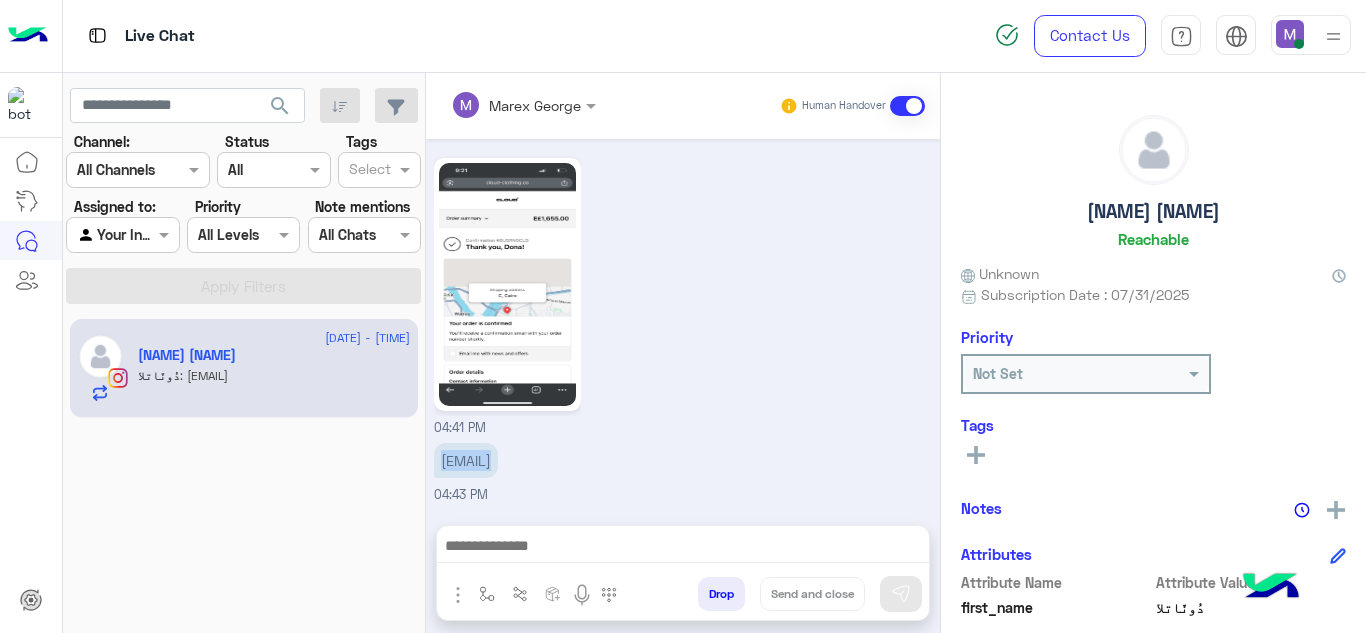 click on "[EMAIL]" at bounding box center (466, 460) 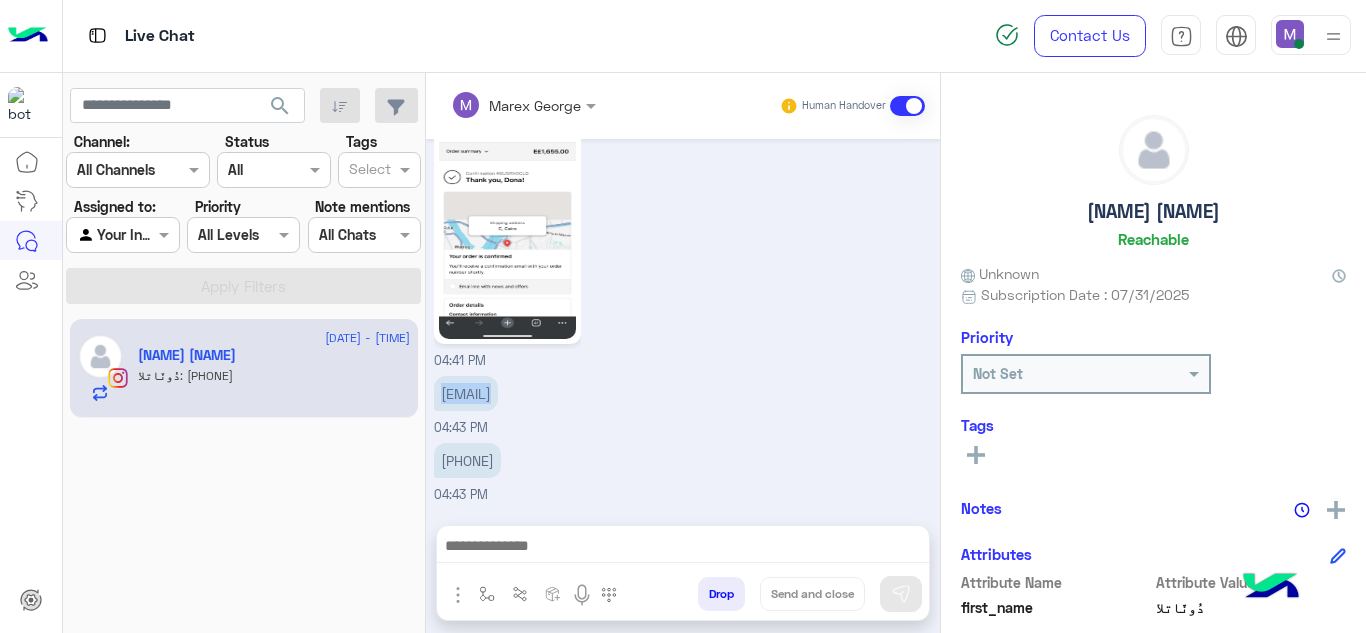 scroll, scrollTop: 7765, scrollLeft: 0, axis: vertical 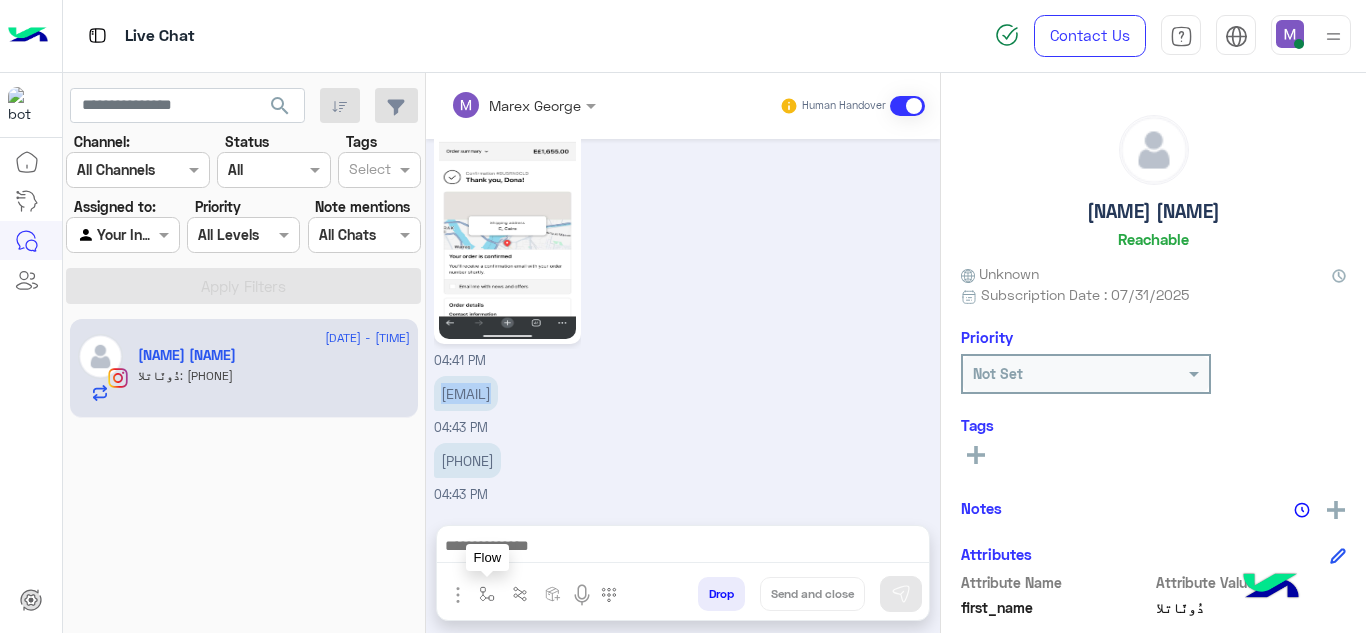 click at bounding box center [487, 594] 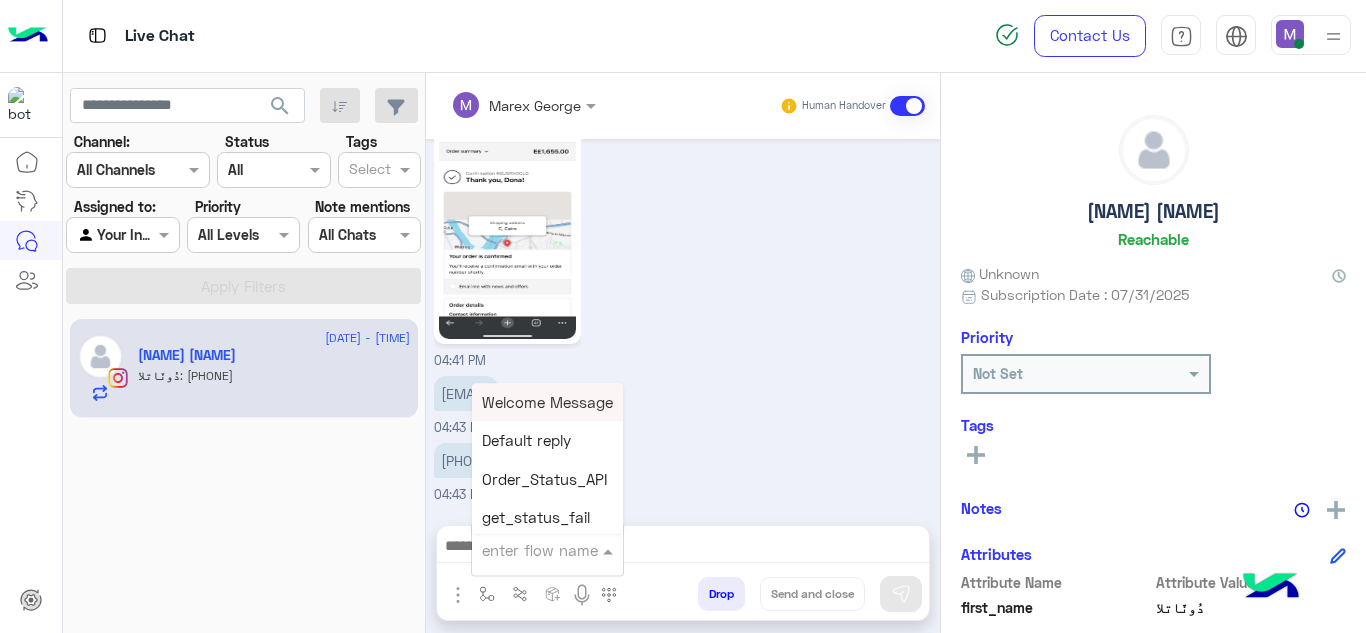 click at bounding box center [523, 550] 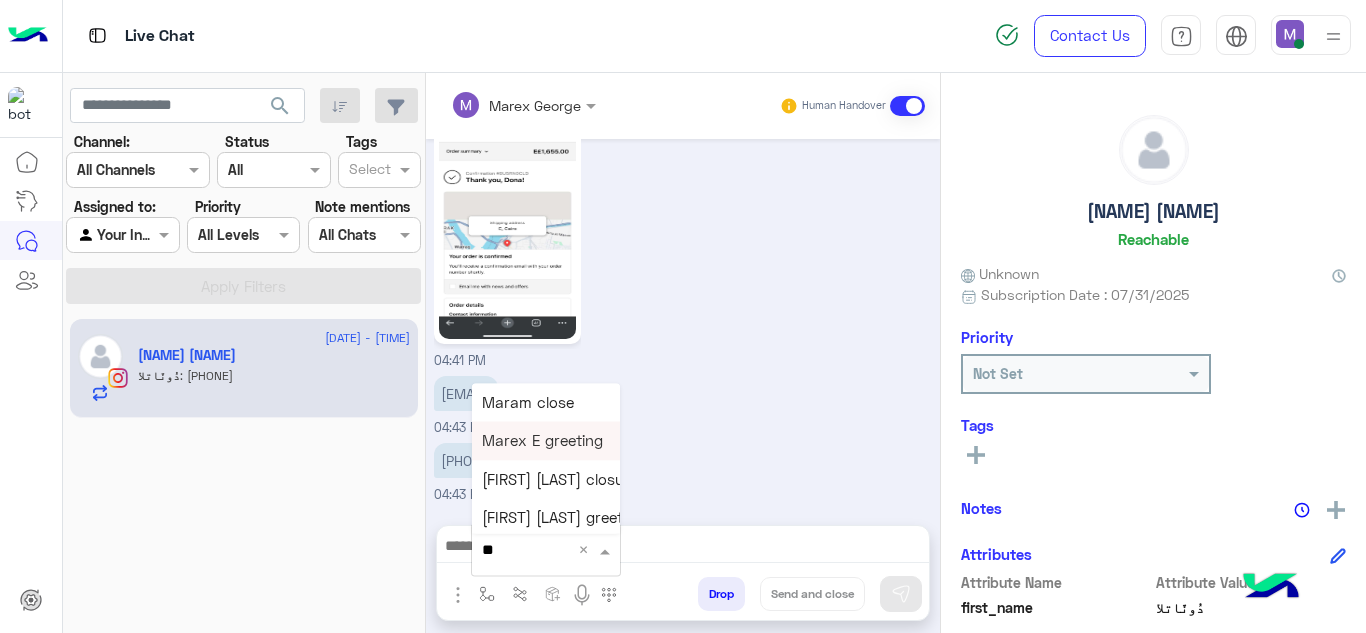 type on "**" 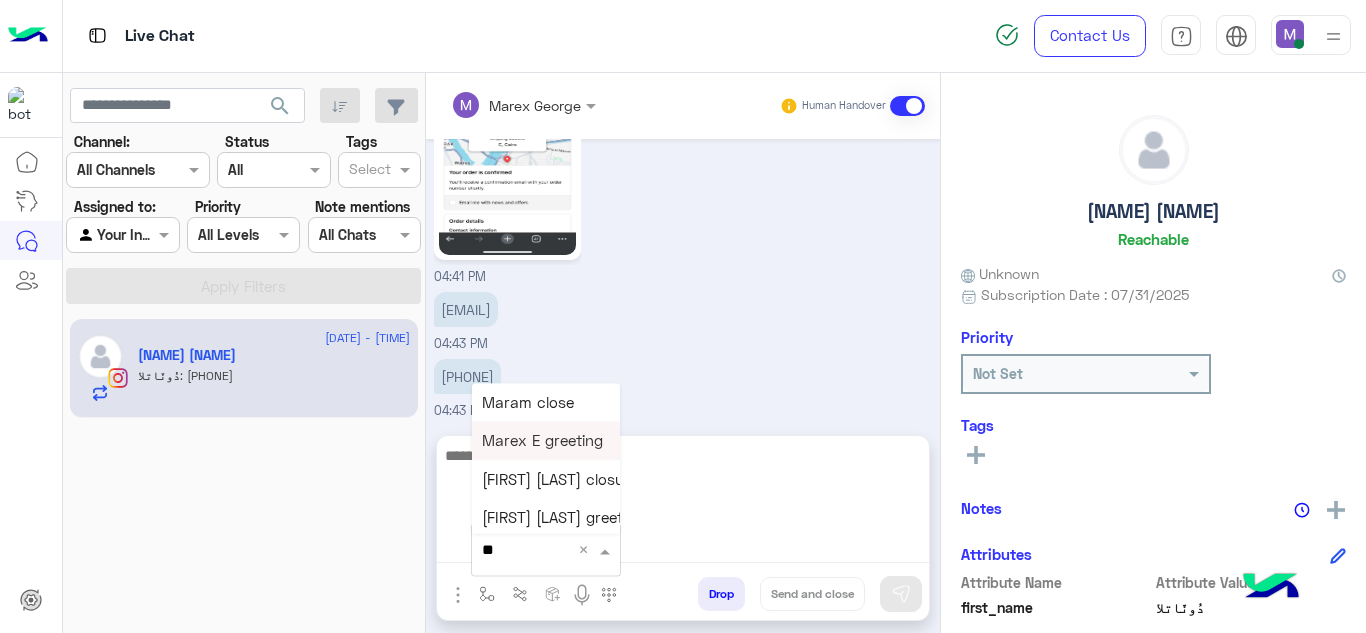 type 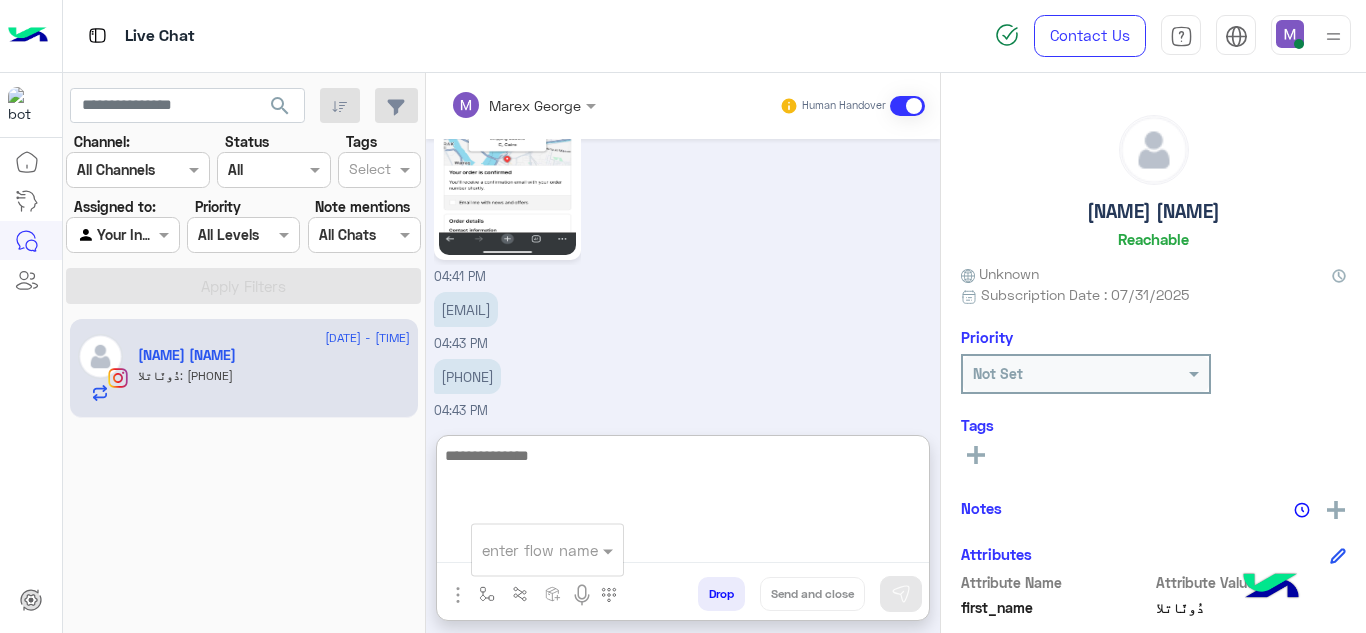click at bounding box center [683, 503] 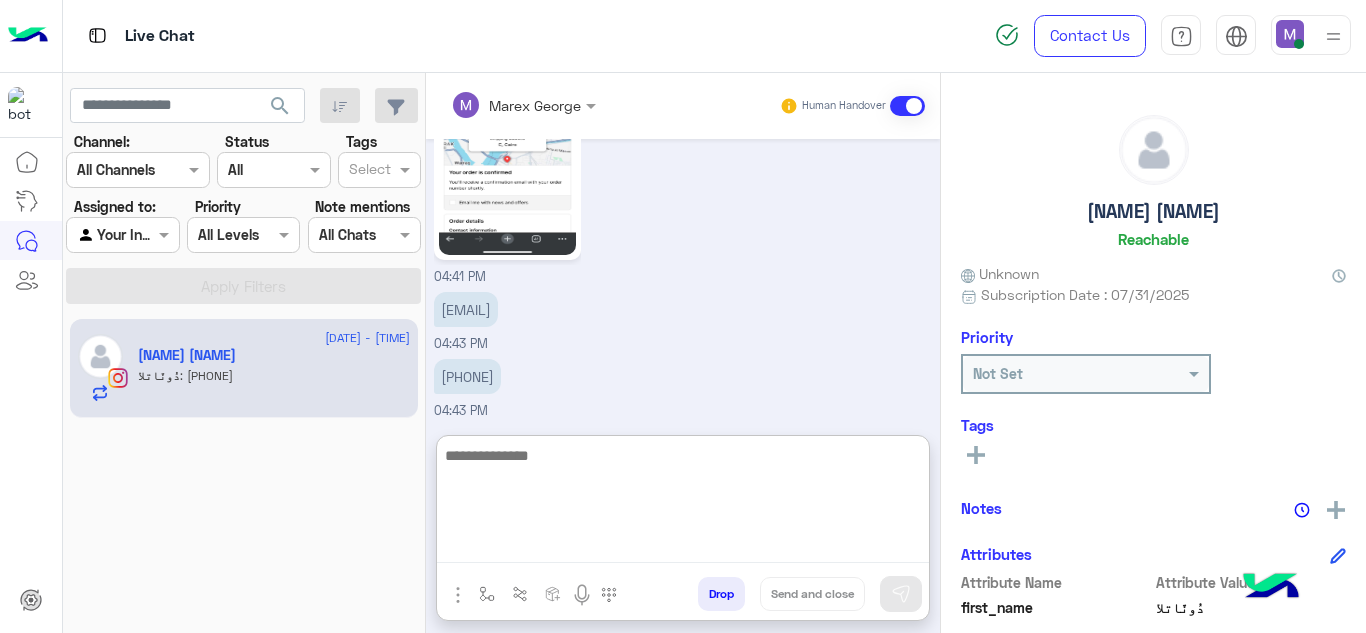 paste on "**********" 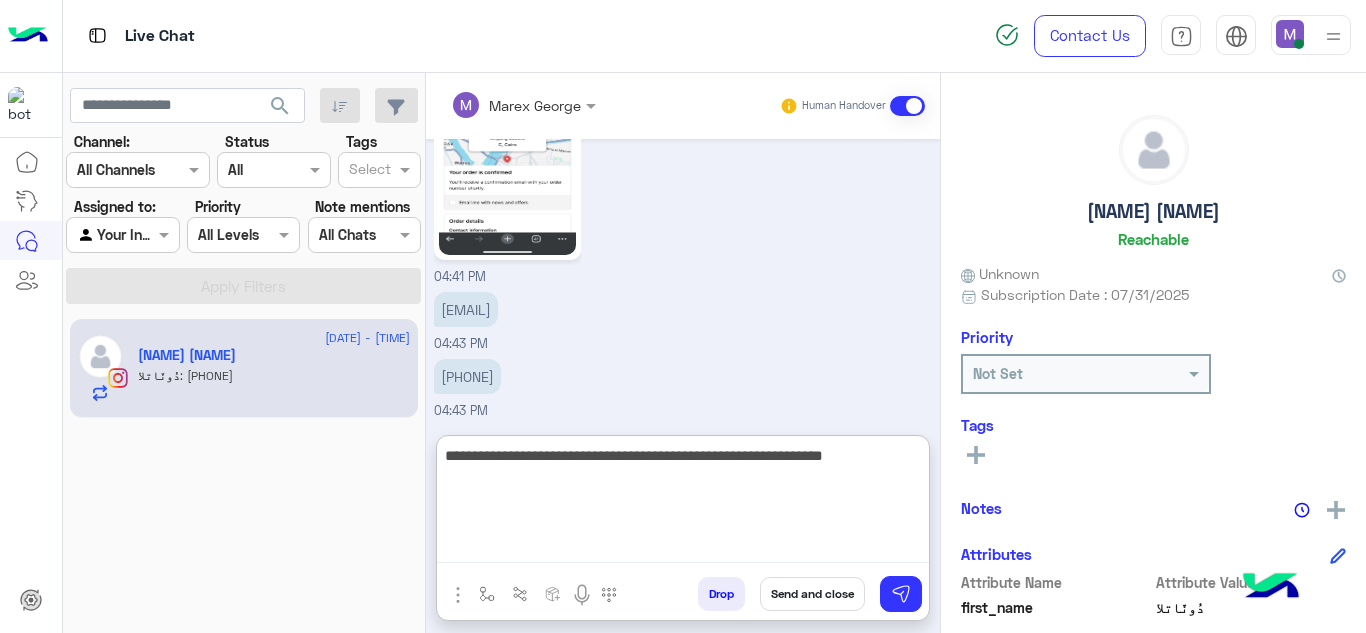 type on "**********" 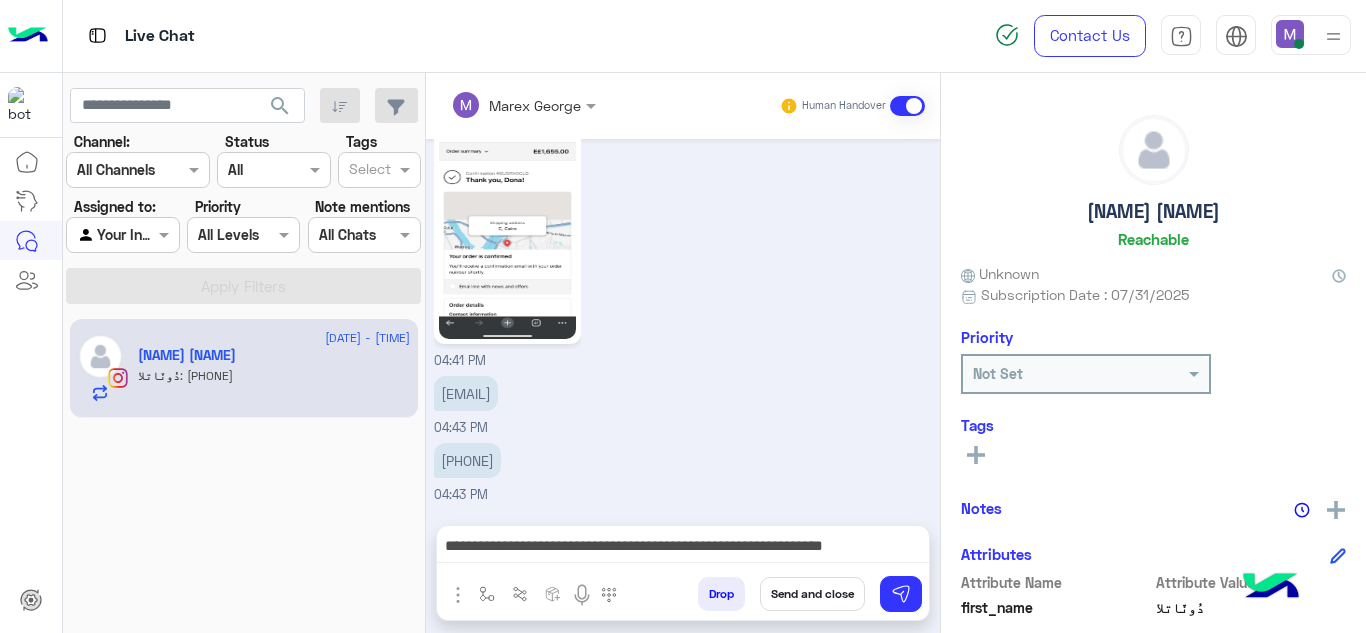 click on "Send and close" at bounding box center [812, 594] 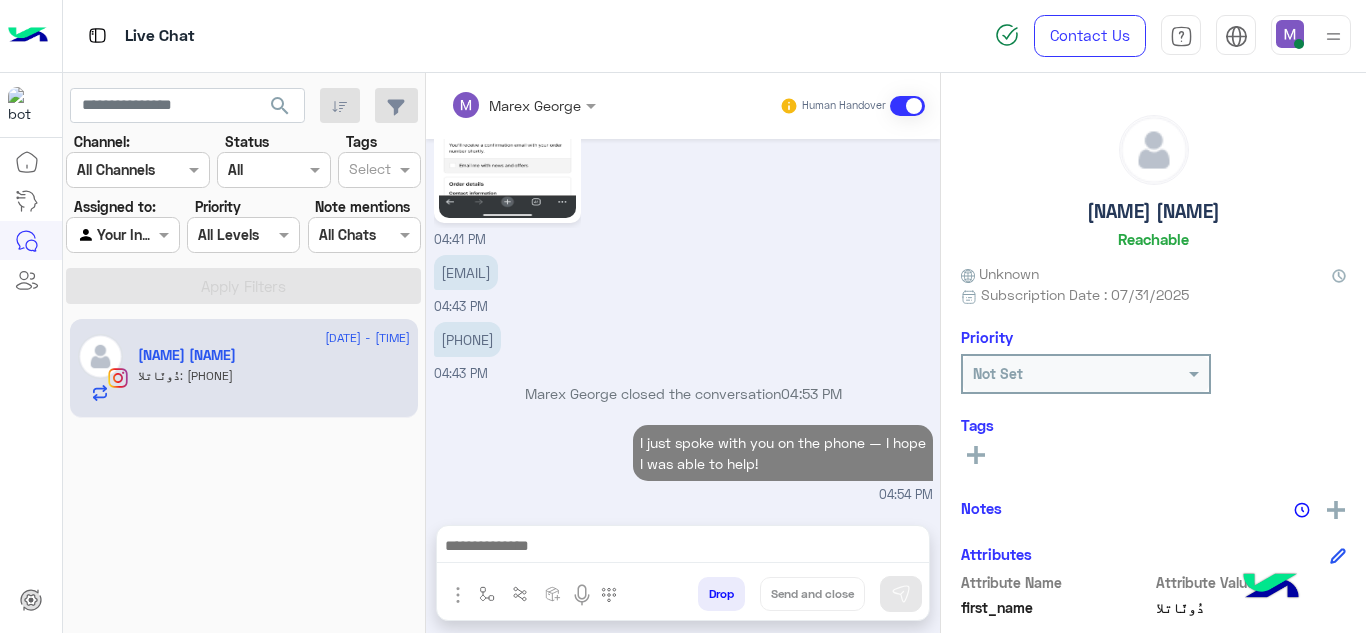 scroll, scrollTop: 7886, scrollLeft: 0, axis: vertical 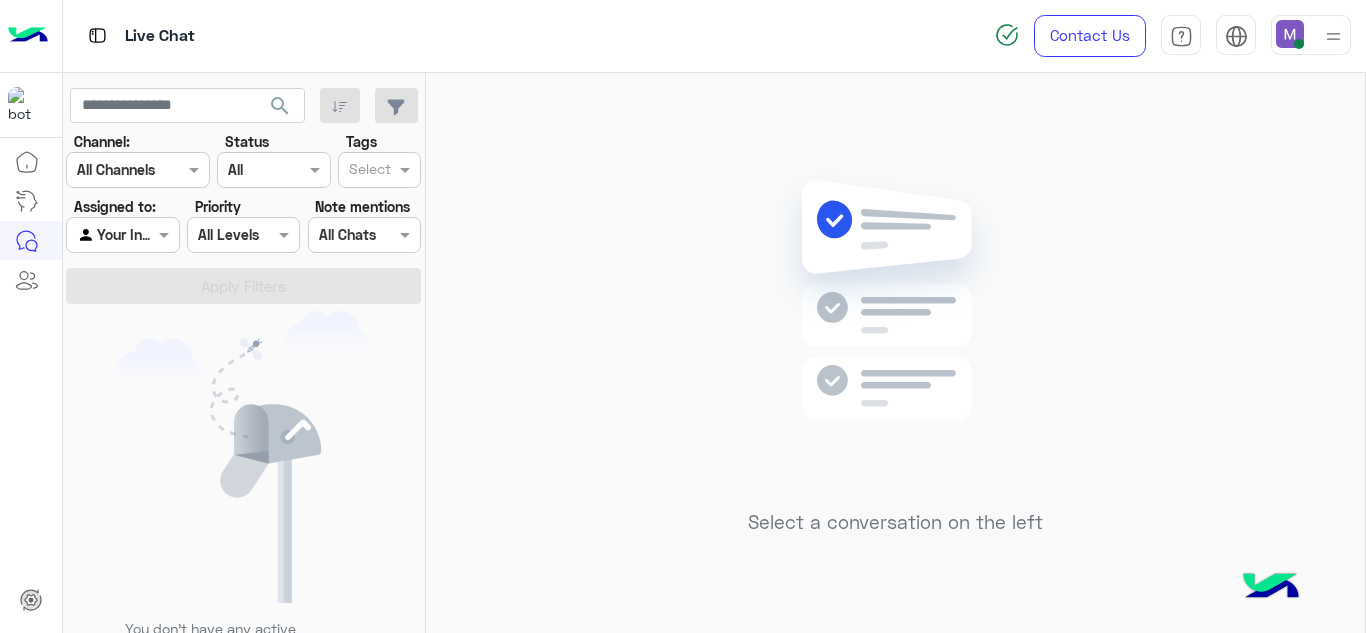 click at bounding box center (1311, 35) 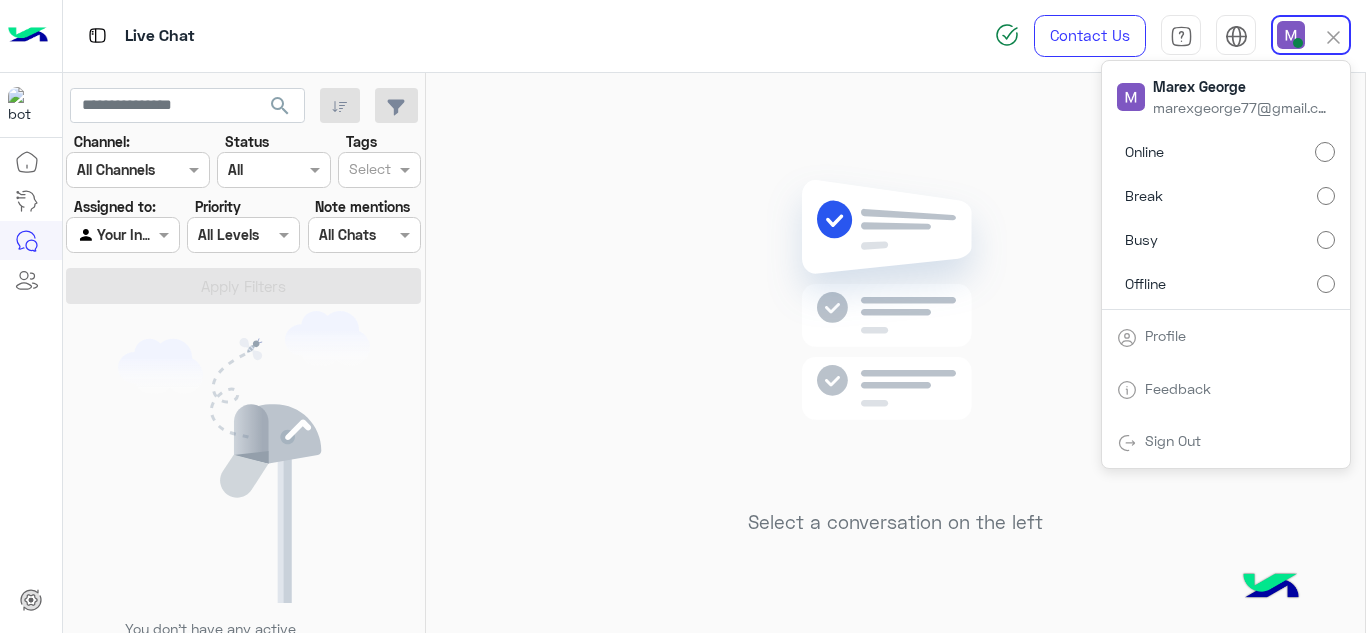 click on "Offline" at bounding box center (1226, 283) 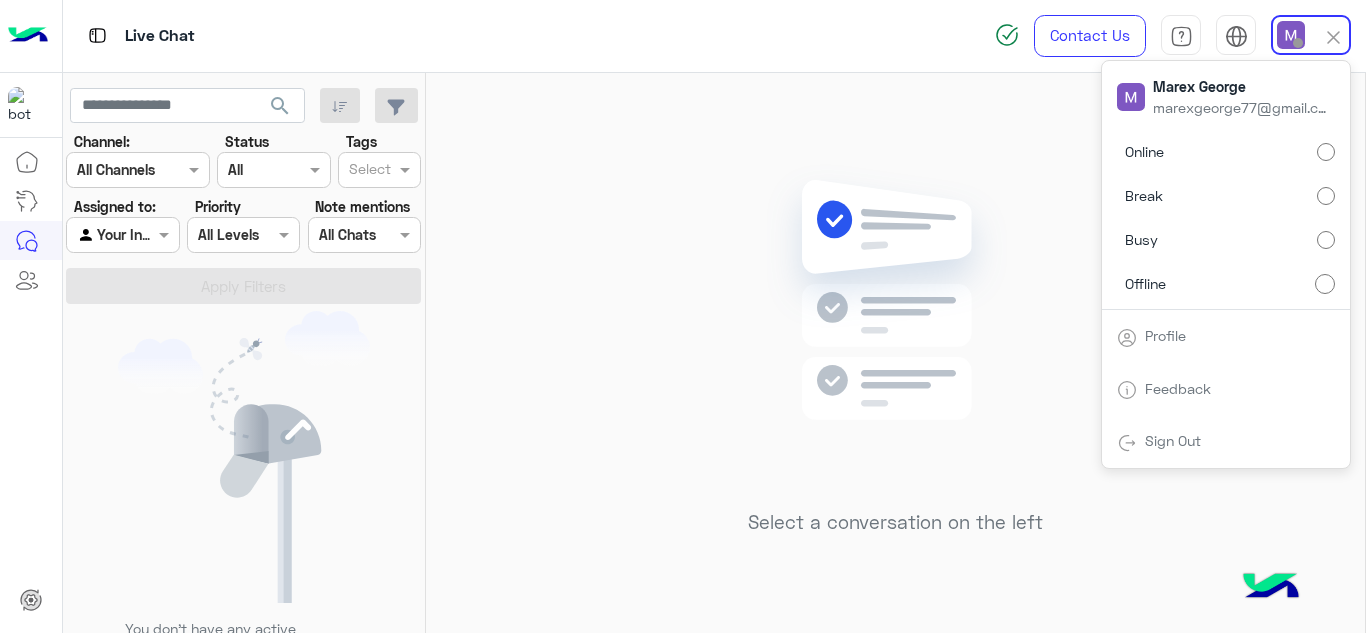 click on "Select a conversation on the left" 